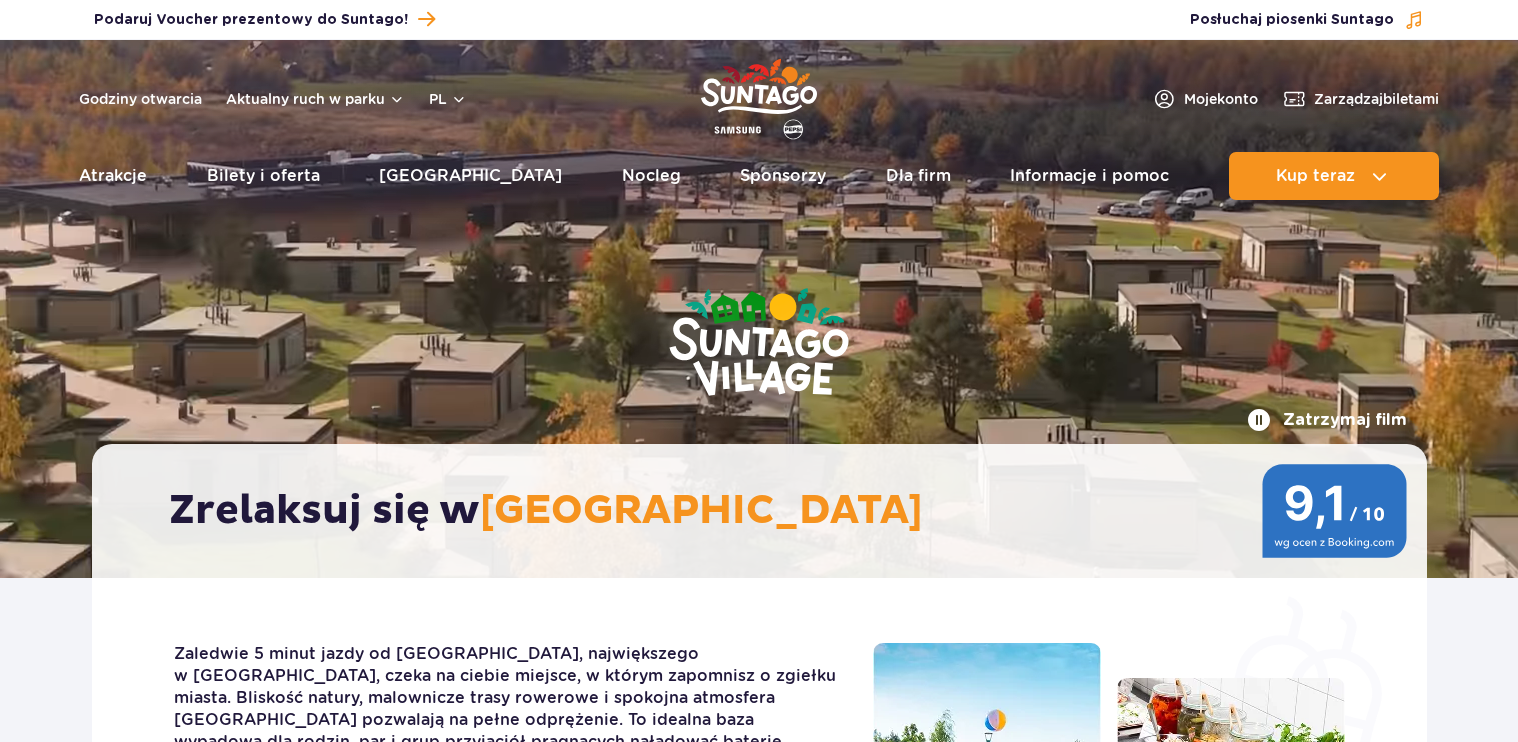 scroll, scrollTop: 0, scrollLeft: 0, axis: both 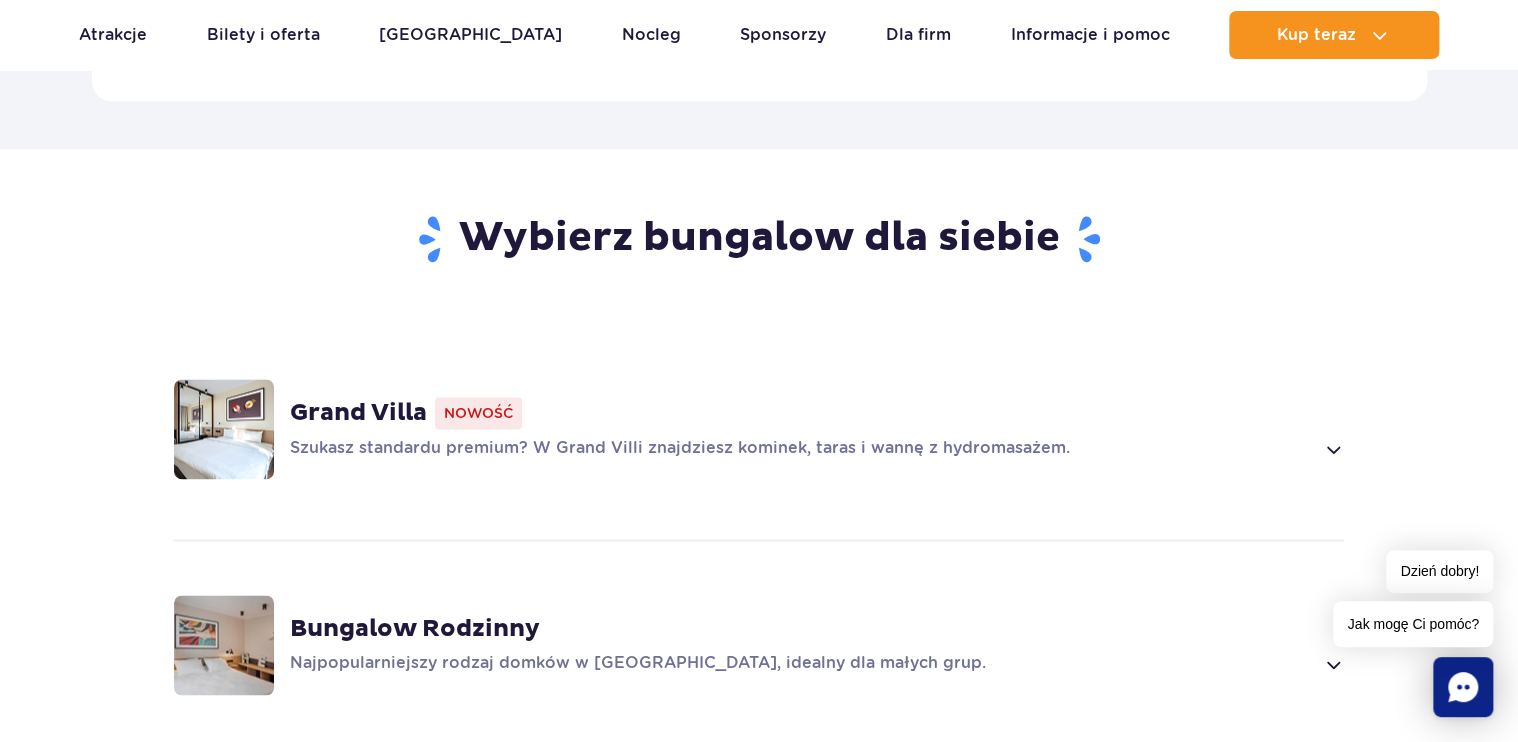 click on "Grand Villa
Nowość
Szukasz standardu premium? W Grand Villi znajdziesz kominek, taras i wannę z hydromasażem." at bounding box center [759, 429] 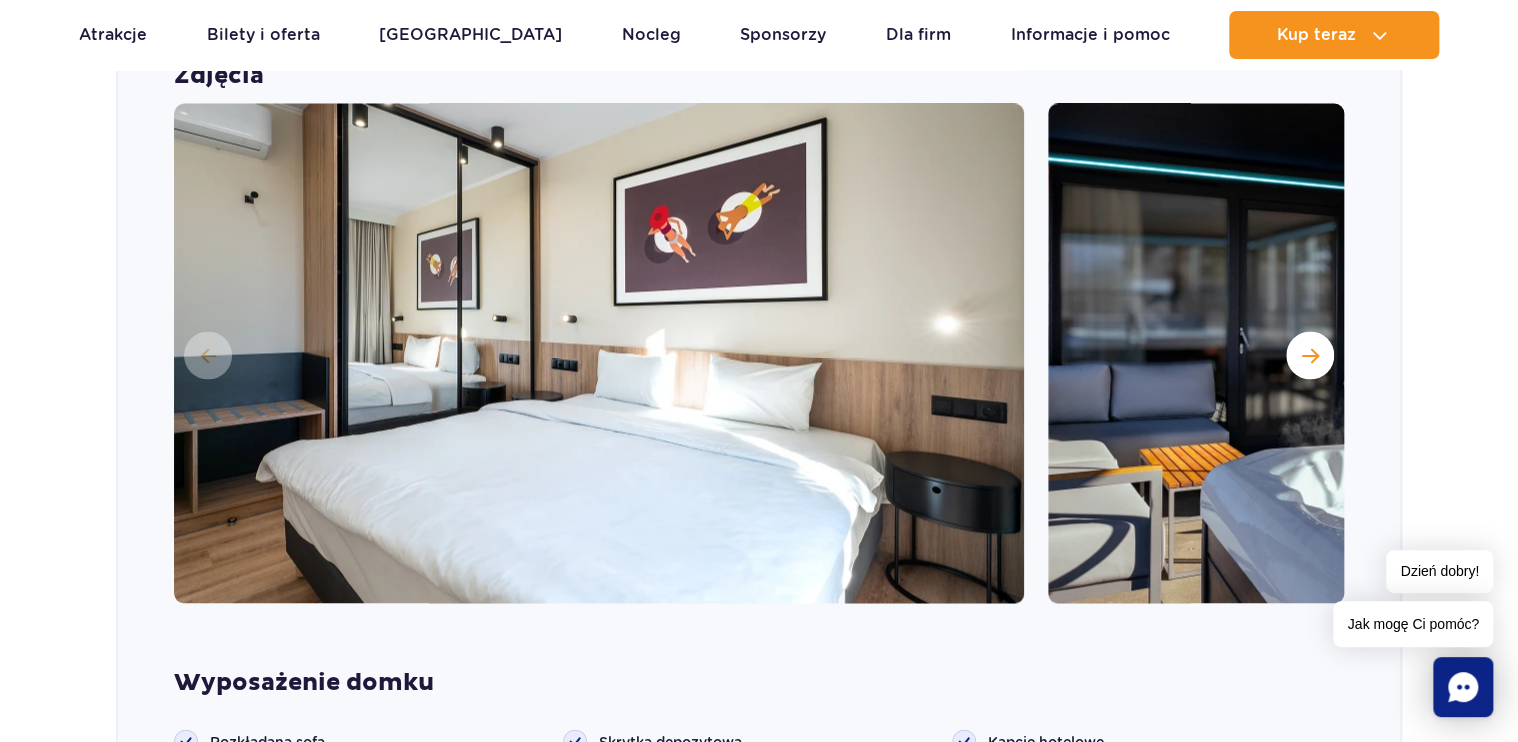 scroll, scrollTop: 1680, scrollLeft: 0, axis: vertical 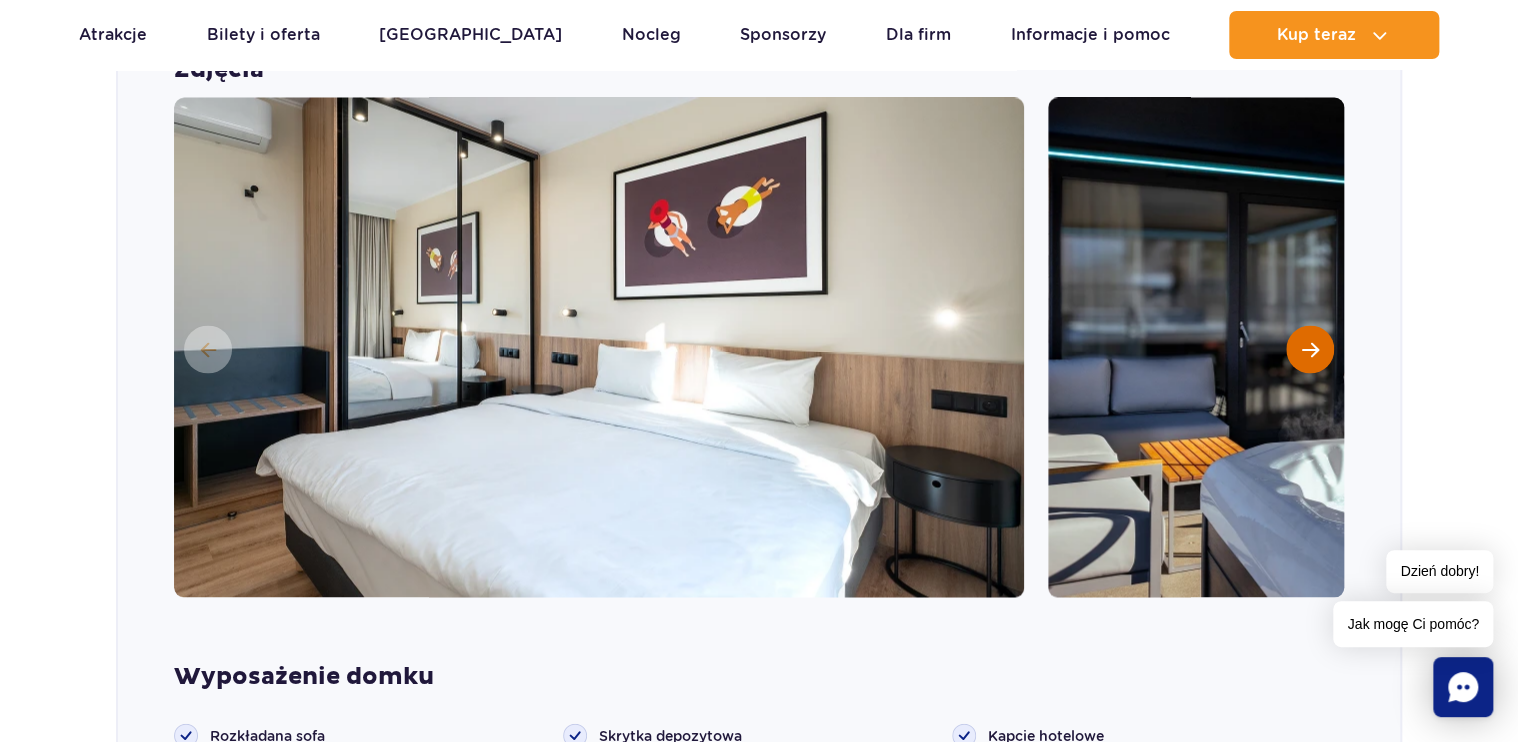 click at bounding box center (1310, 349) 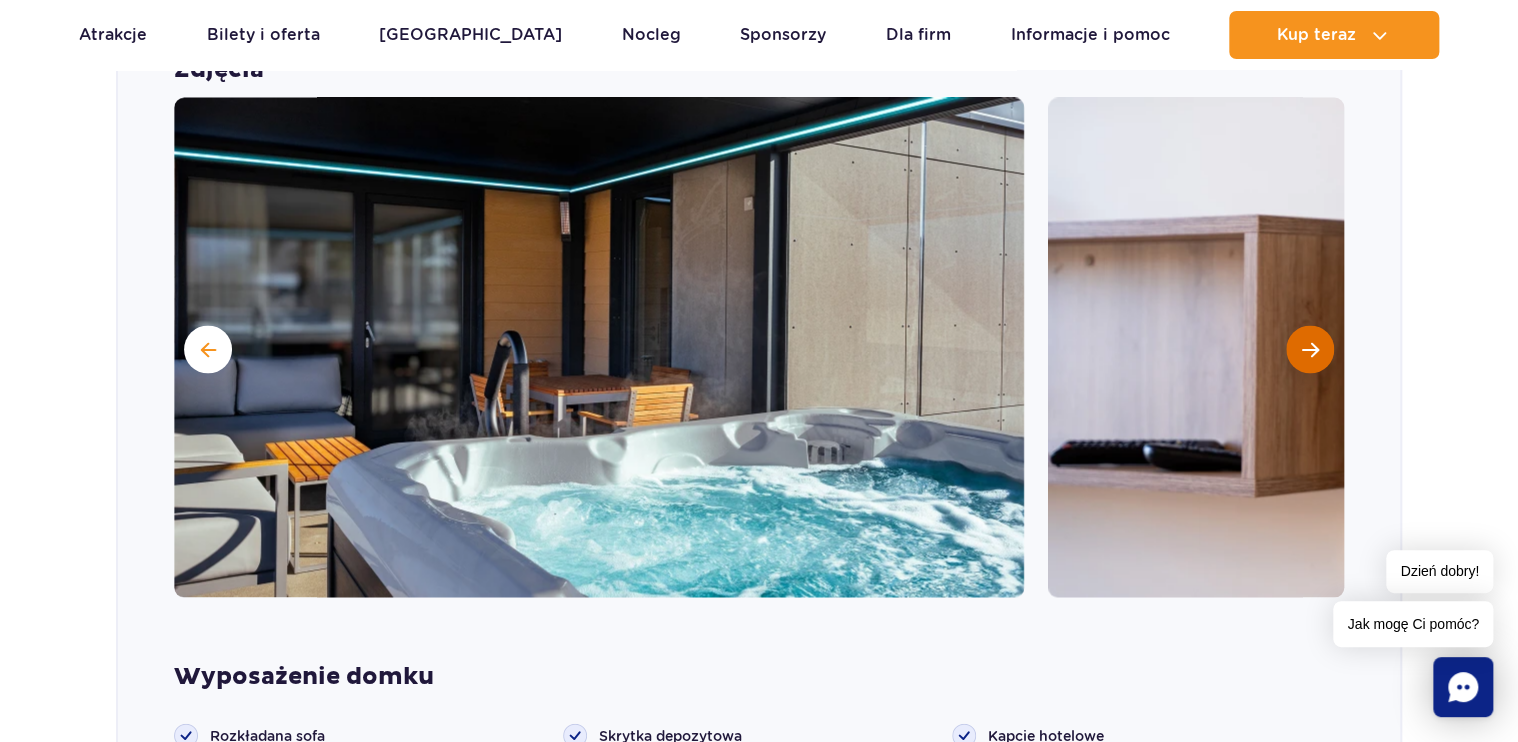 click at bounding box center [1310, 349] 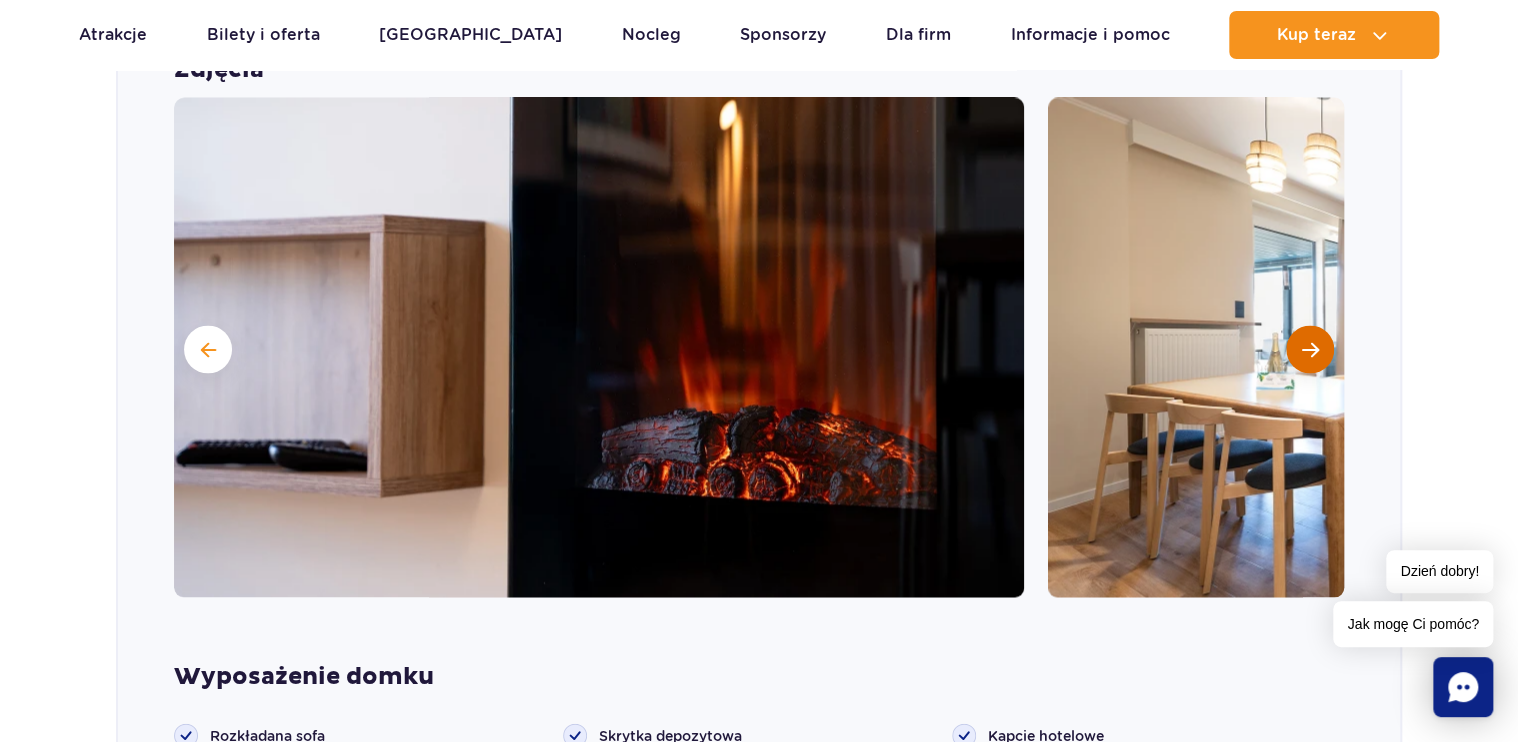 click at bounding box center [1310, 349] 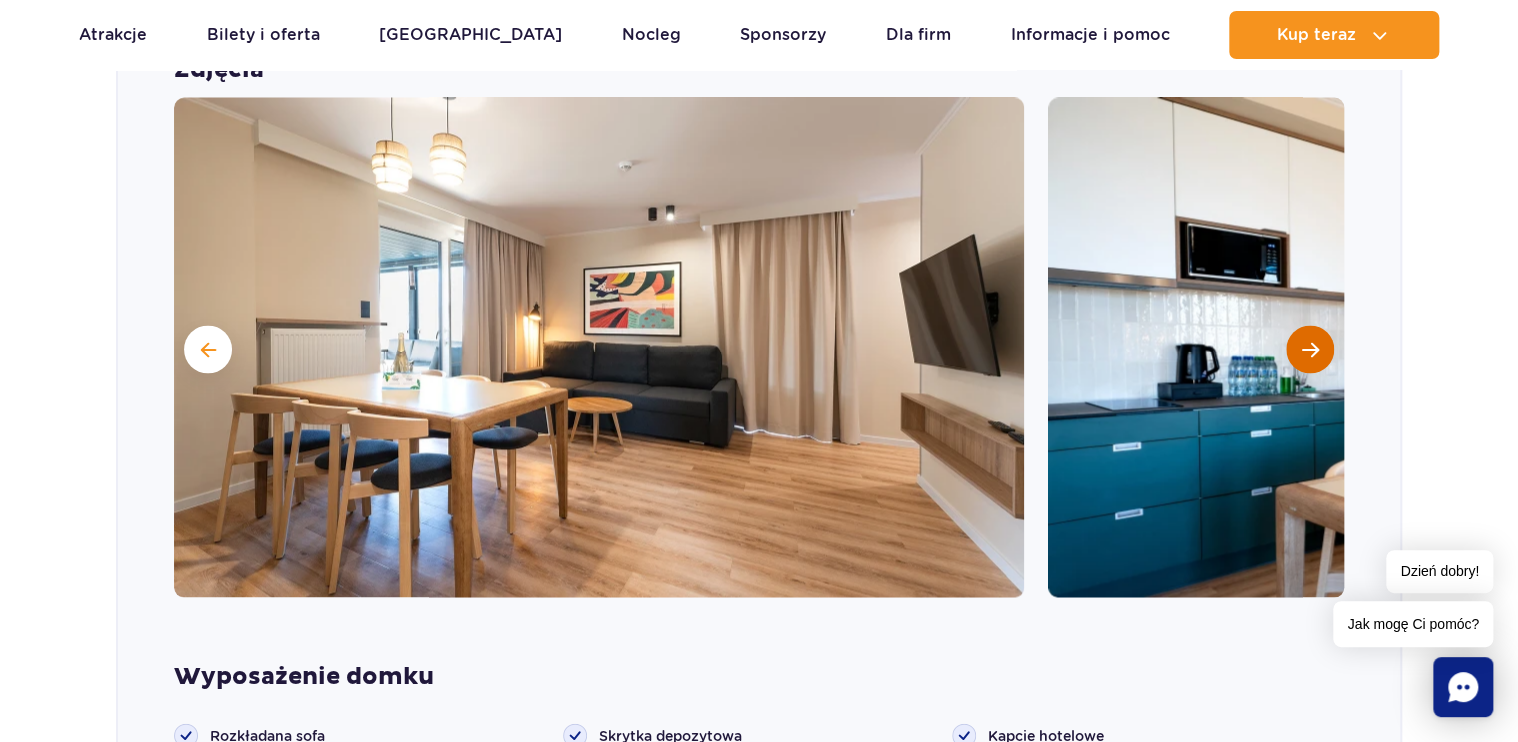 click at bounding box center (1310, 349) 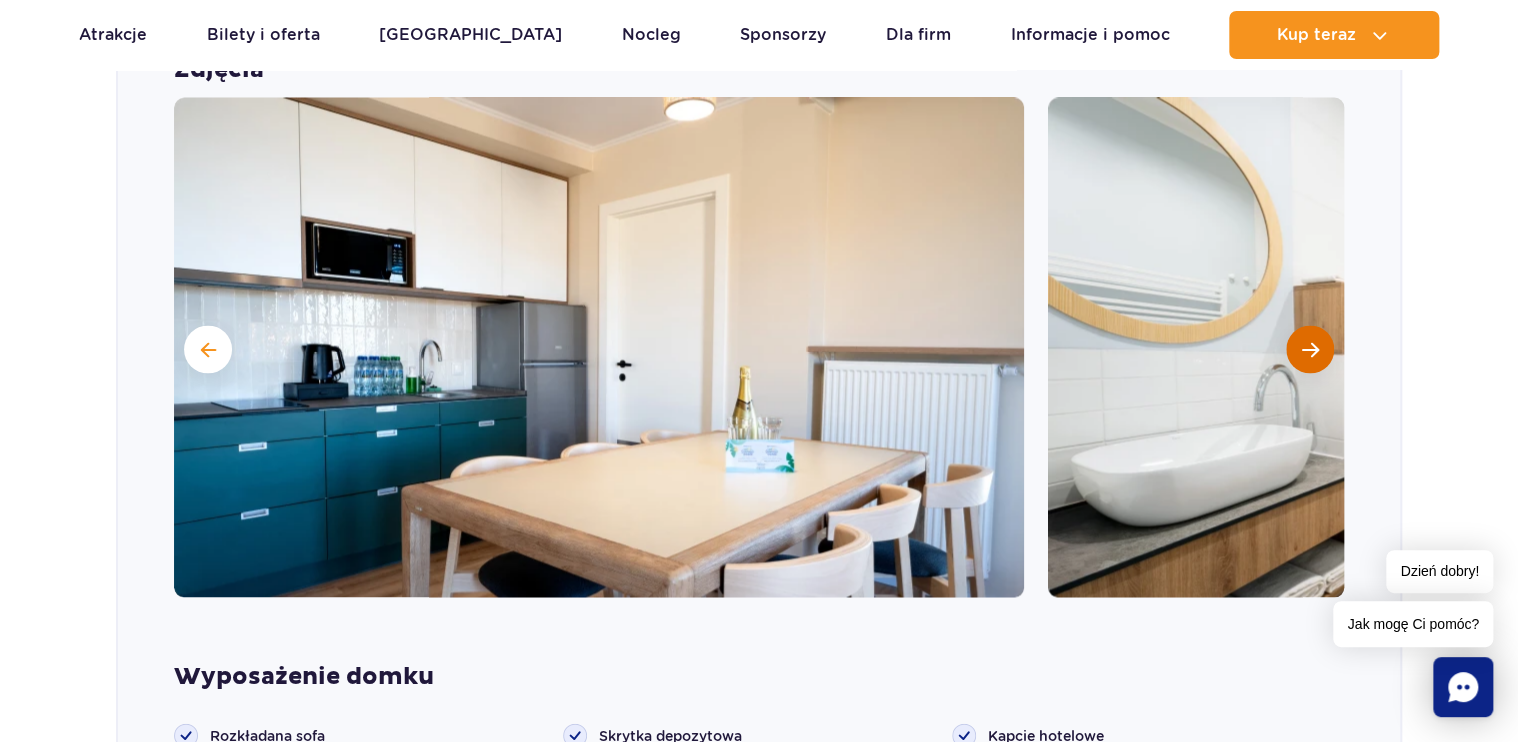 click at bounding box center (1310, 349) 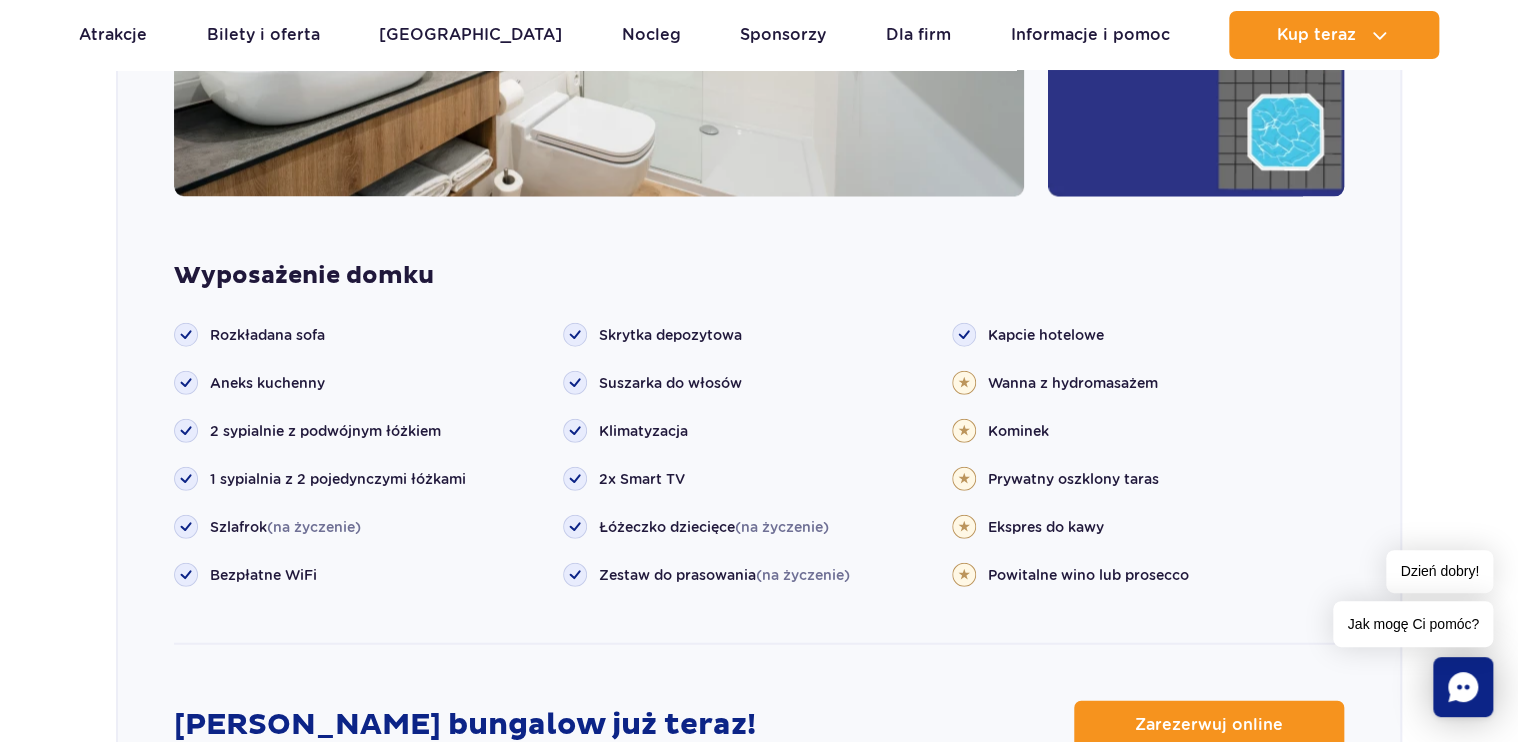 scroll, scrollTop: 2160, scrollLeft: 0, axis: vertical 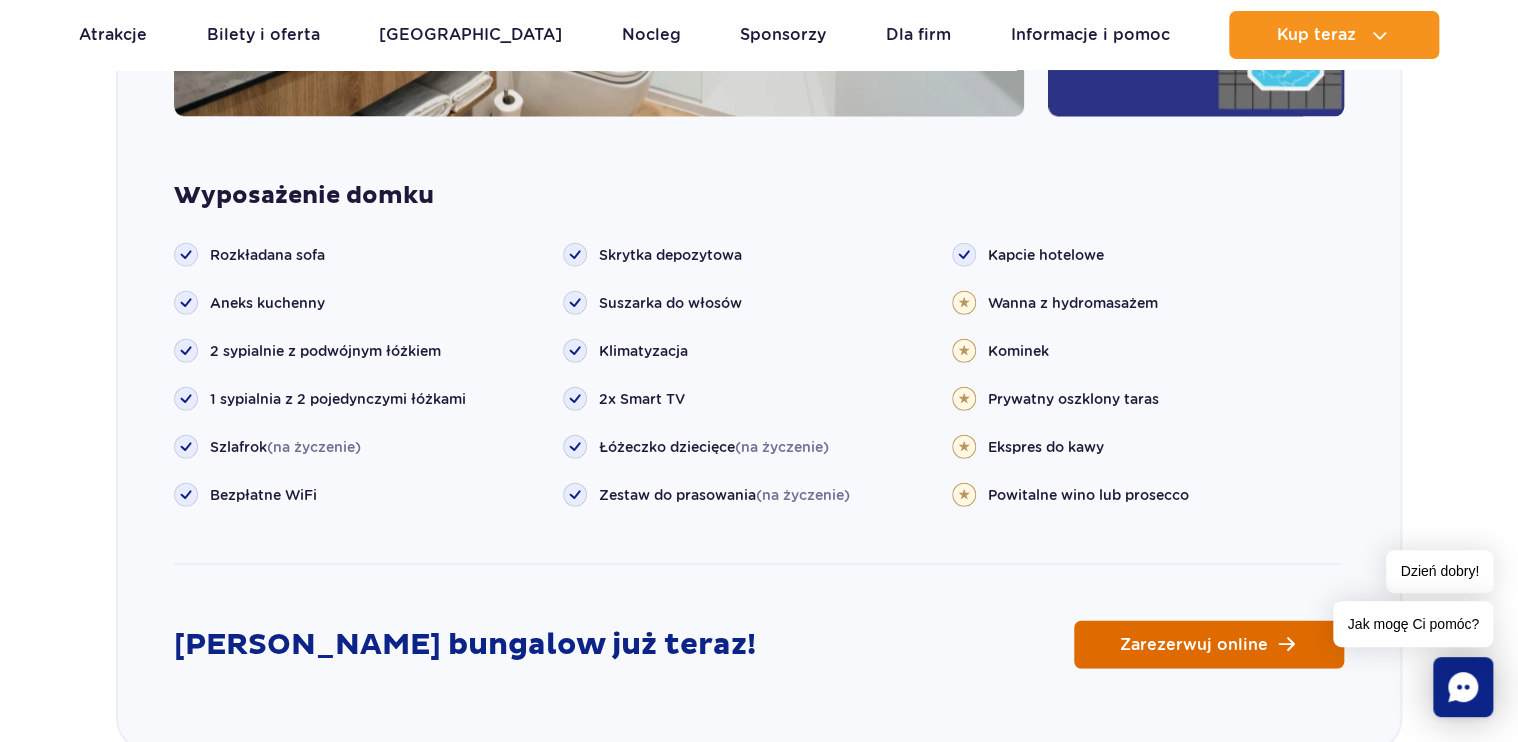 click on "Zarezerwuj online" at bounding box center [1209, 645] 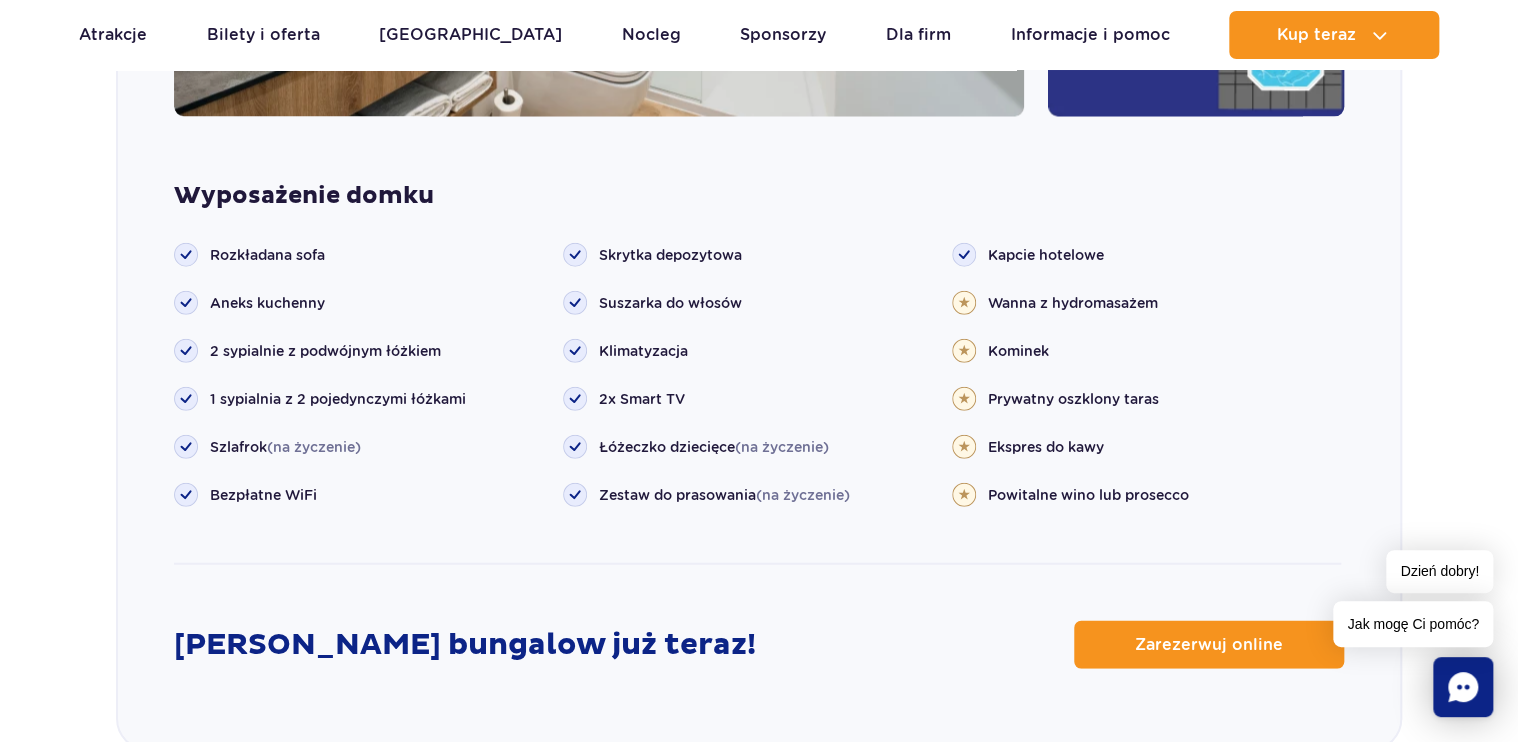 click 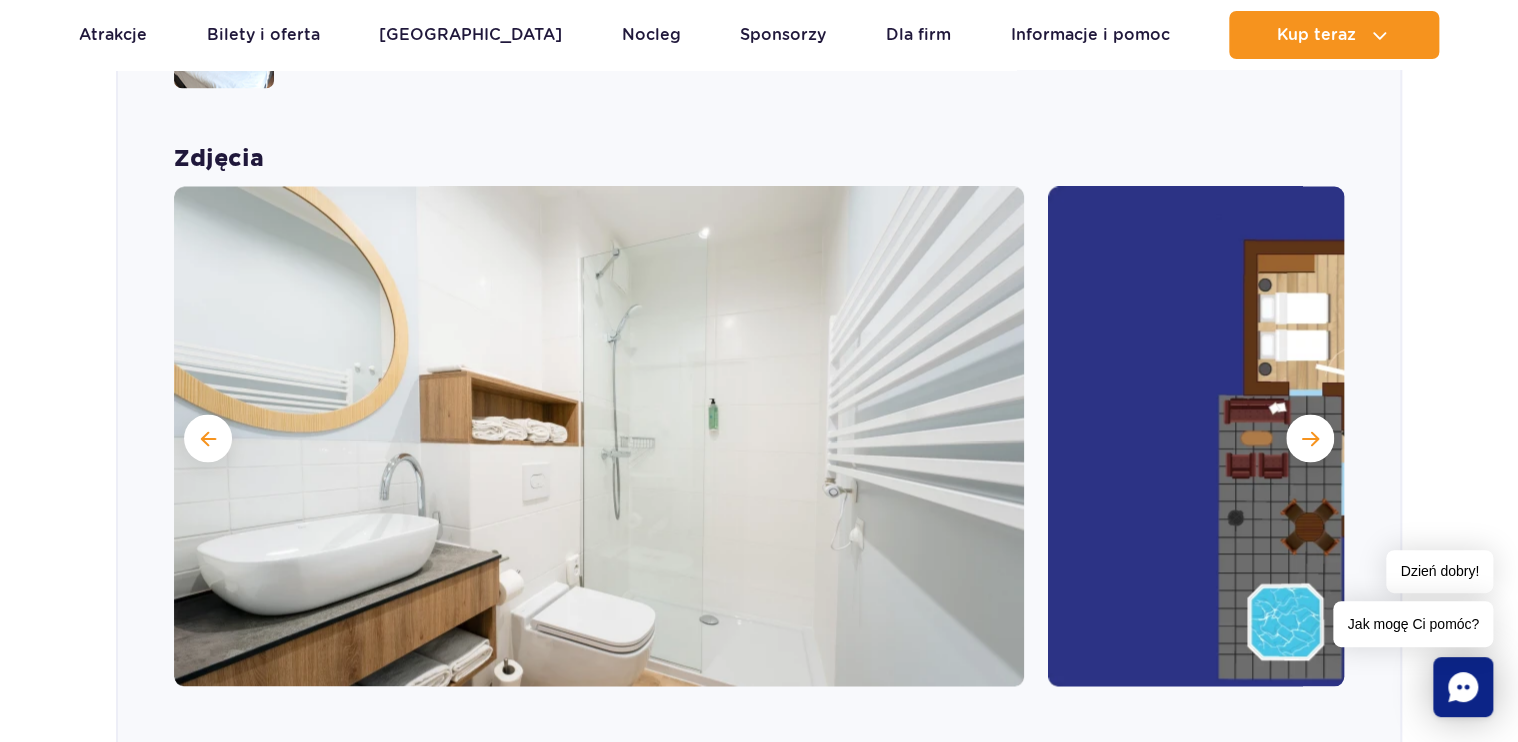 scroll, scrollTop: 1440, scrollLeft: 0, axis: vertical 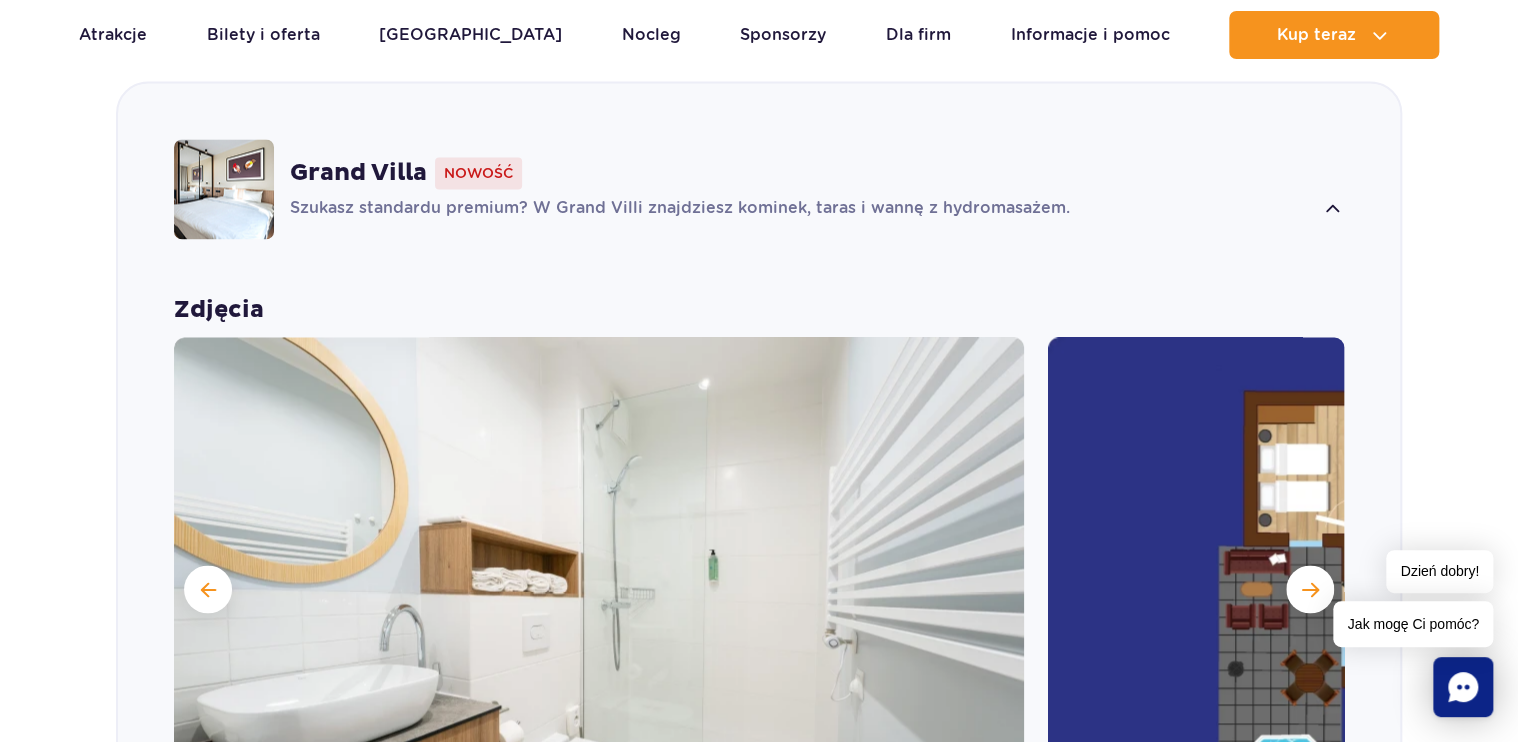 click on "Grand Villa" at bounding box center [358, 173] 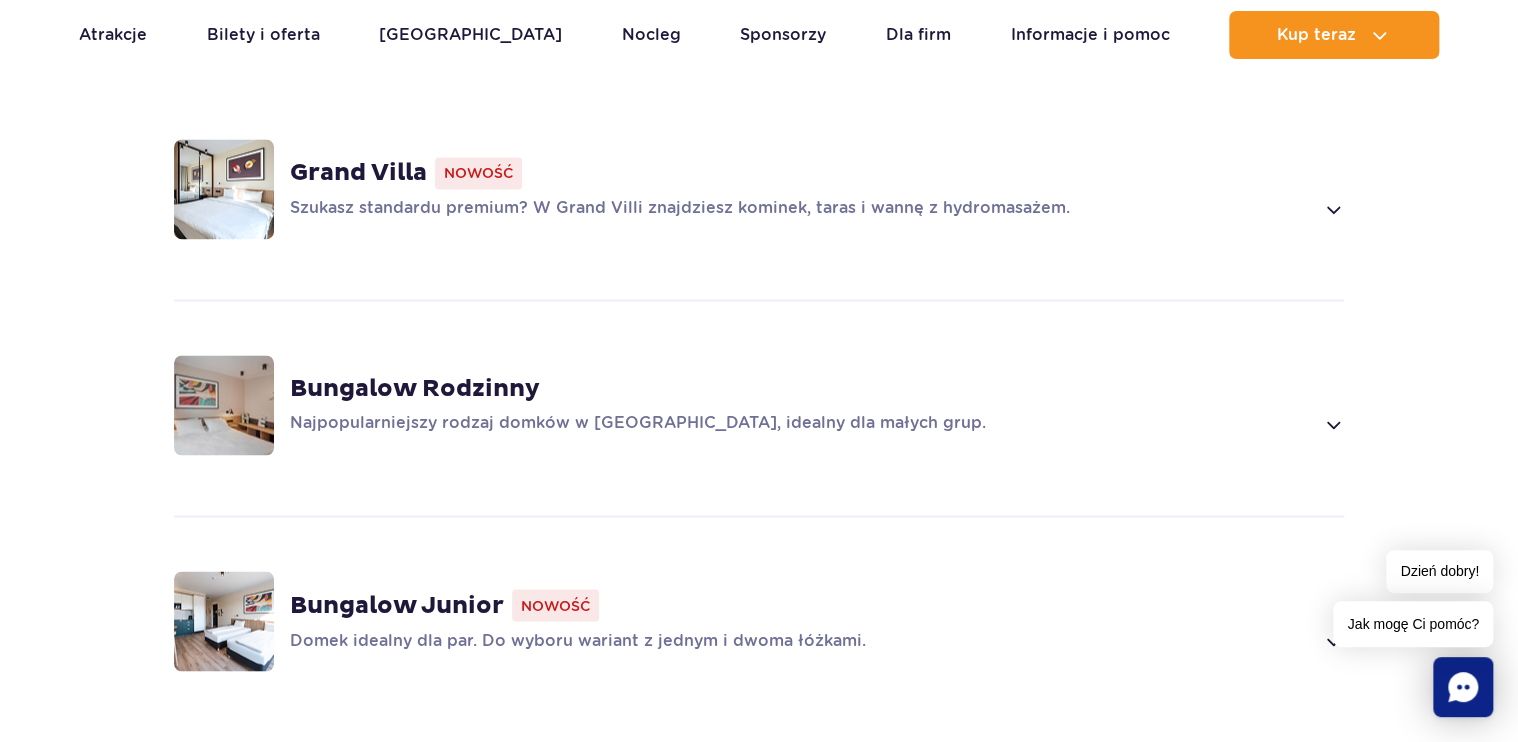 click on "Grand Villa" at bounding box center [358, 173] 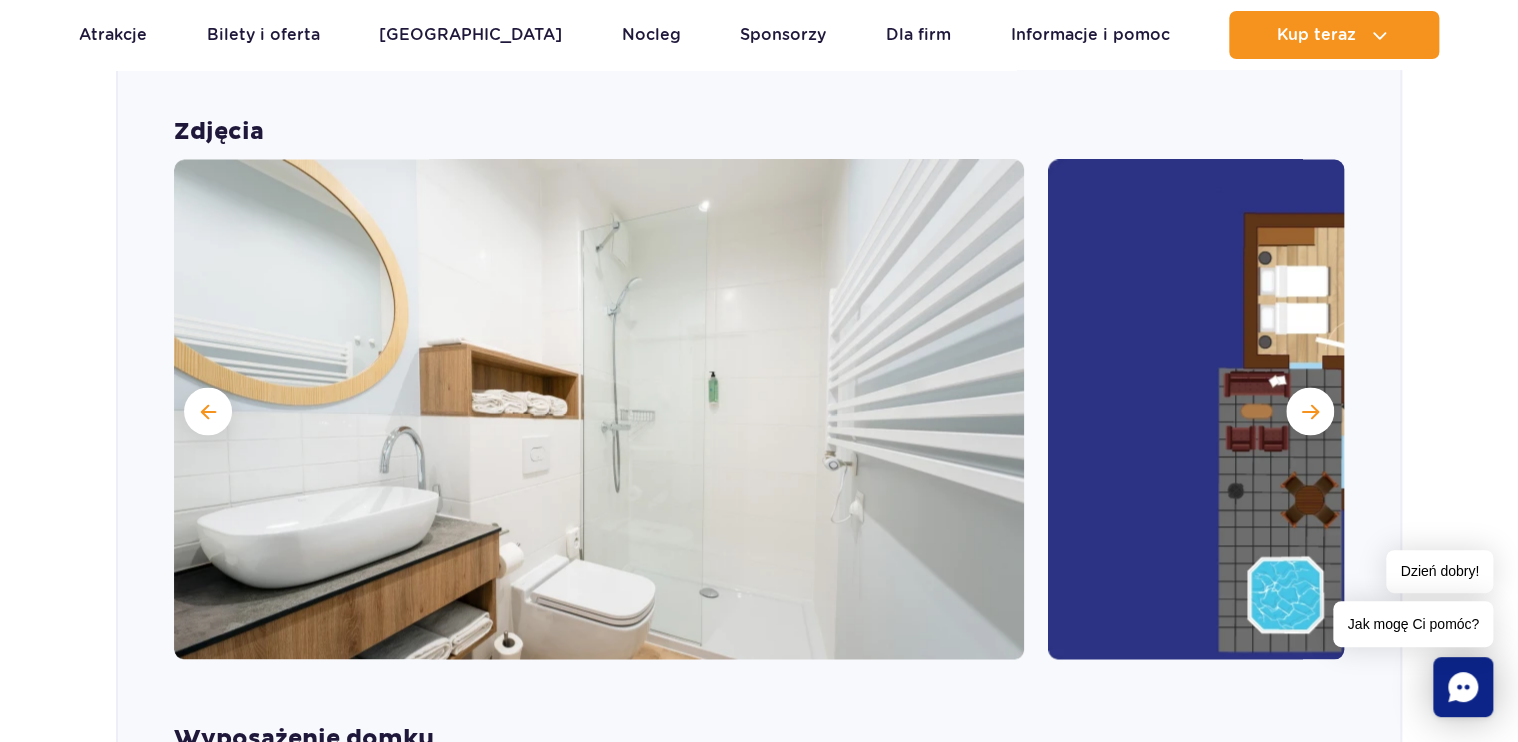 scroll, scrollTop: 1640, scrollLeft: 0, axis: vertical 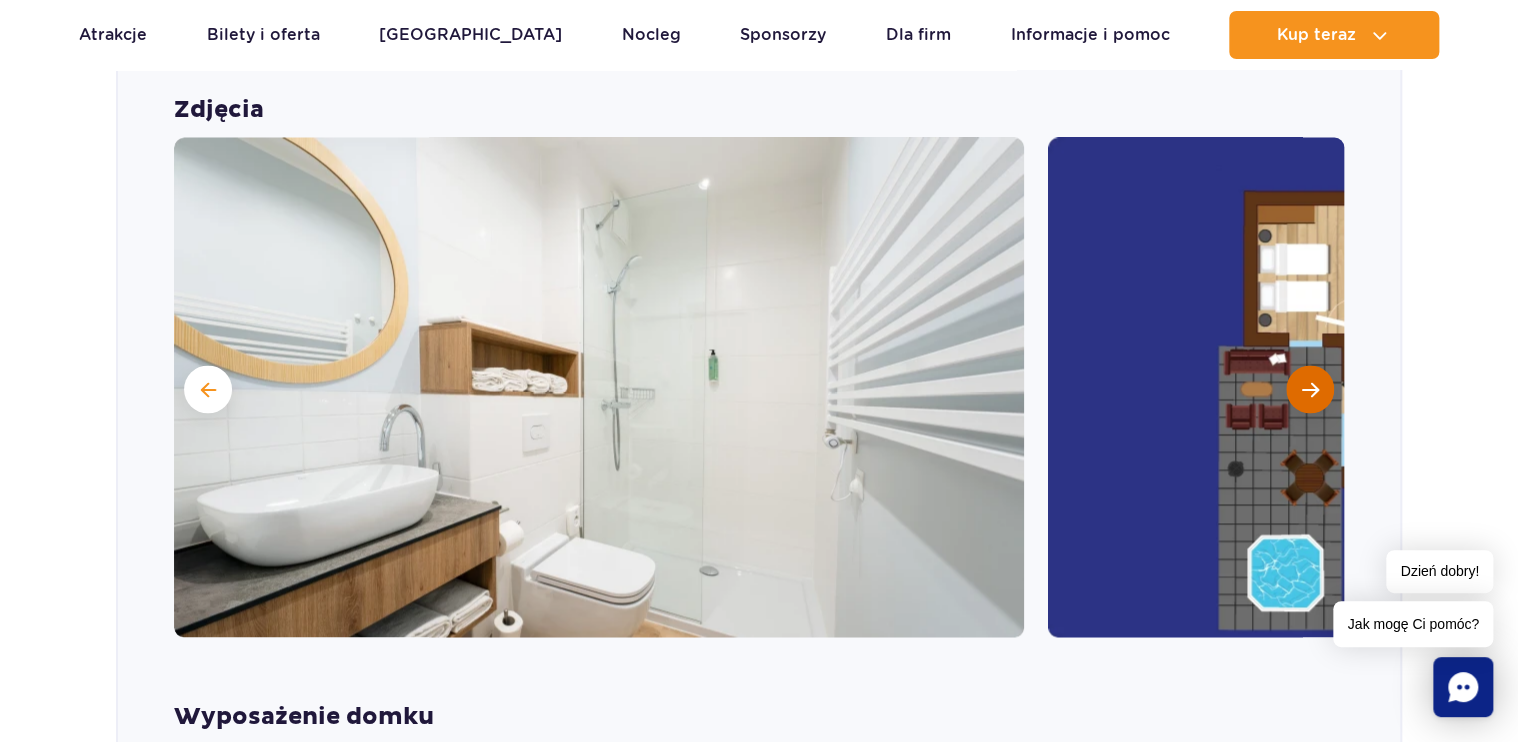 click at bounding box center [1310, 389] 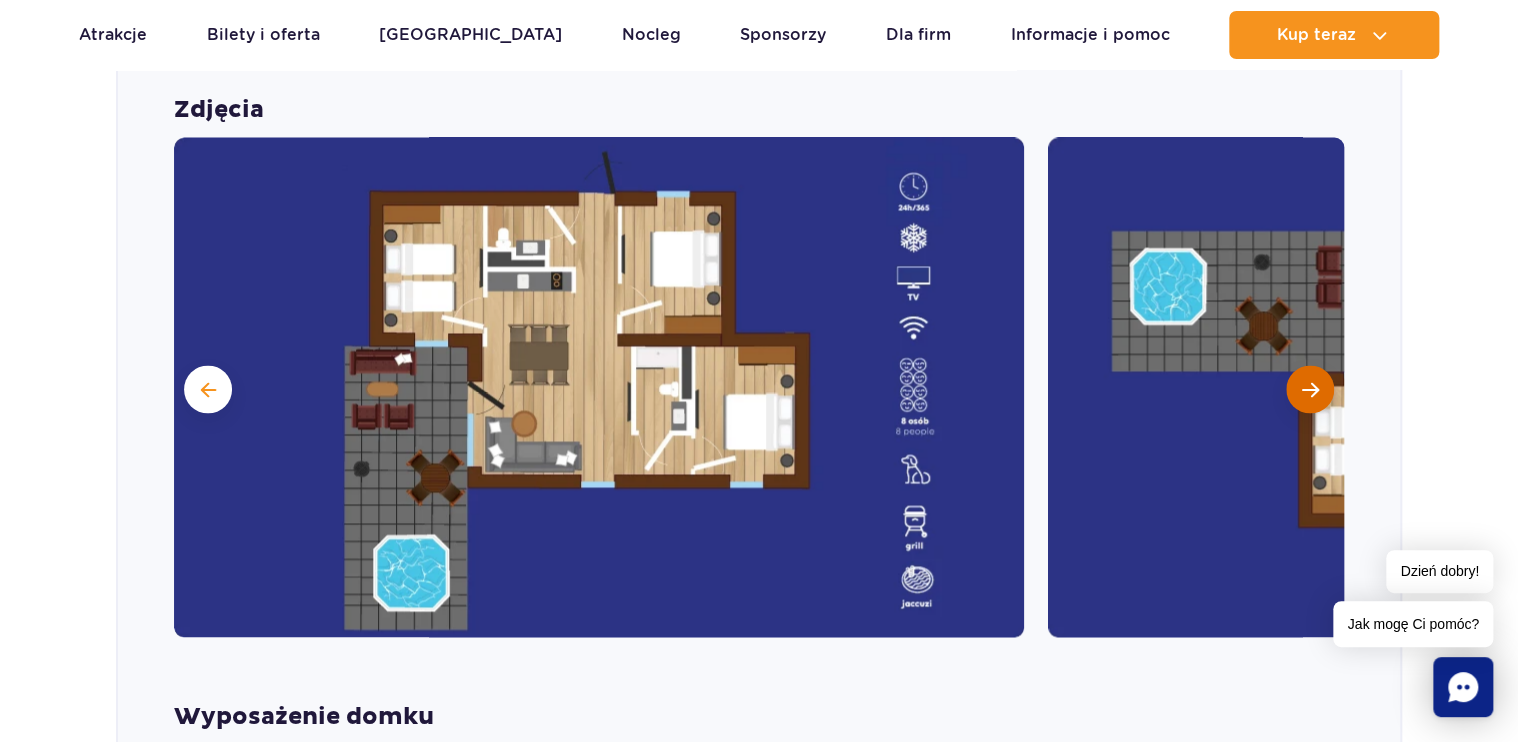 click at bounding box center (1310, 389) 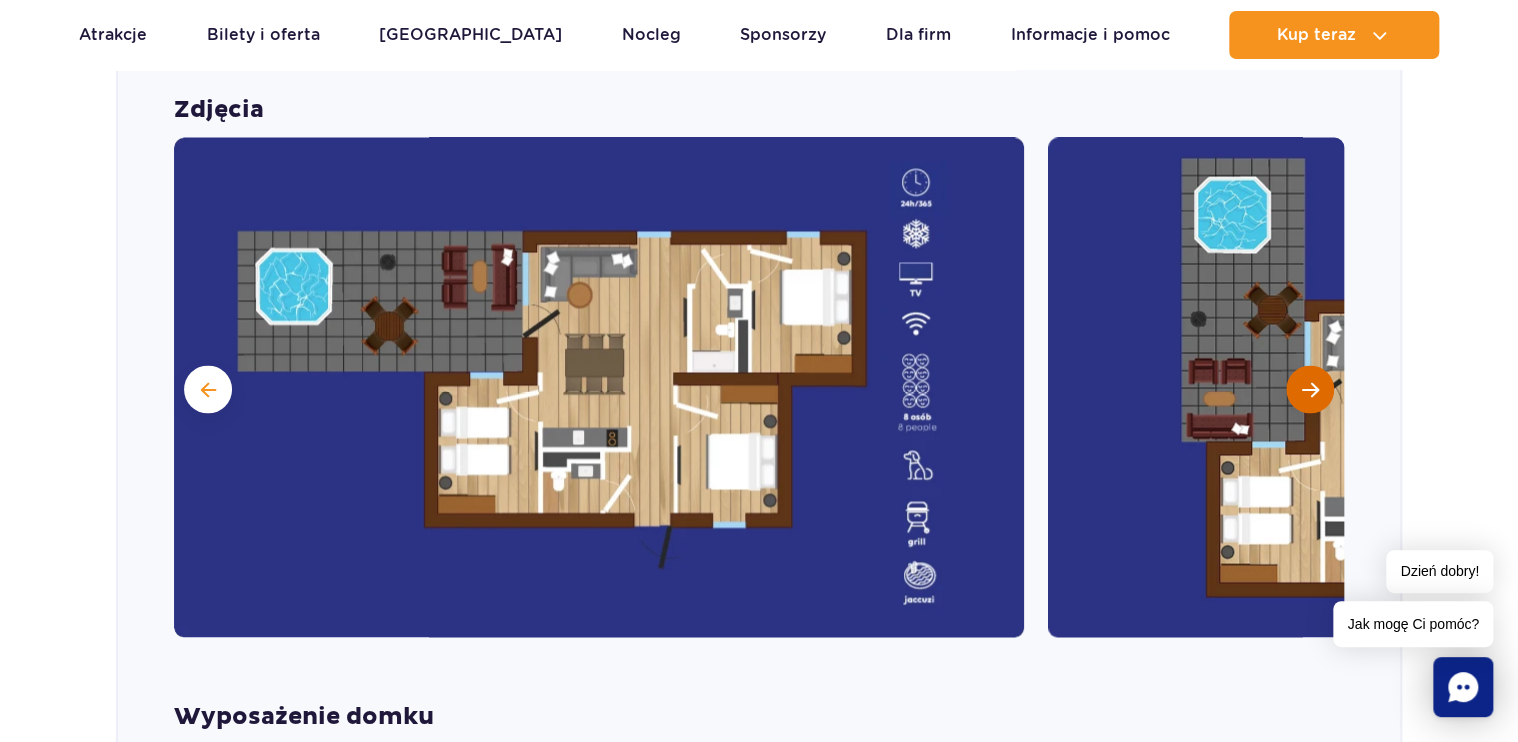 click at bounding box center (1310, 389) 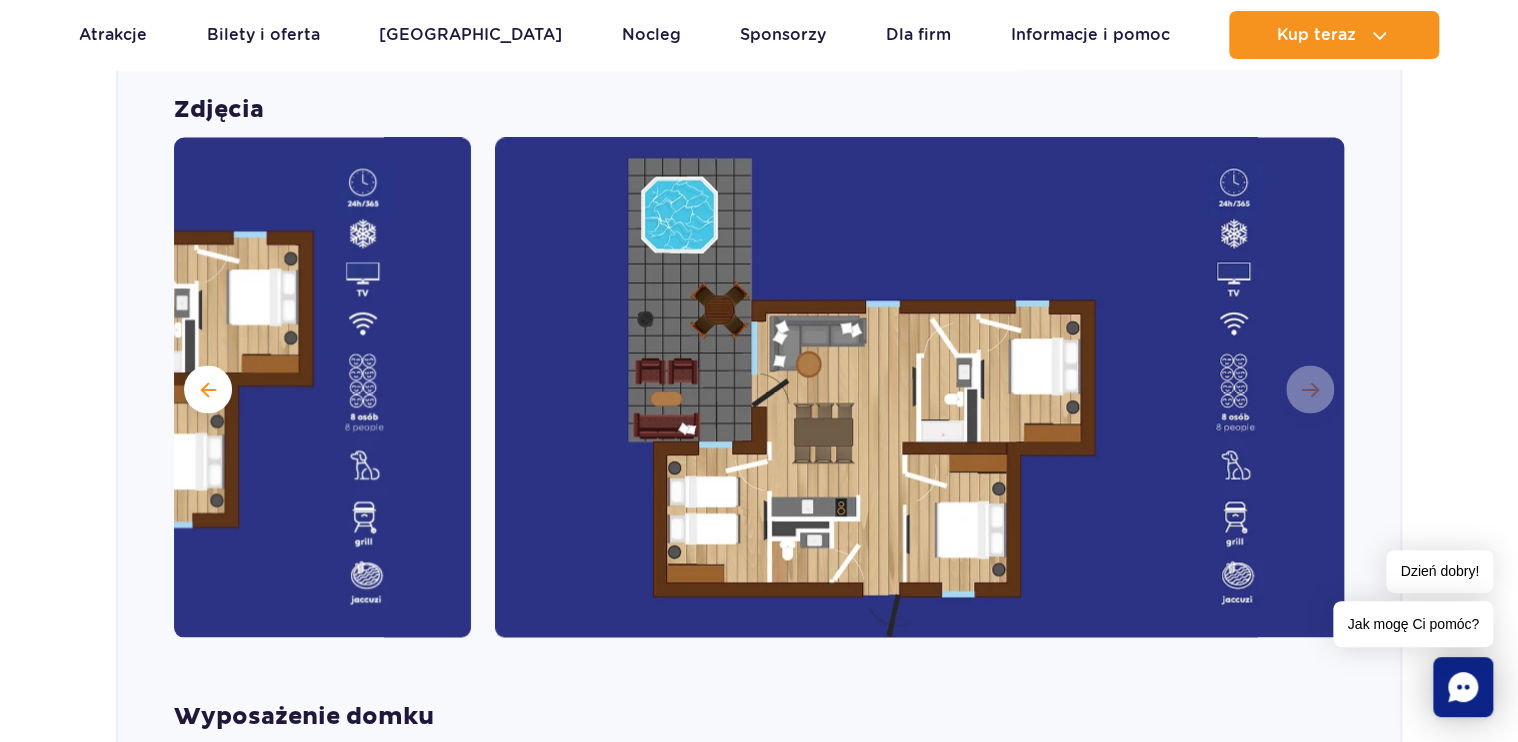 click on "Zdjęcia" at bounding box center [759, 642] 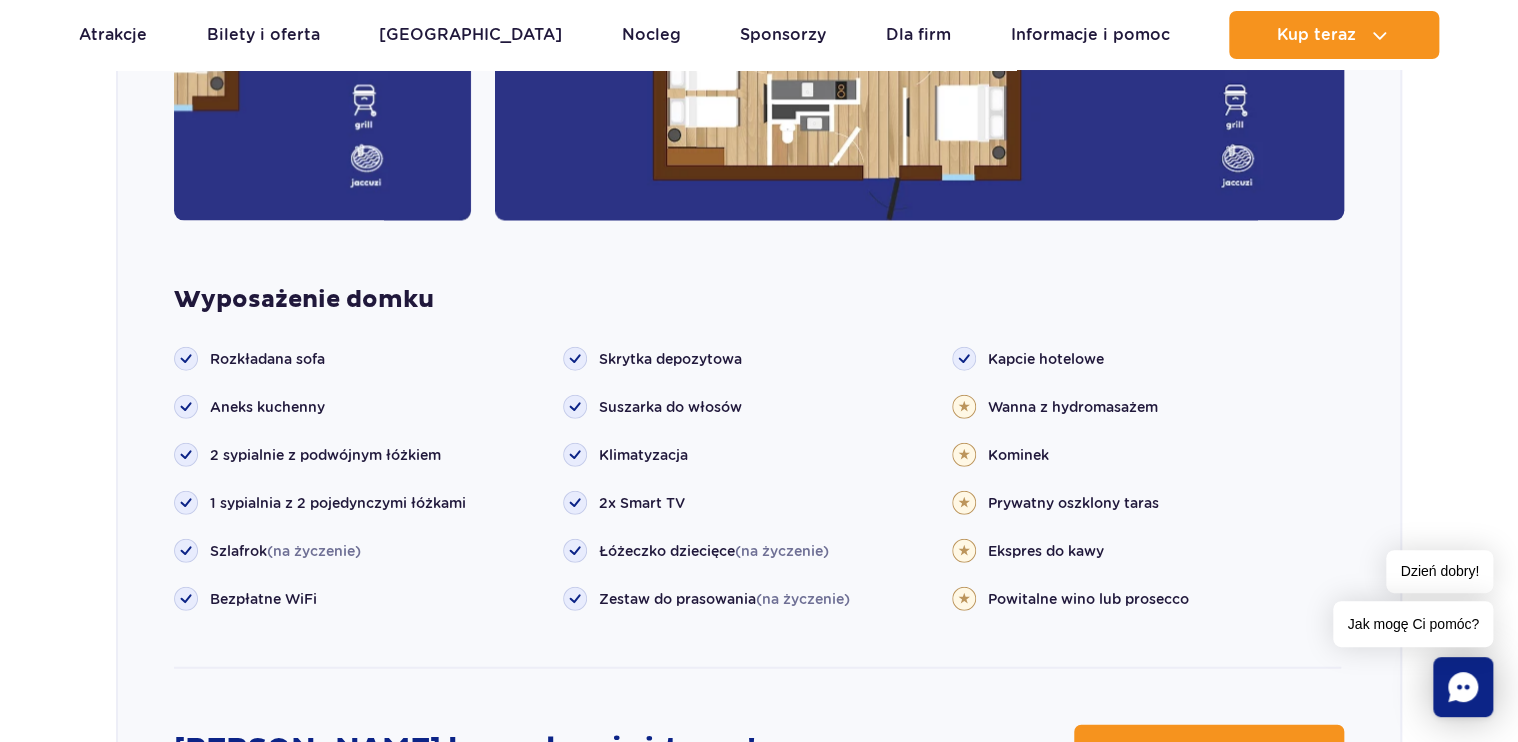 scroll, scrollTop: 2280, scrollLeft: 0, axis: vertical 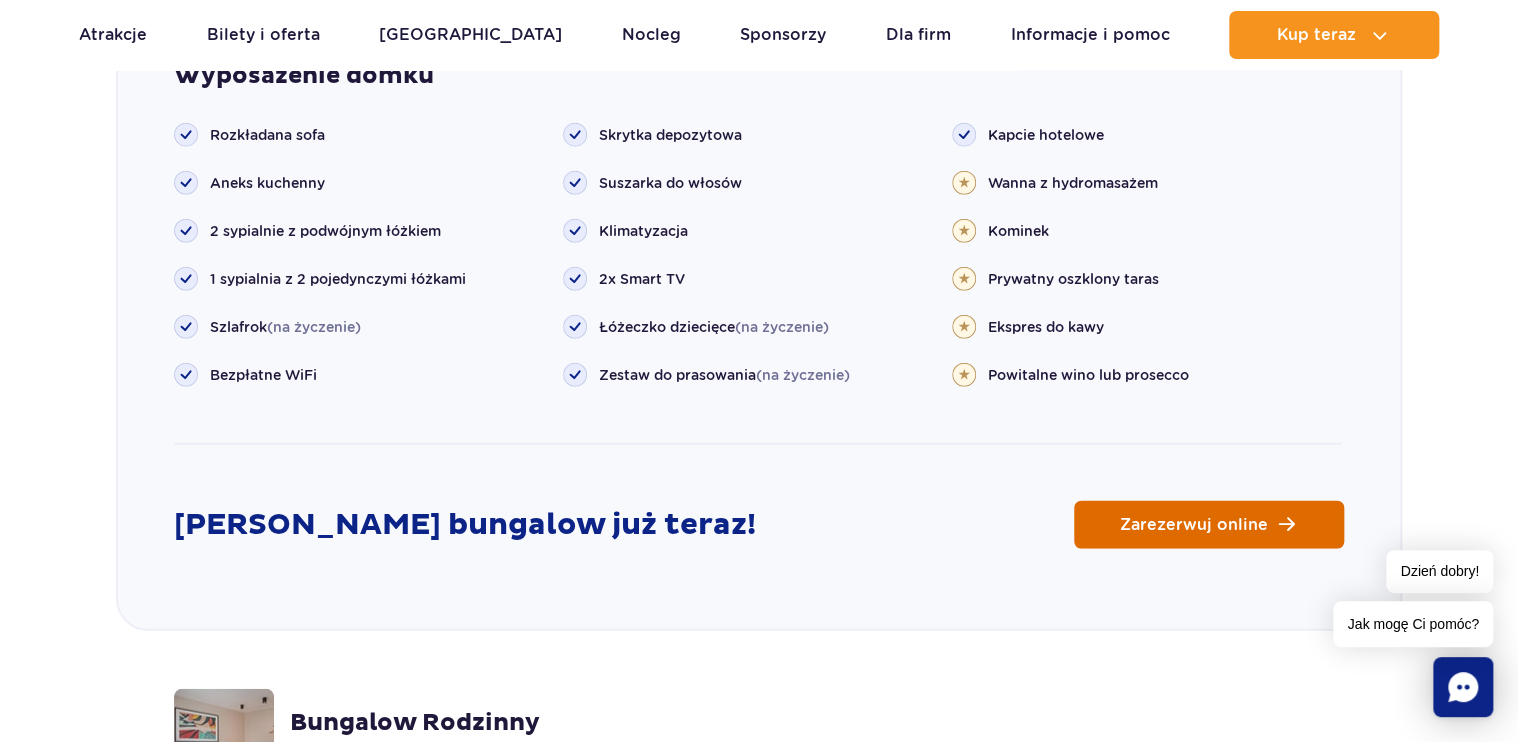 click on "Zarezerwuj online" at bounding box center [1194, 525] 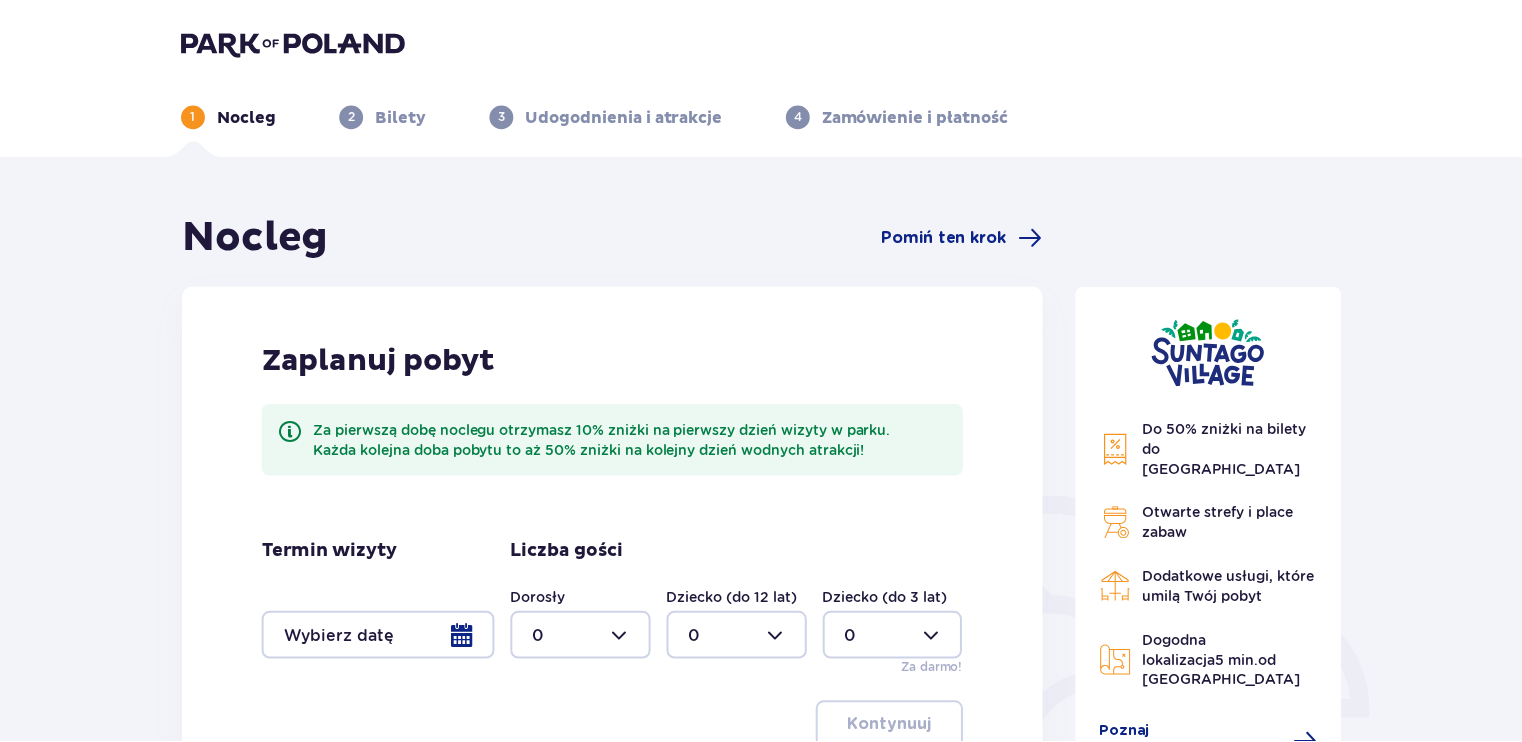 scroll, scrollTop: 0, scrollLeft: 0, axis: both 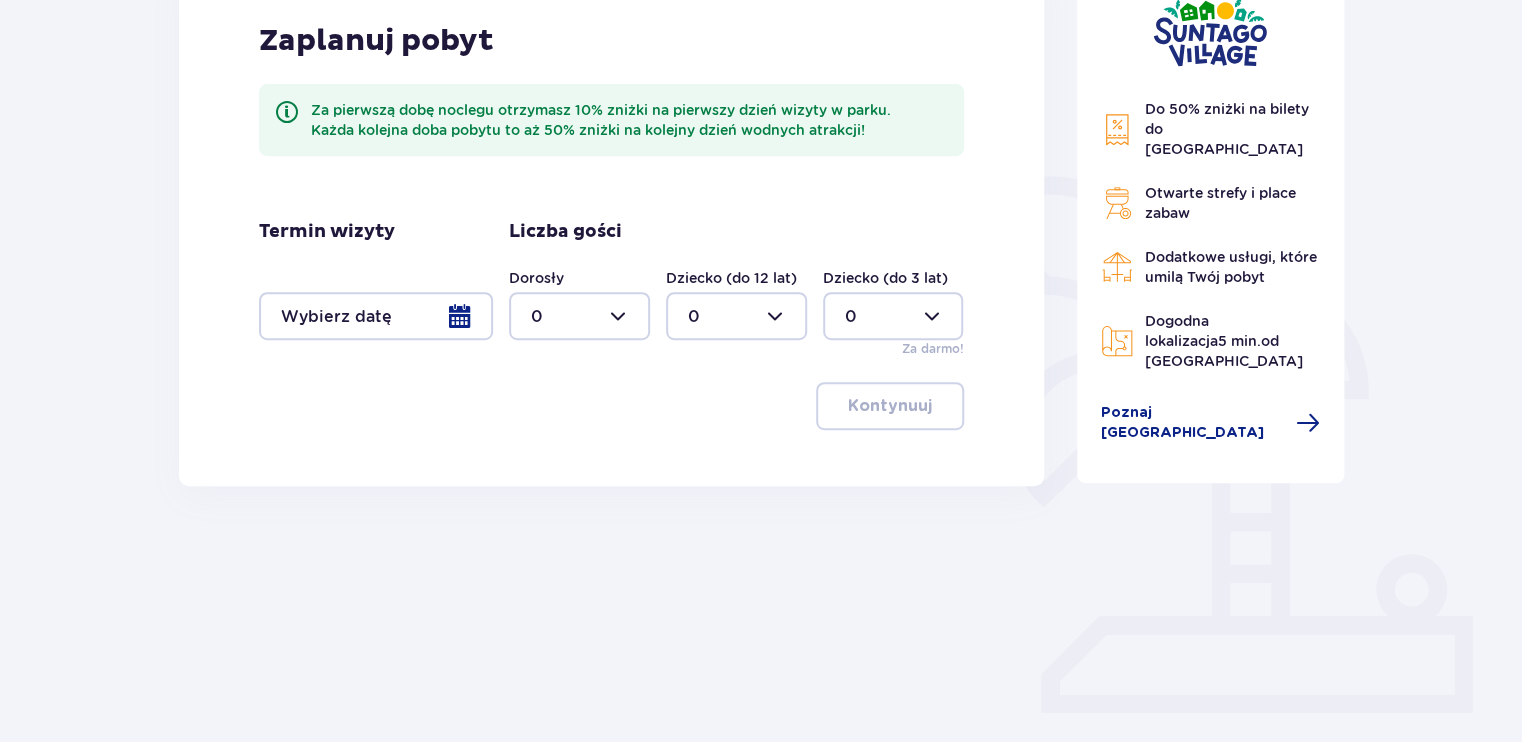click at bounding box center (376, 316) 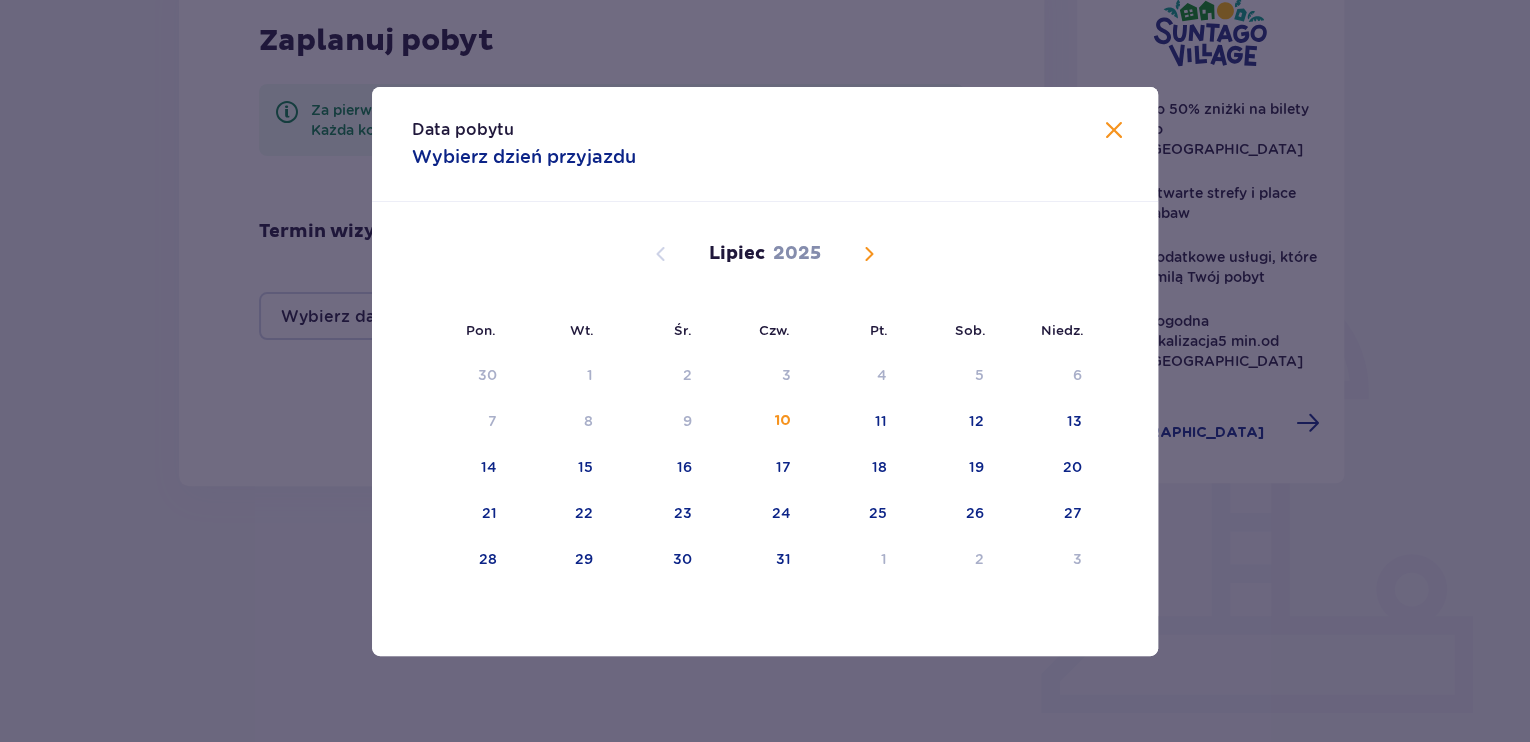 click at bounding box center [869, 254] 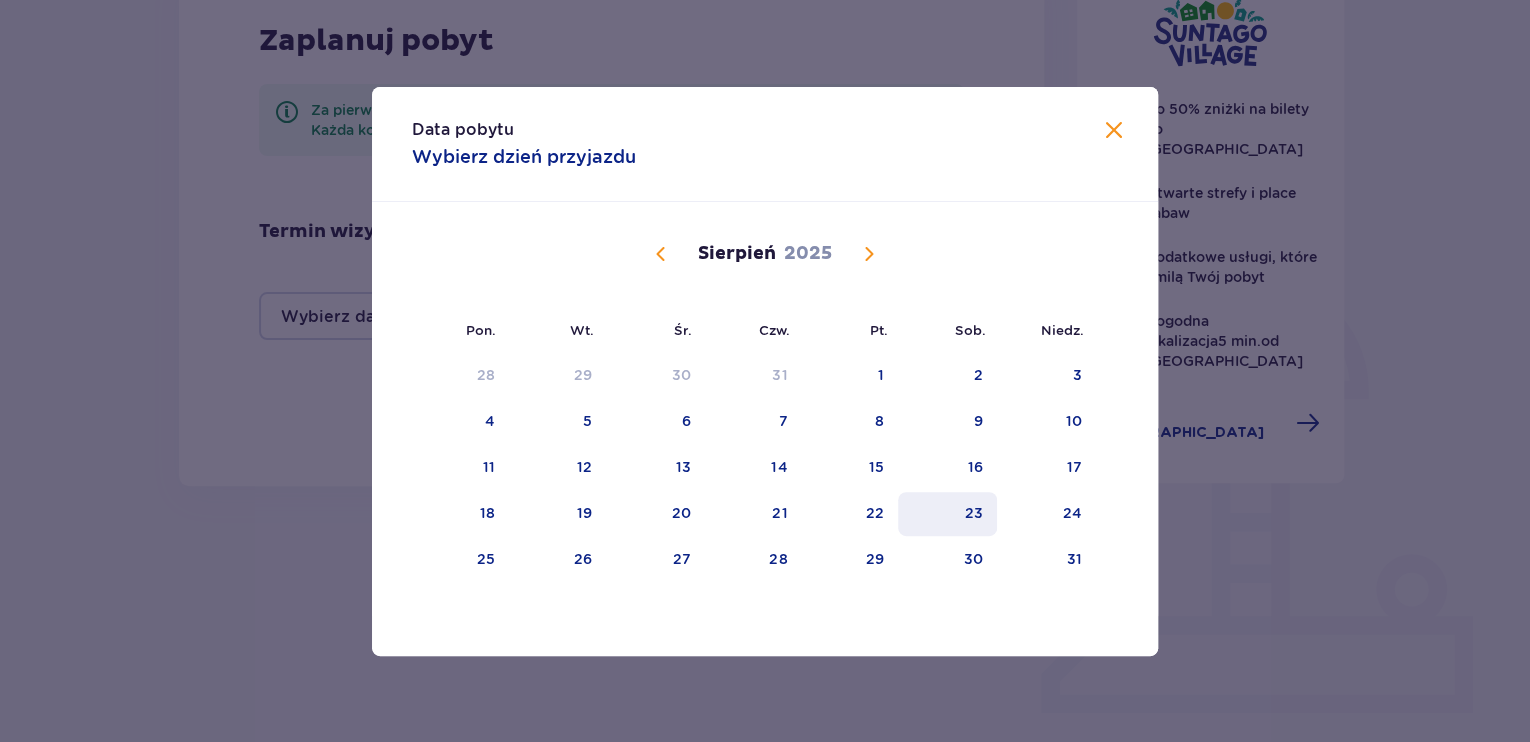 click on "23" at bounding box center [947, 514] 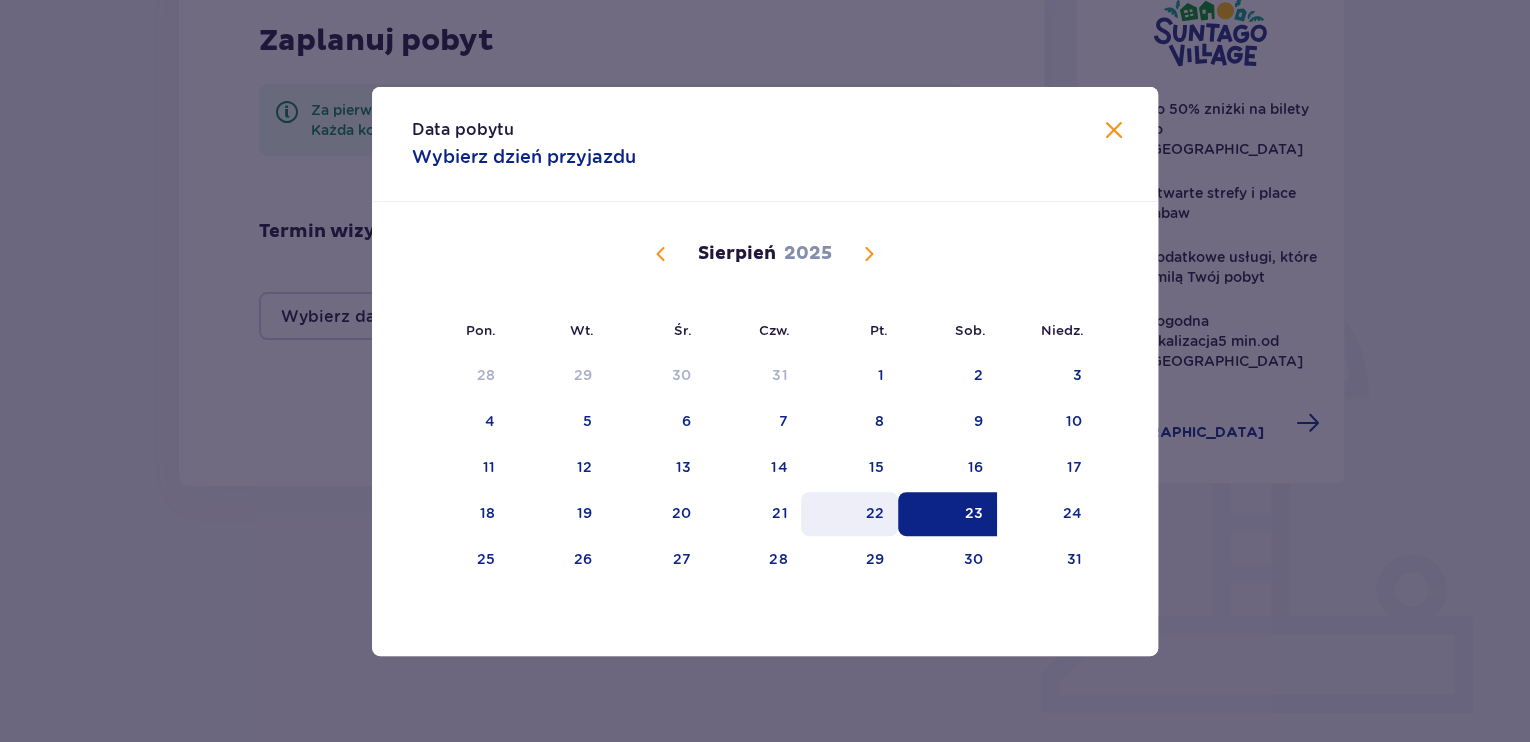 click on "22" at bounding box center [849, 514] 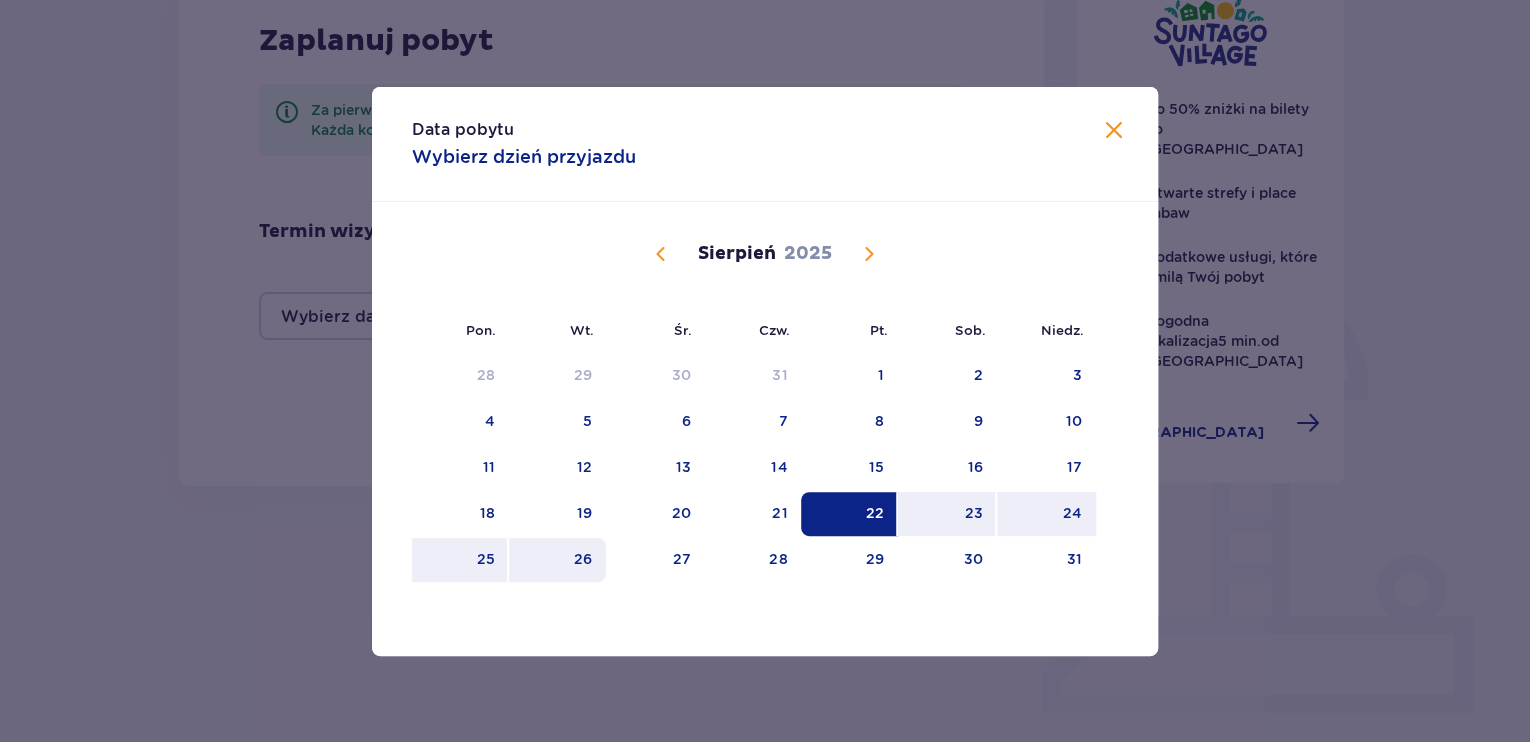 click on "26" at bounding box center (557, 560) 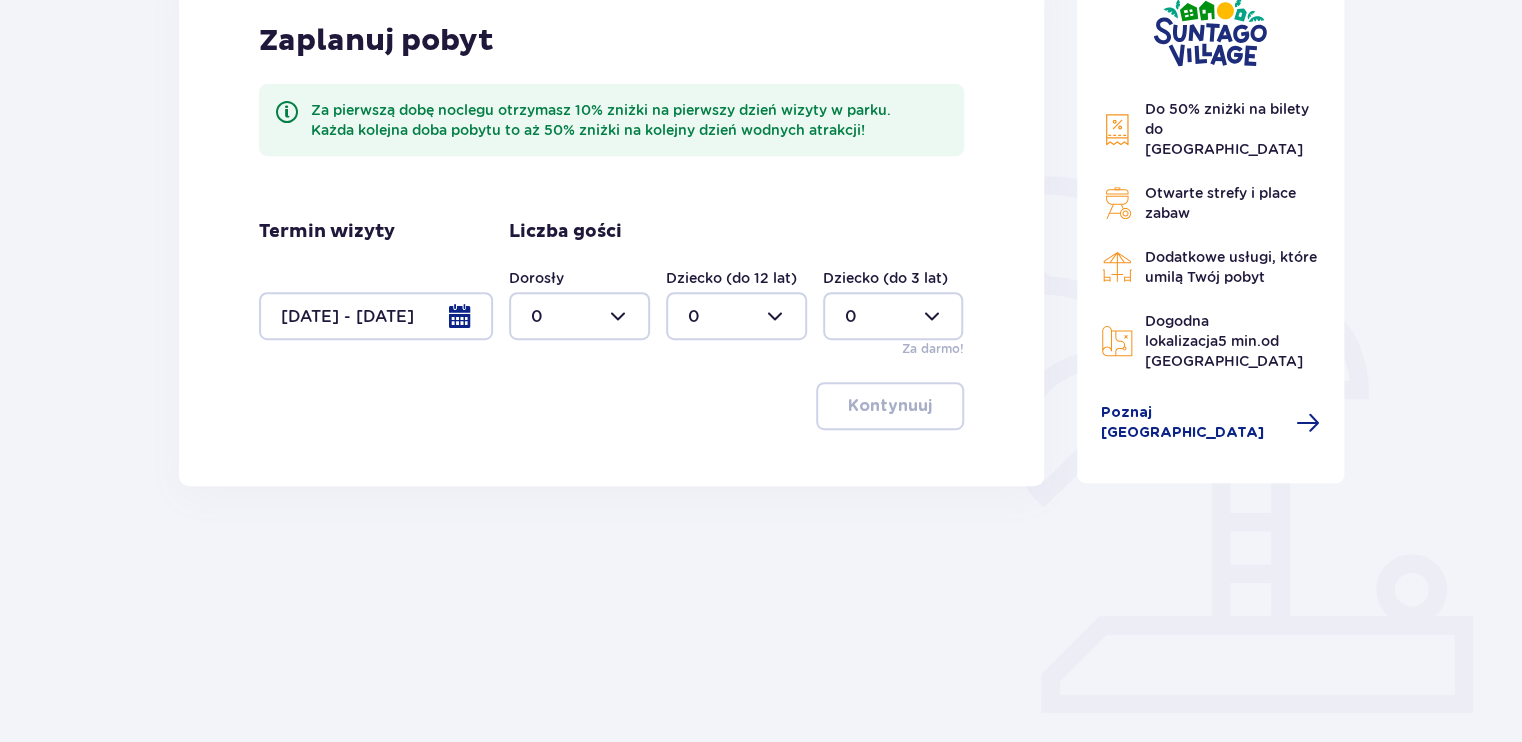 click at bounding box center [579, 316] 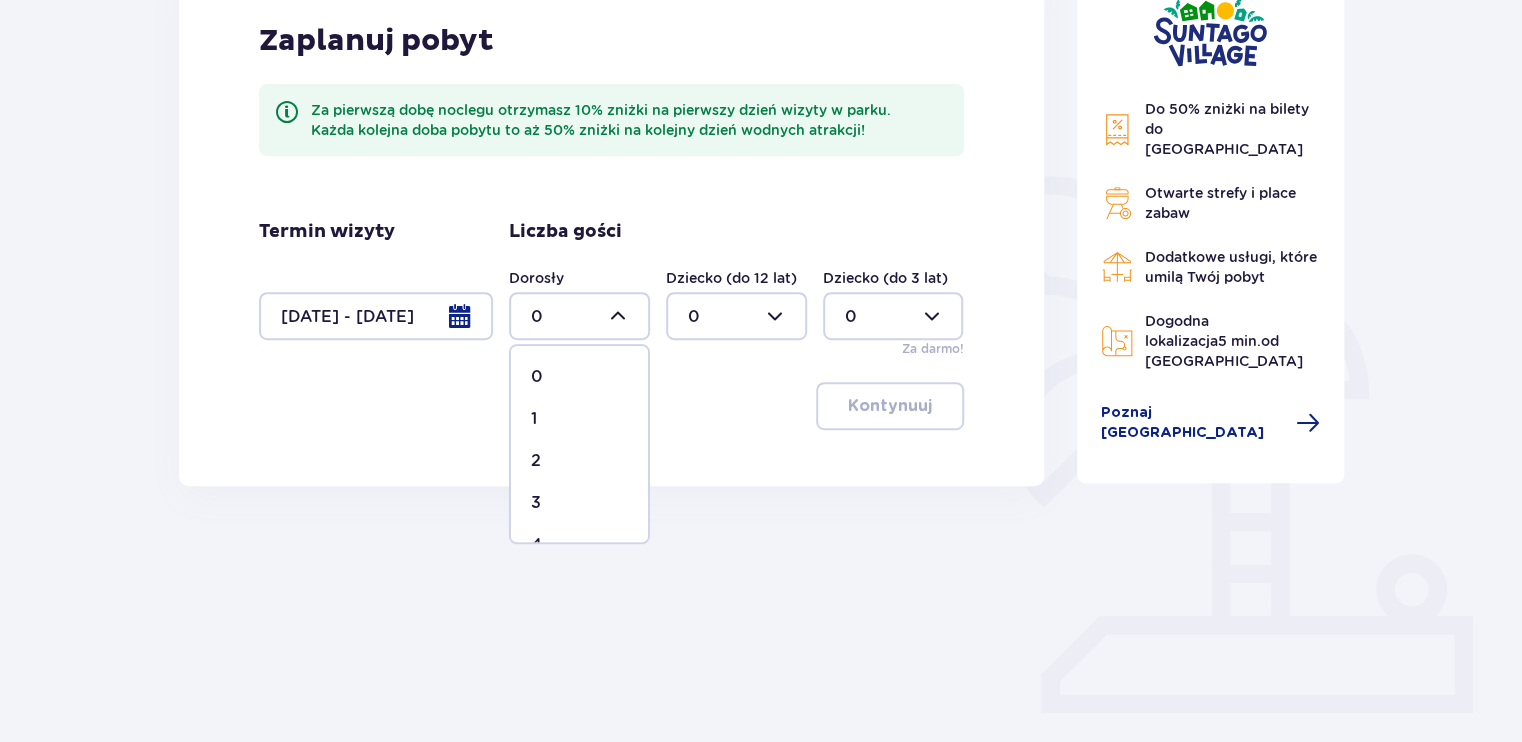 click on "2" at bounding box center [579, 461] 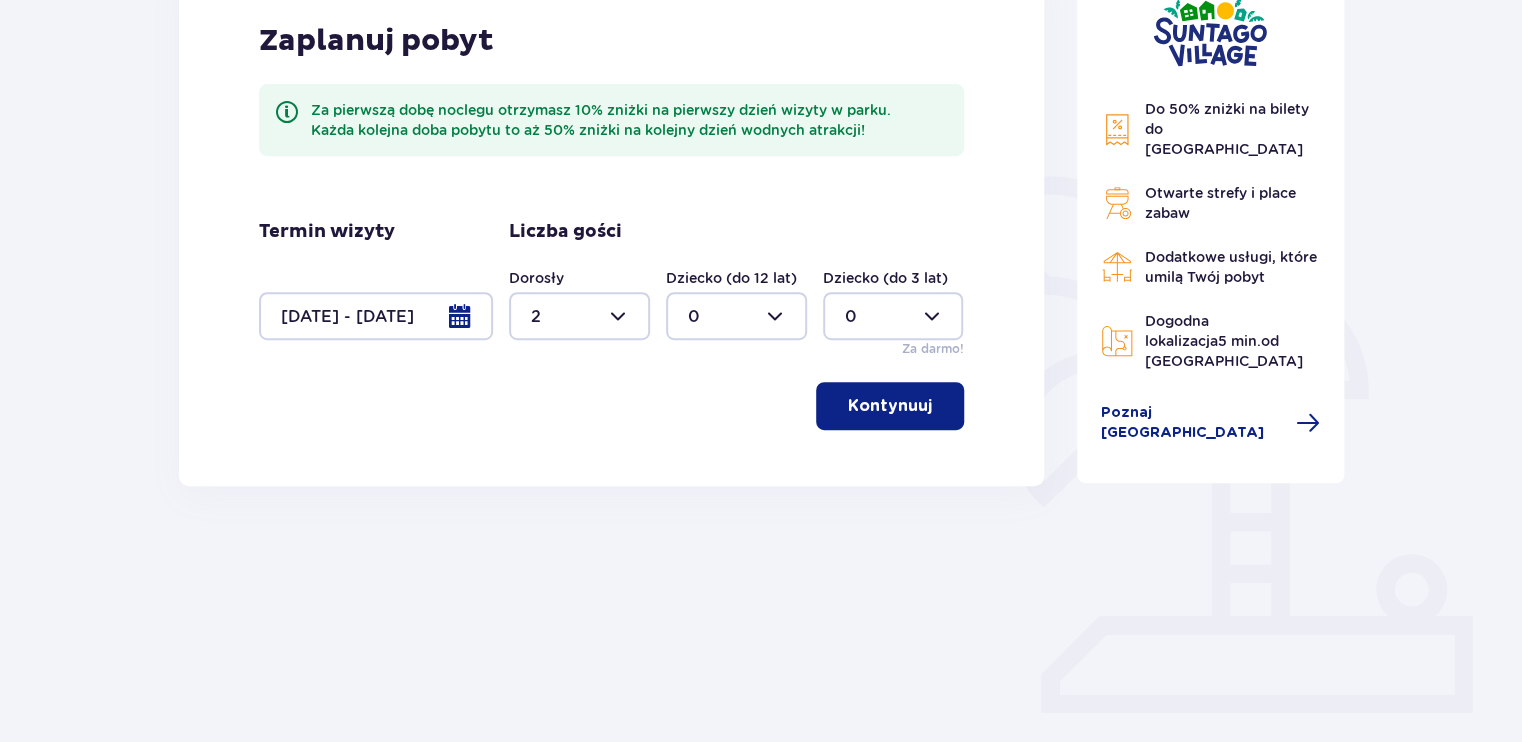 click at bounding box center [736, 316] 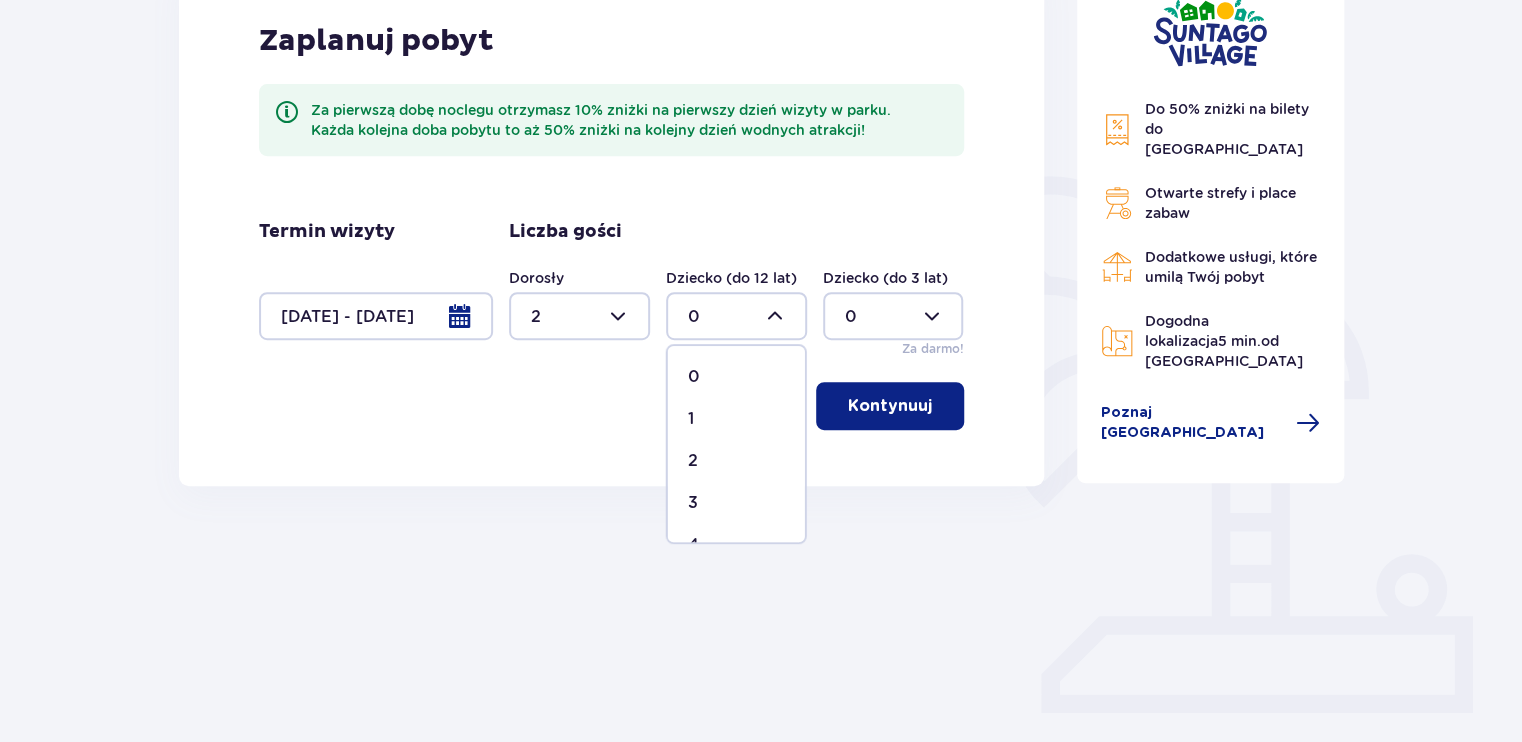 click on "1" at bounding box center (736, 419) 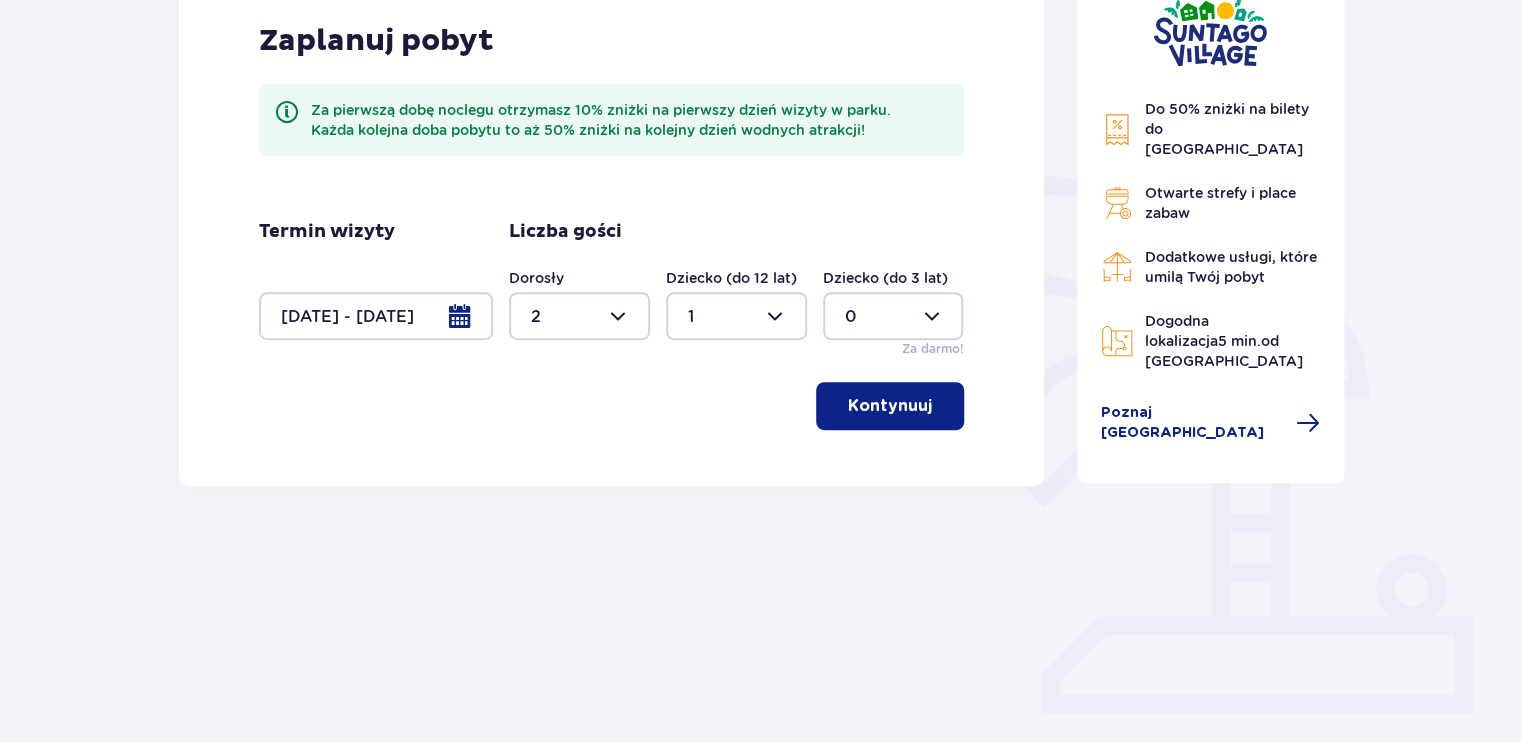 click at bounding box center [893, 316] 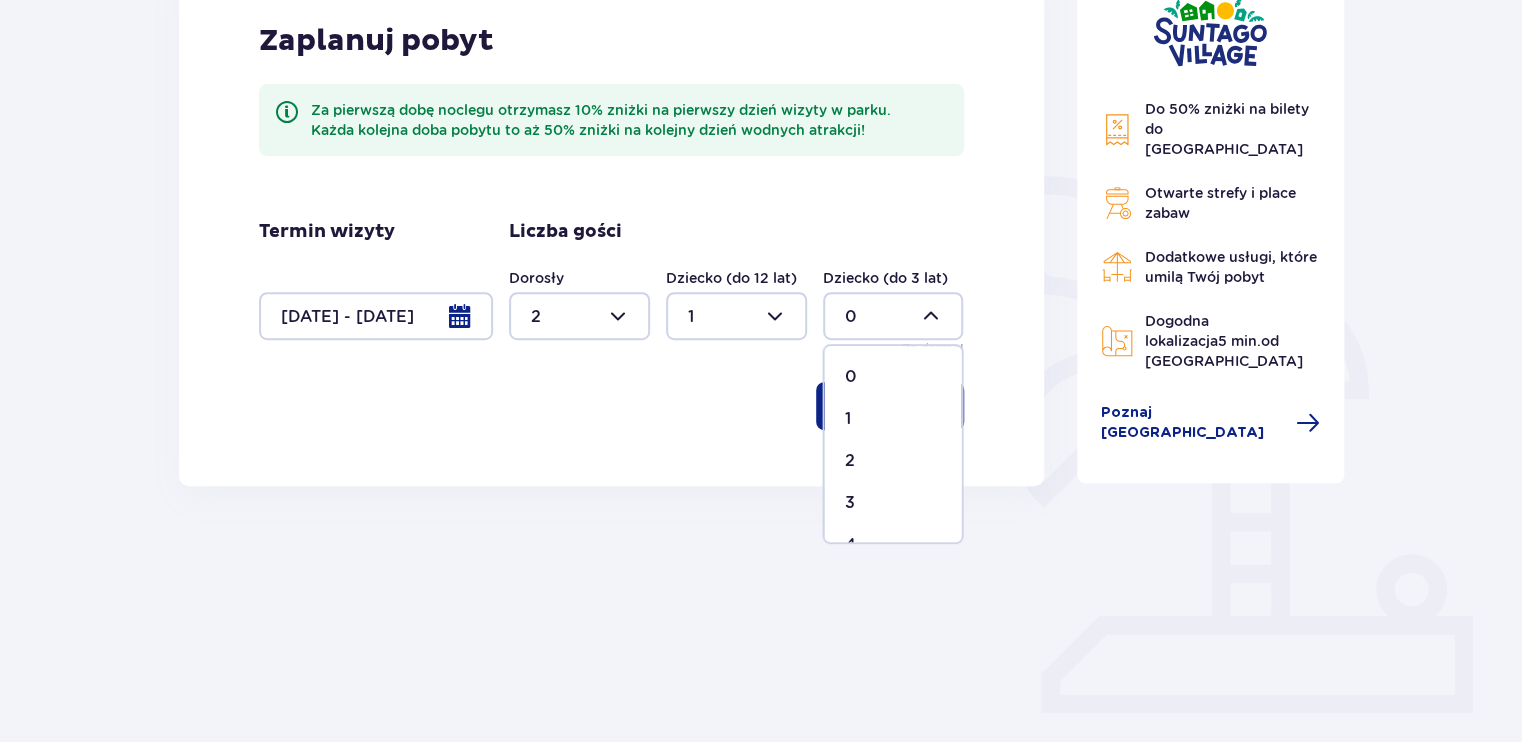 click on "2" at bounding box center [892, 461] 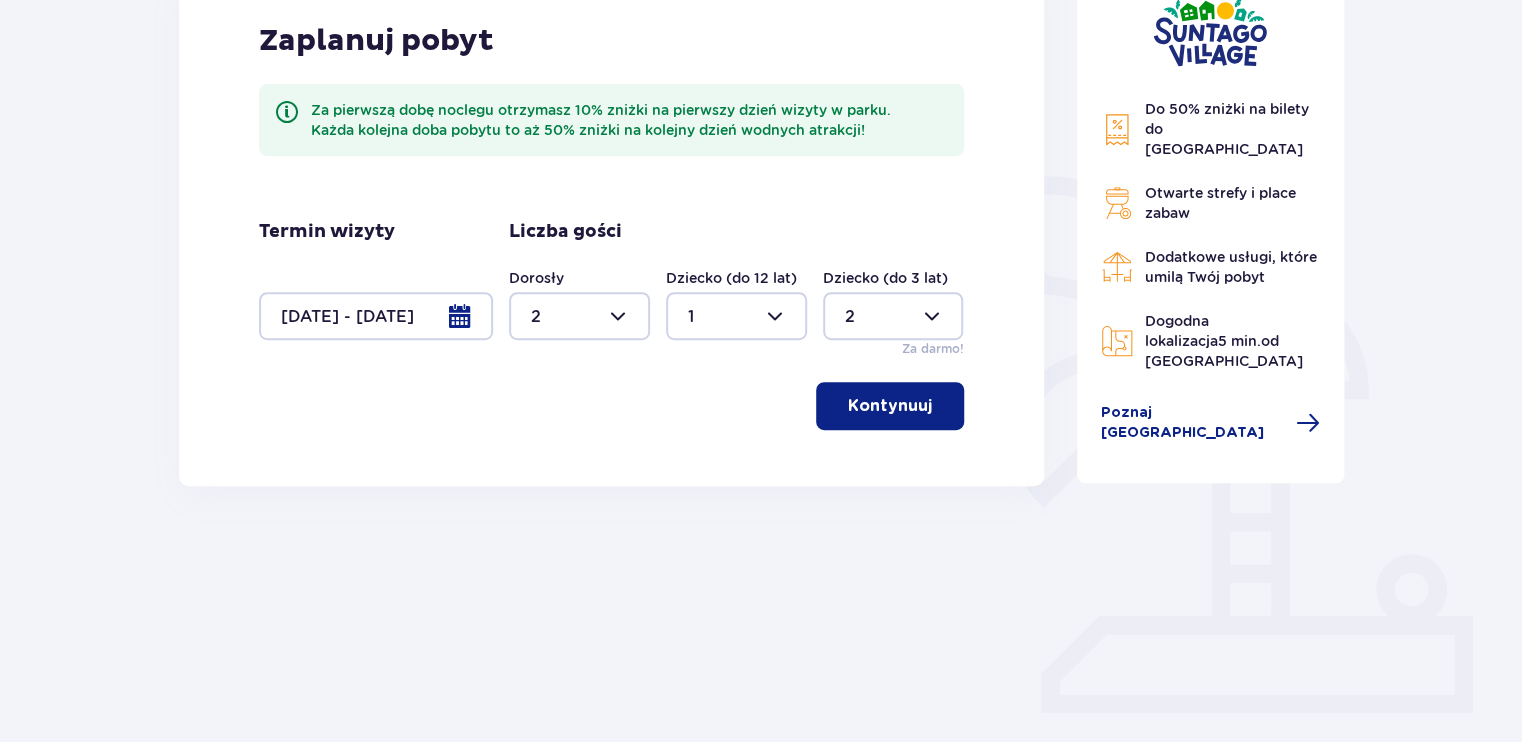 click on "Kontynuuj" at bounding box center (890, 406) 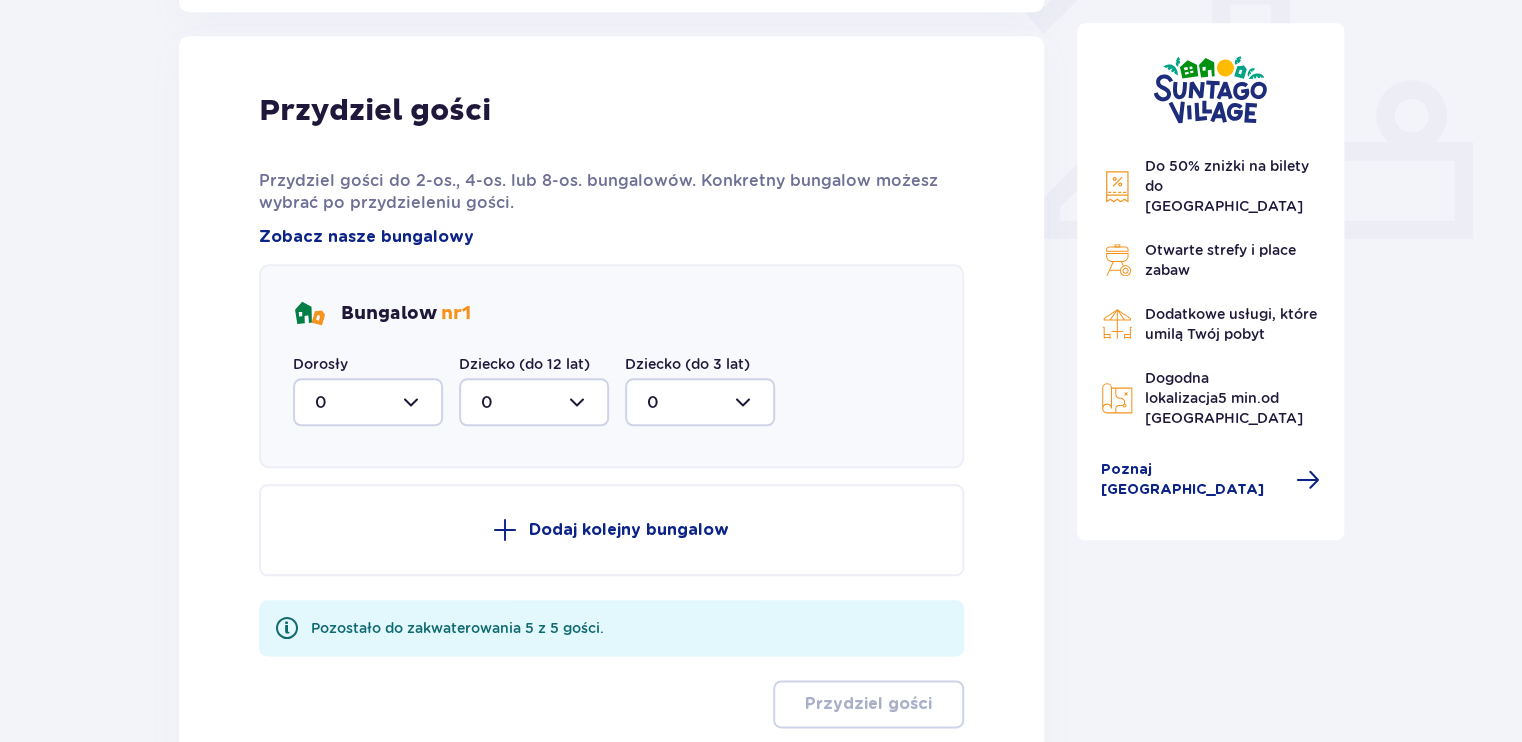 scroll, scrollTop: 874, scrollLeft: 0, axis: vertical 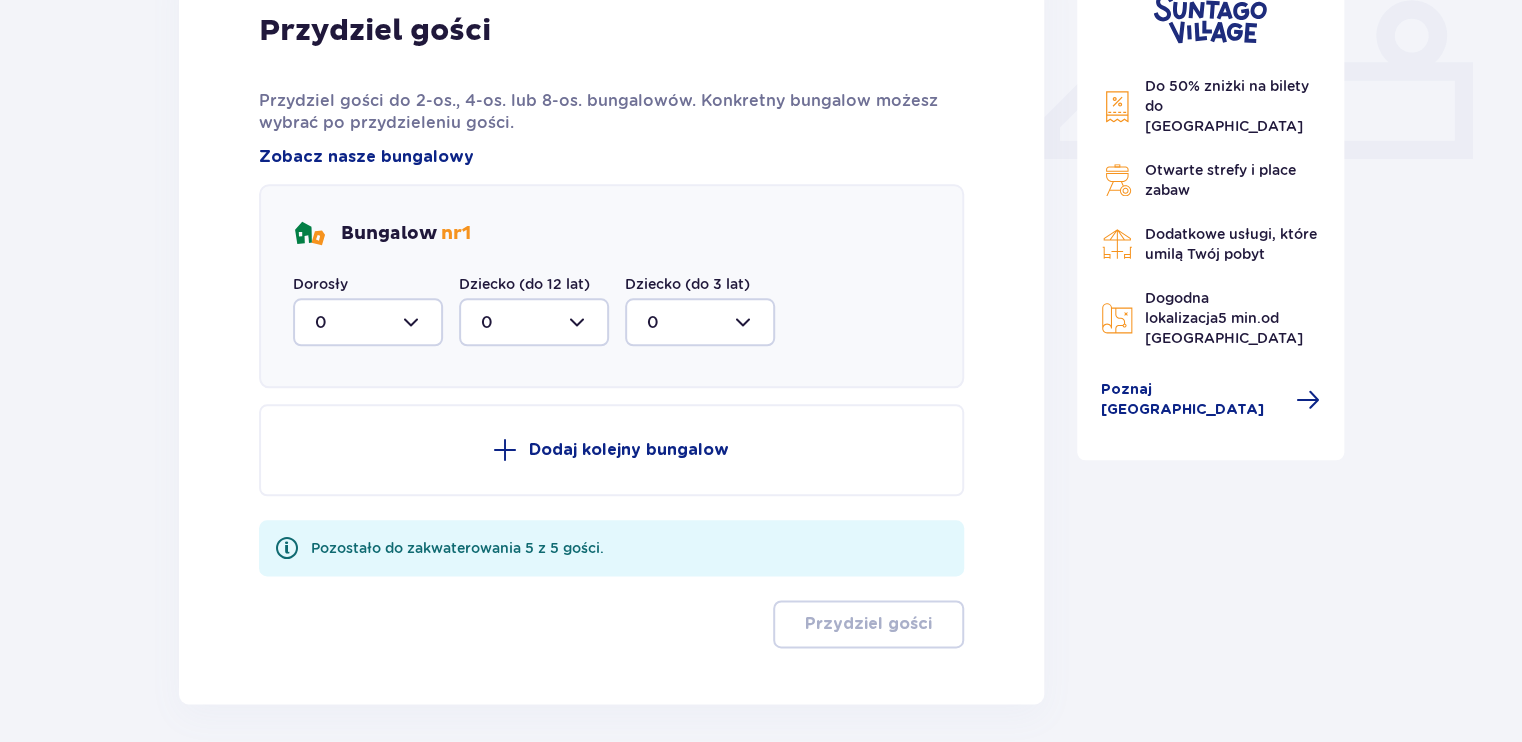 click at bounding box center (368, 322) 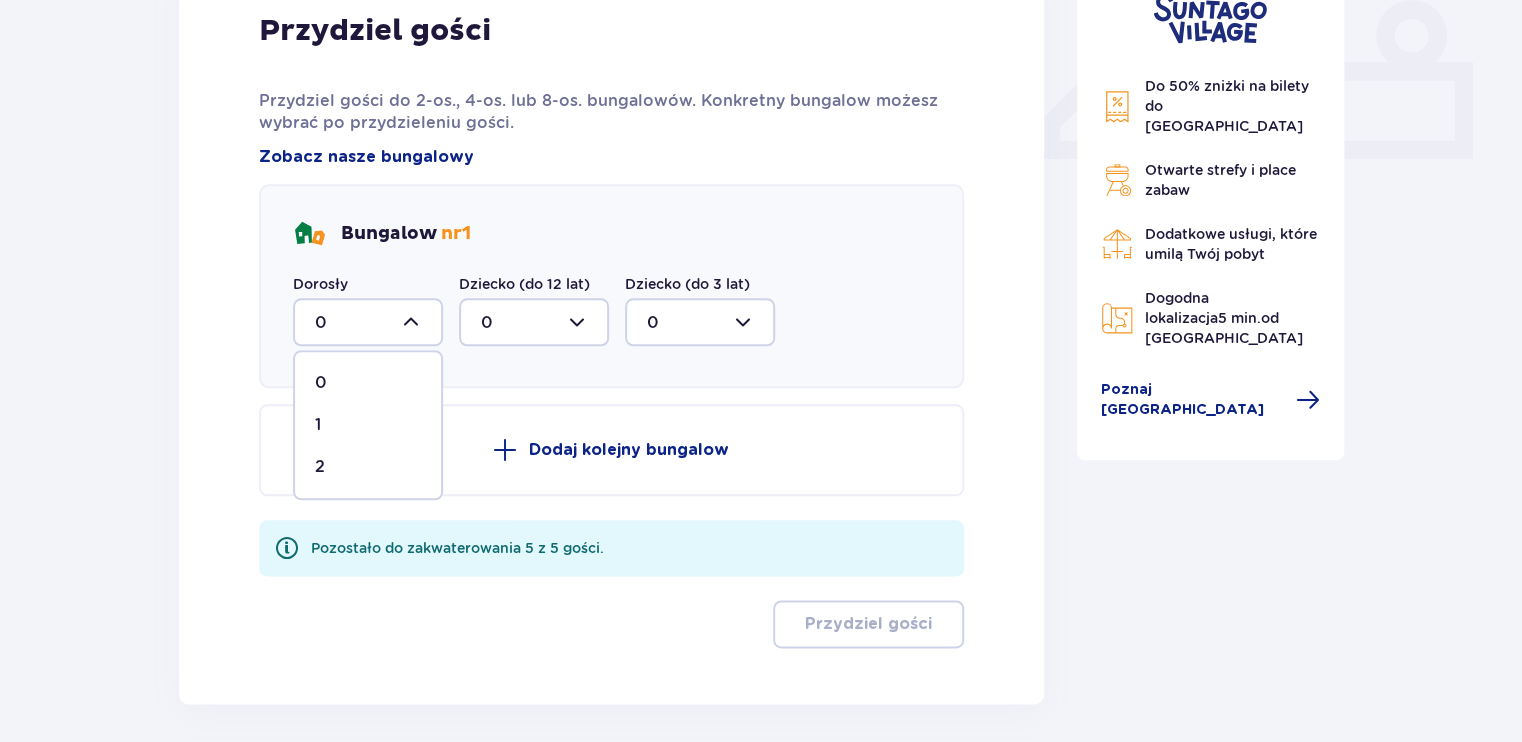 click on "2" at bounding box center (368, 467) 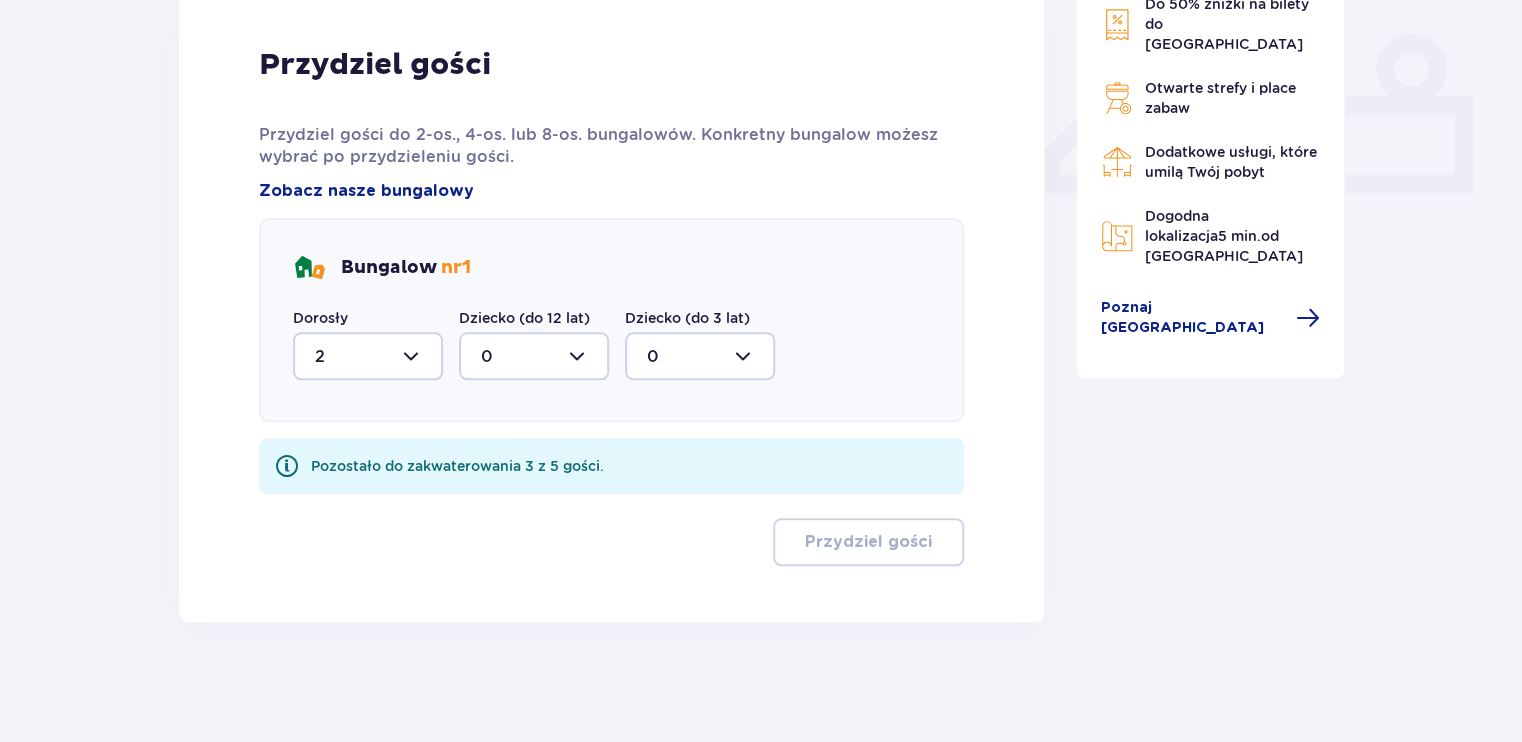 scroll, scrollTop: 839, scrollLeft: 0, axis: vertical 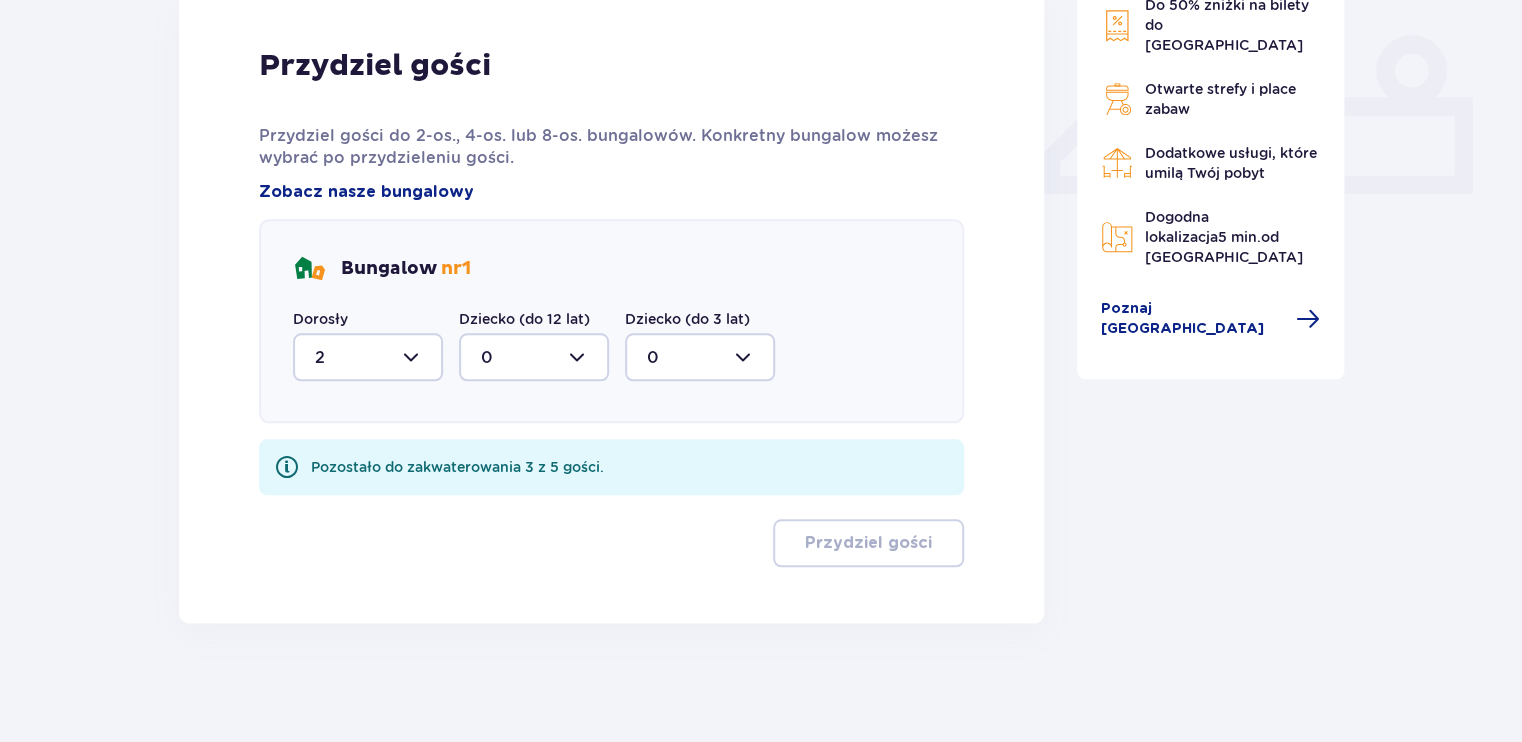 click at bounding box center [534, 357] 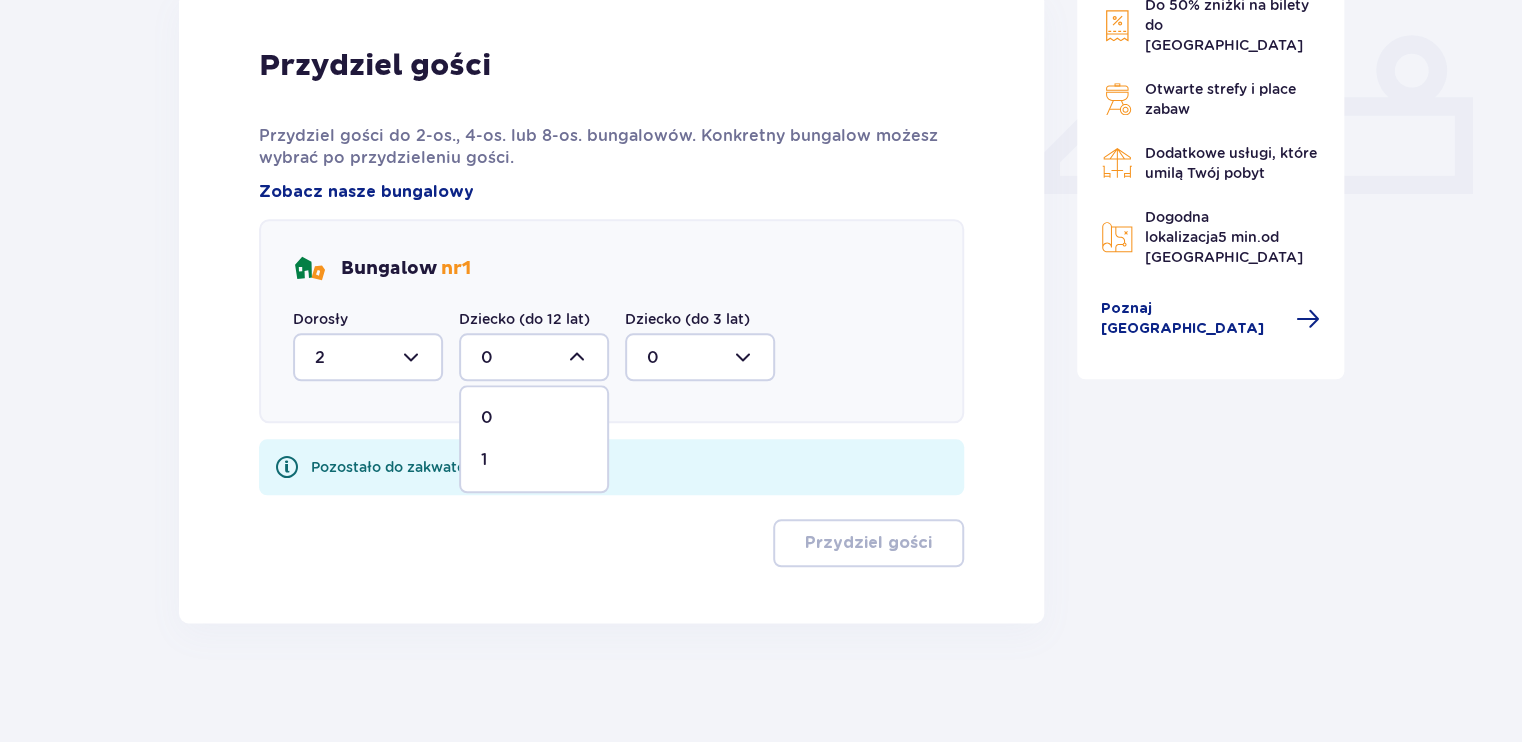 click on "1" at bounding box center (534, 460) 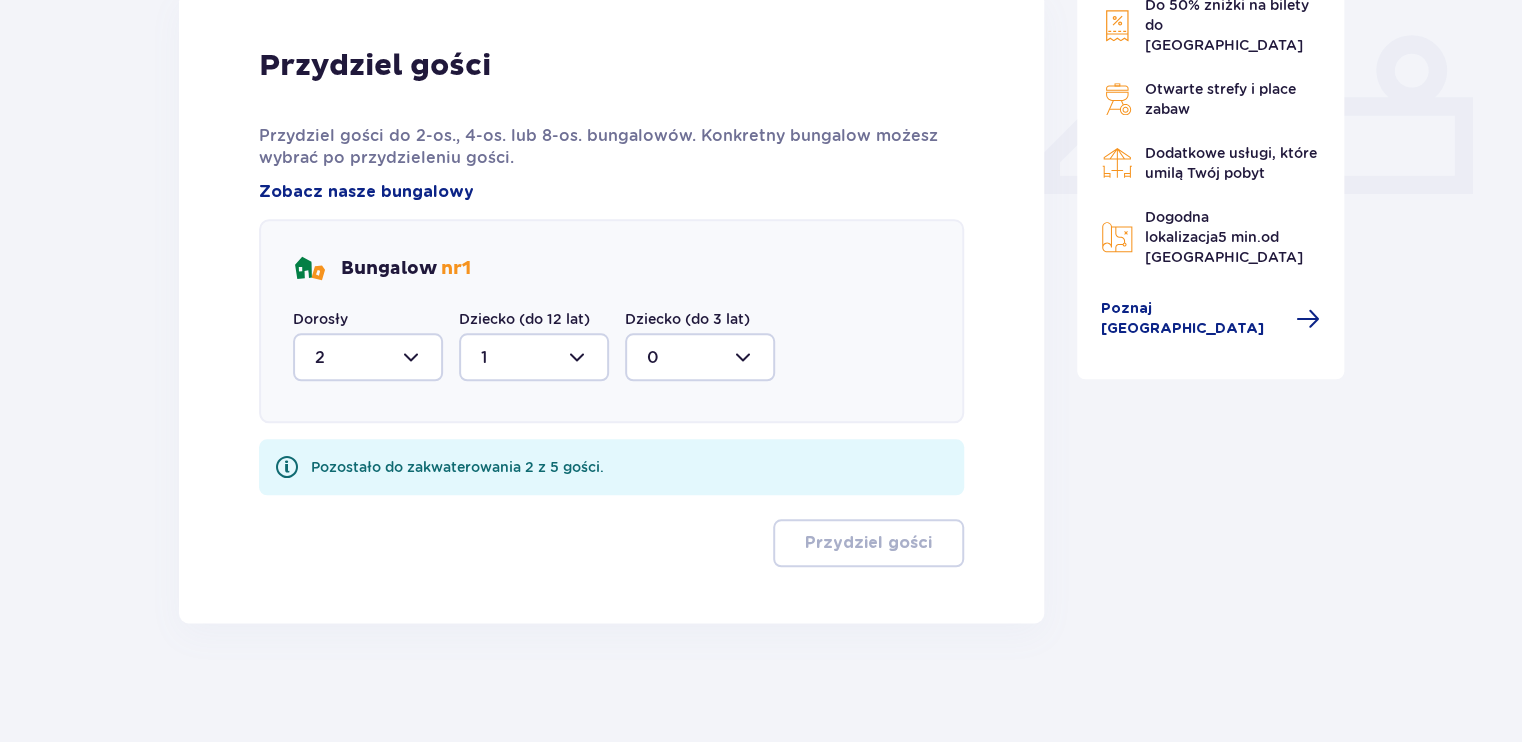 click at bounding box center (700, 357) 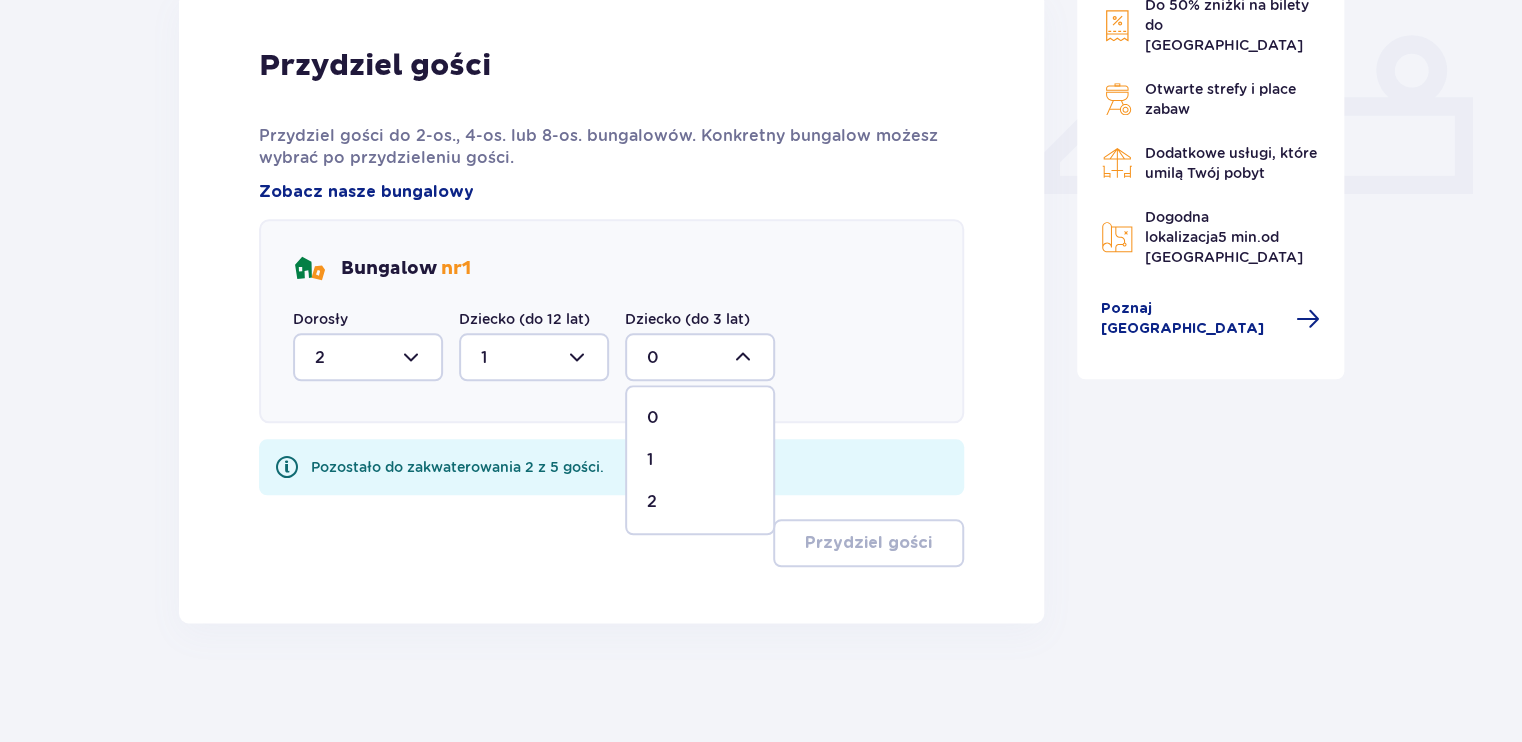 click on "2" at bounding box center (700, 502) 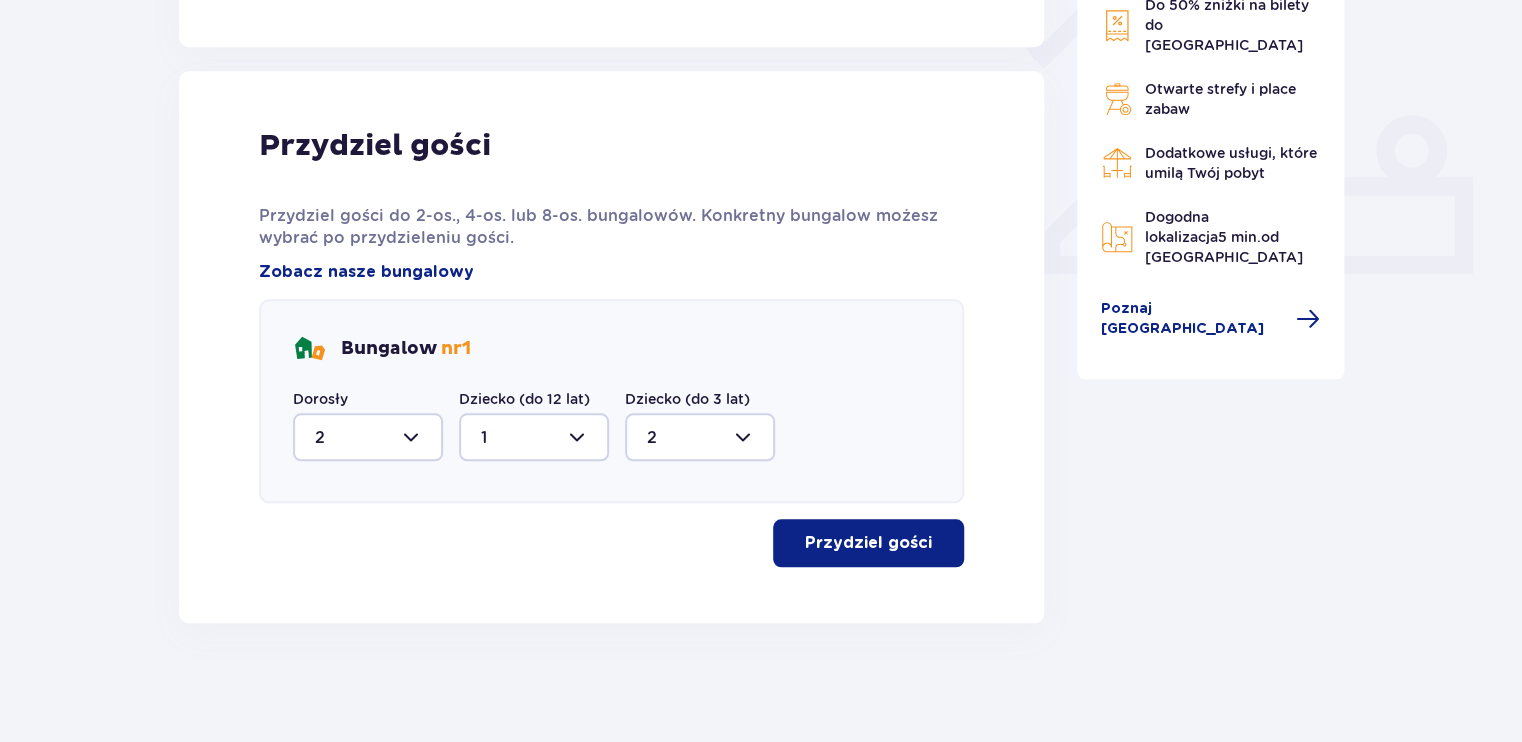 click on "Przydziel gości" at bounding box center [868, 543] 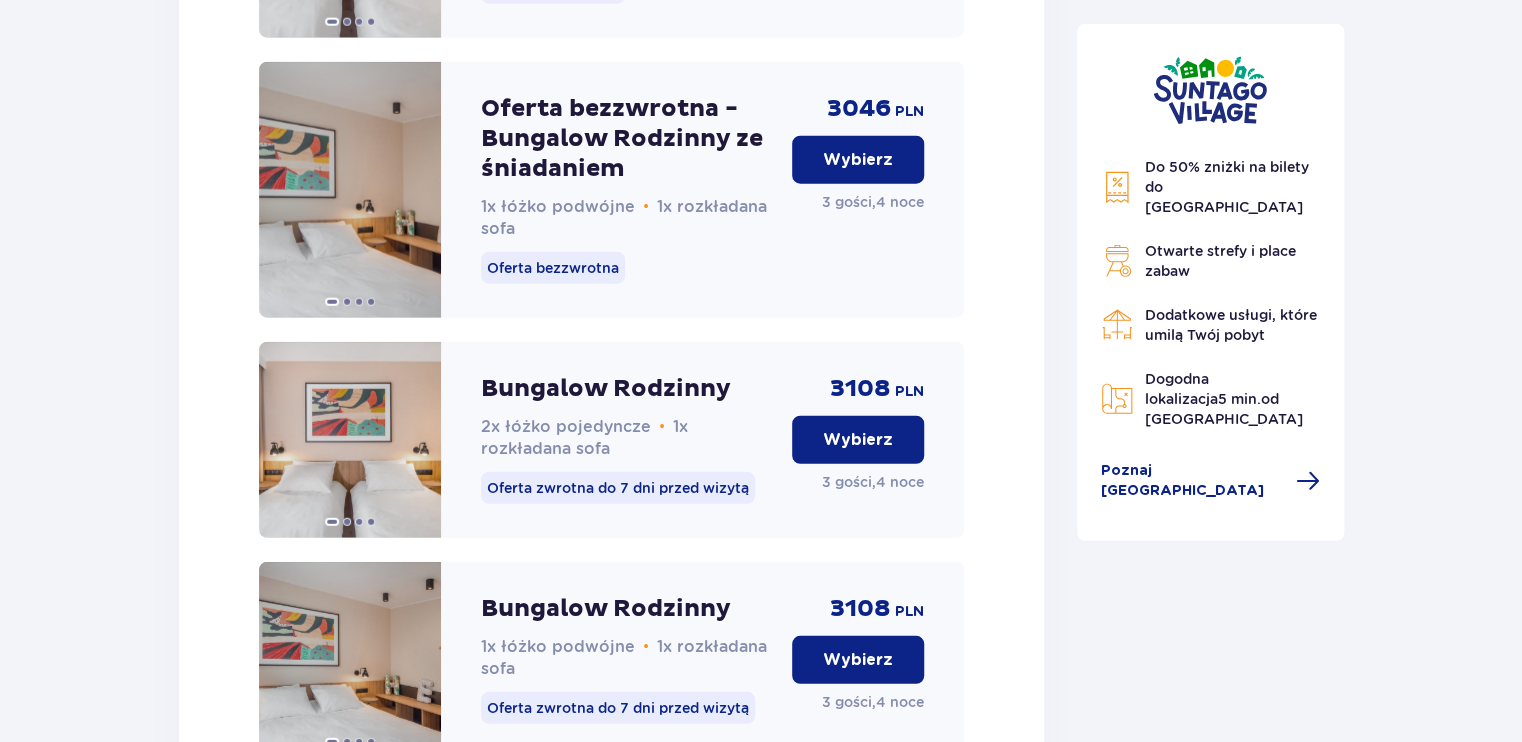 scroll, scrollTop: 2421, scrollLeft: 0, axis: vertical 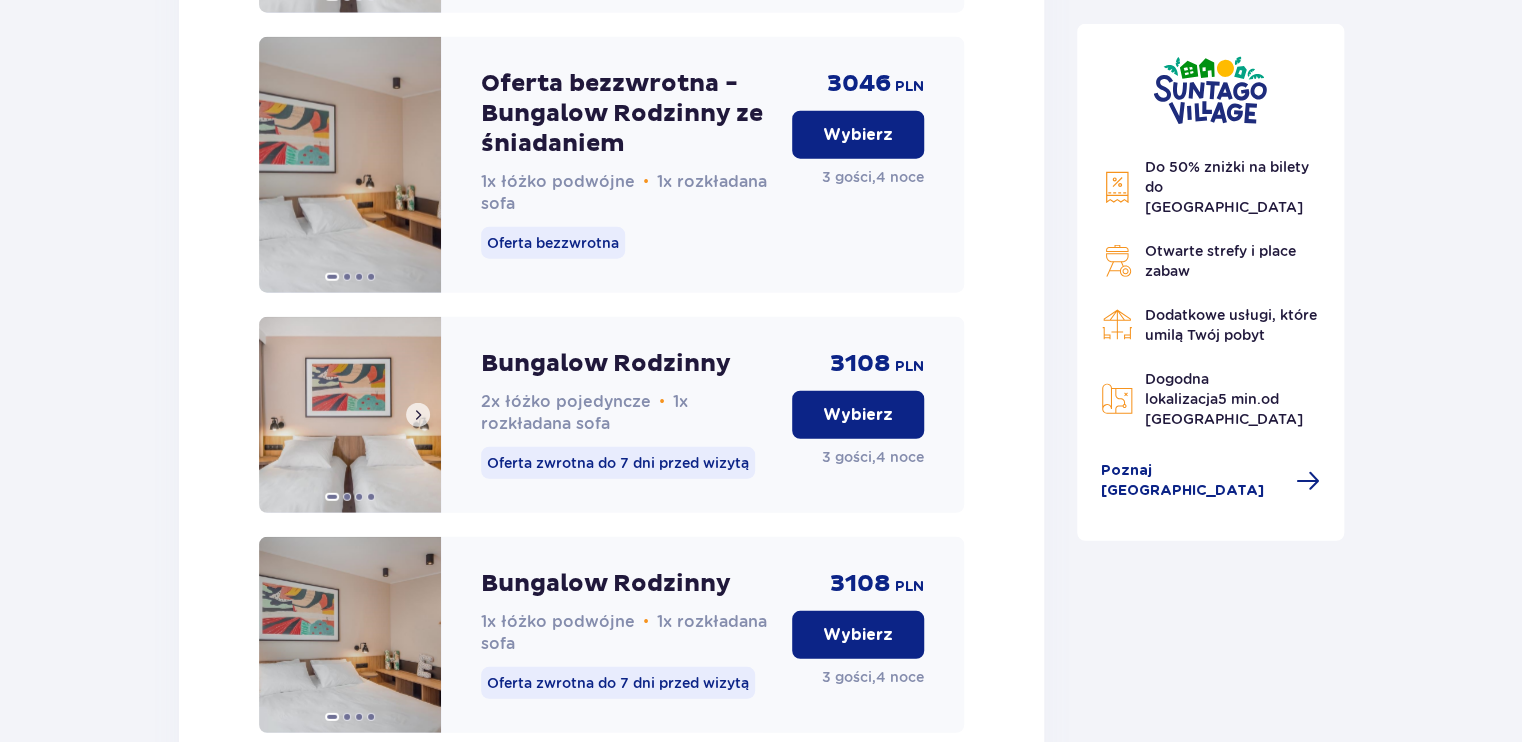 click at bounding box center (418, 415) 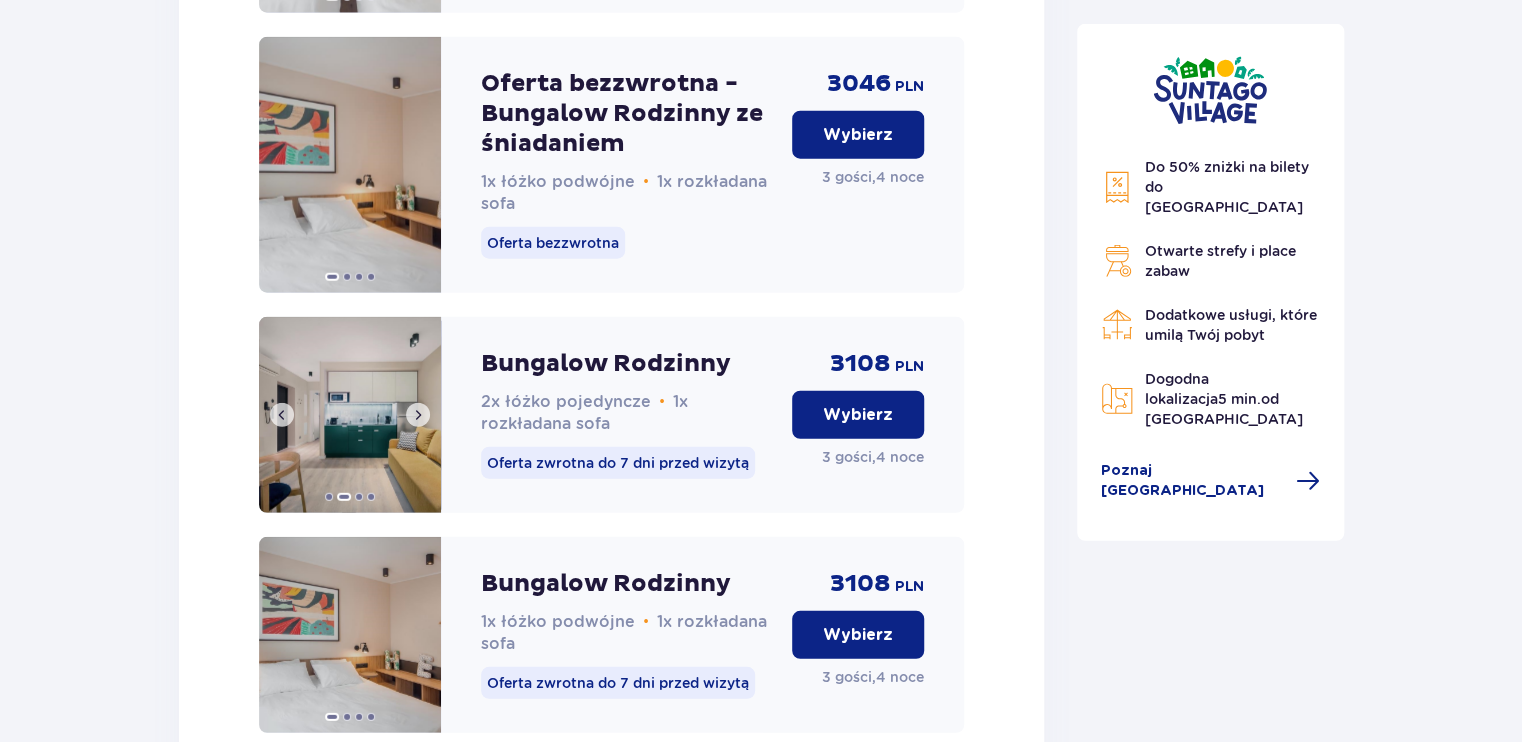 click at bounding box center [418, 415] 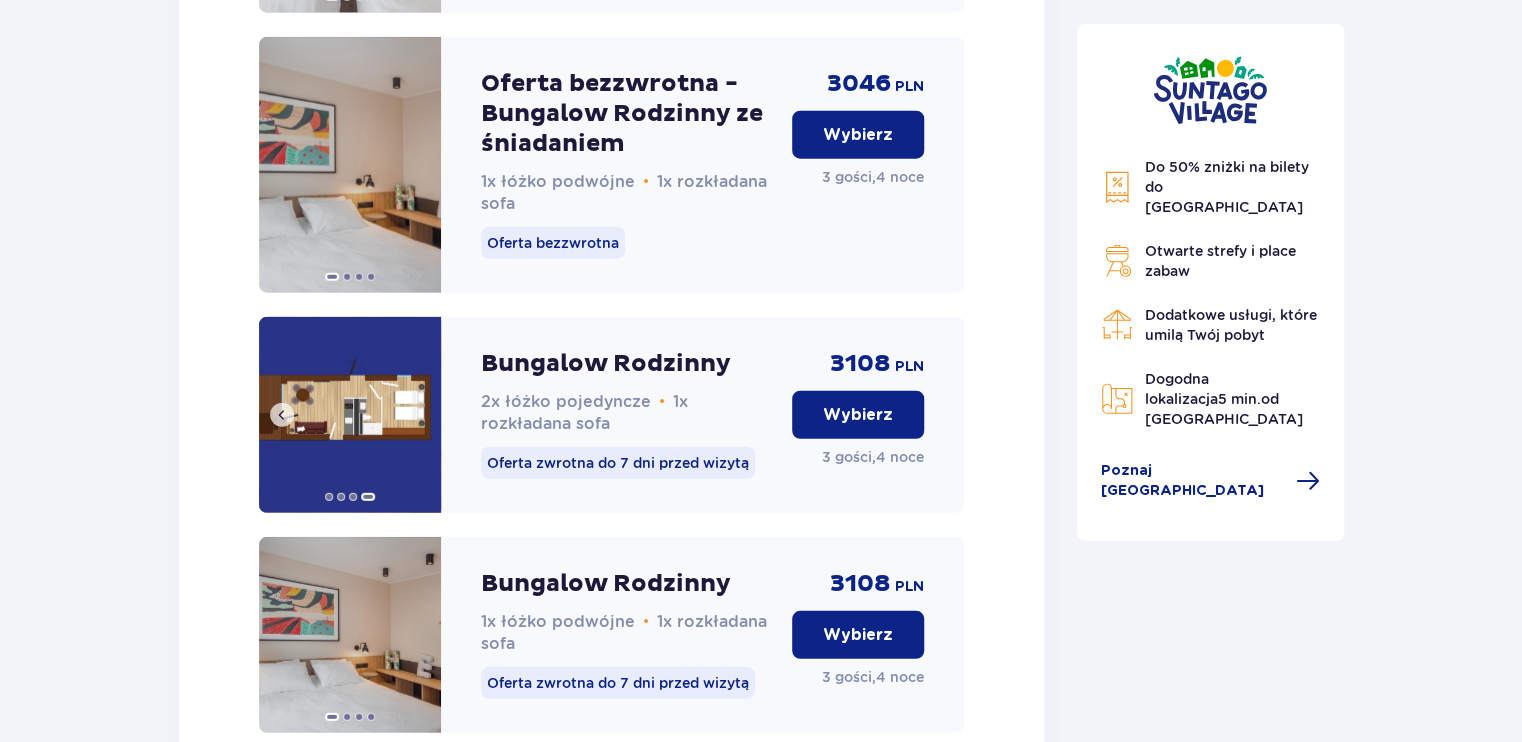 click at bounding box center [350, 415] 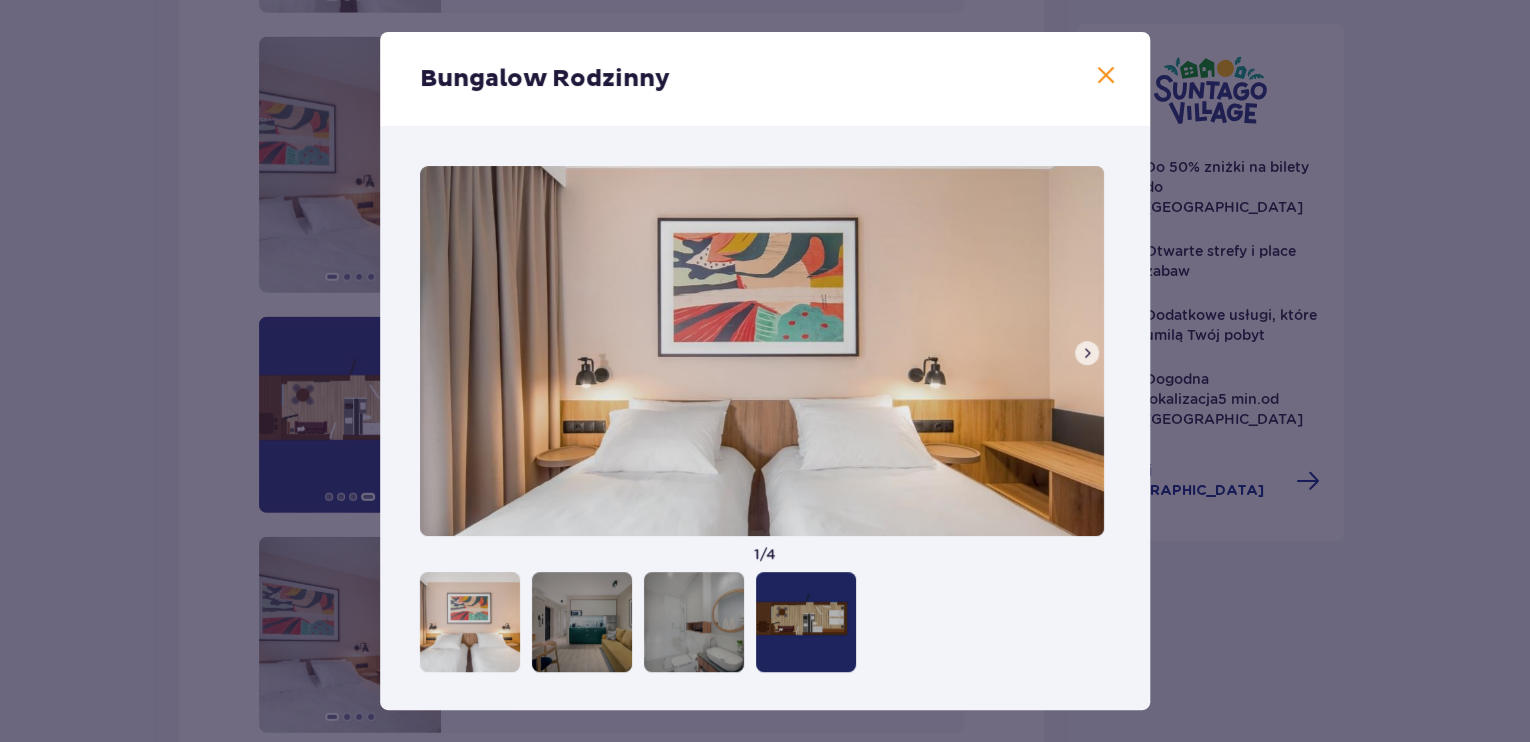 click at bounding box center (1106, 76) 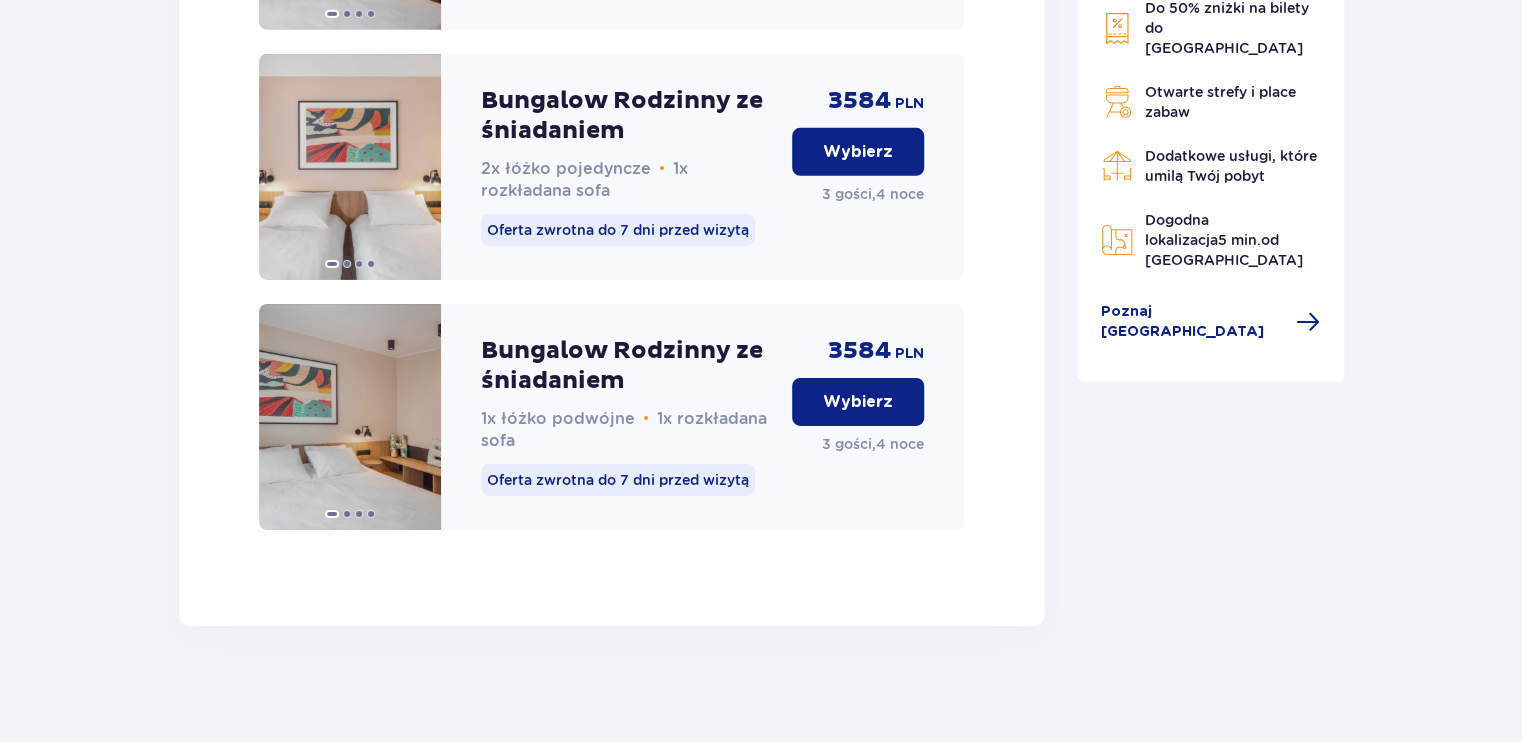 scroll, scrollTop: 3141, scrollLeft: 0, axis: vertical 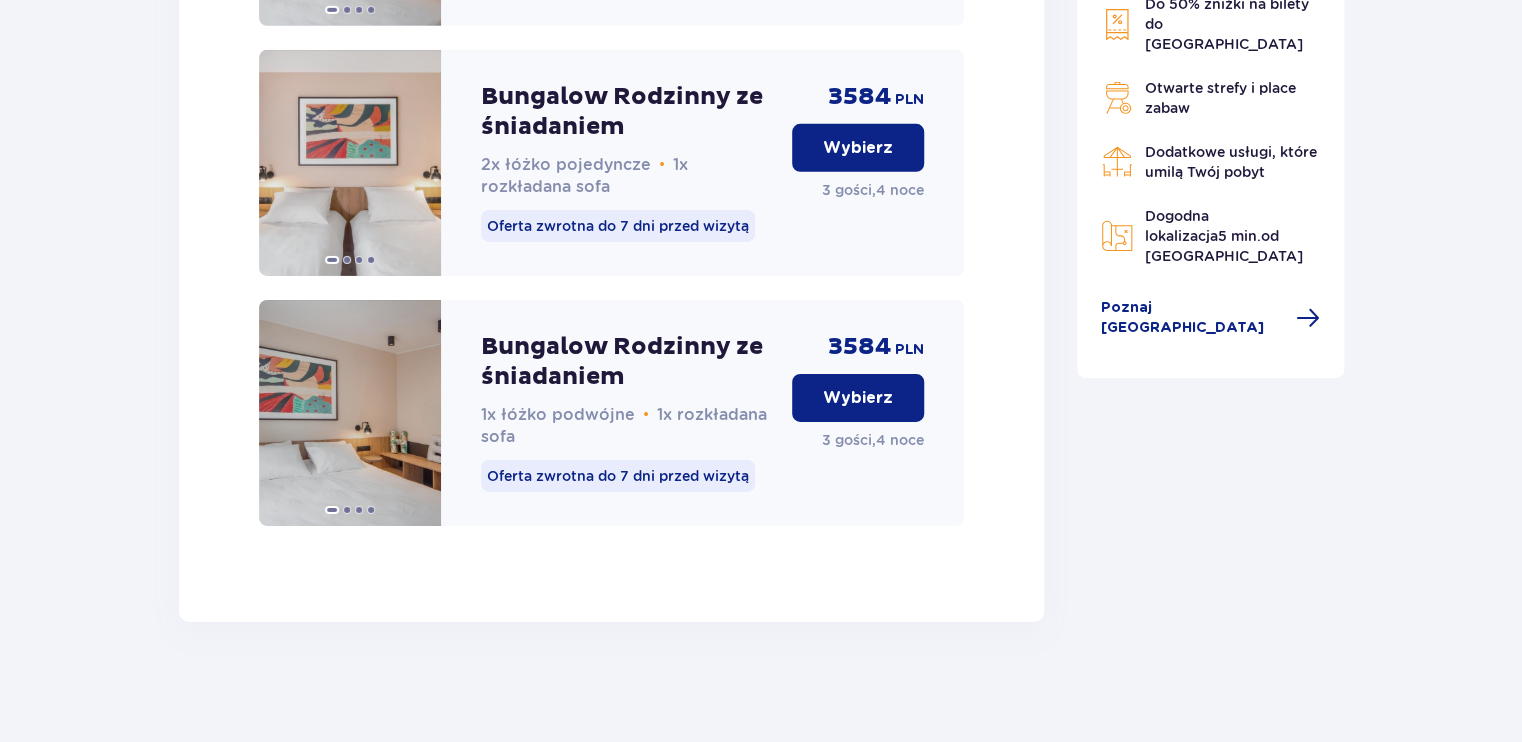 click on "Wybierz" at bounding box center (858, 398) 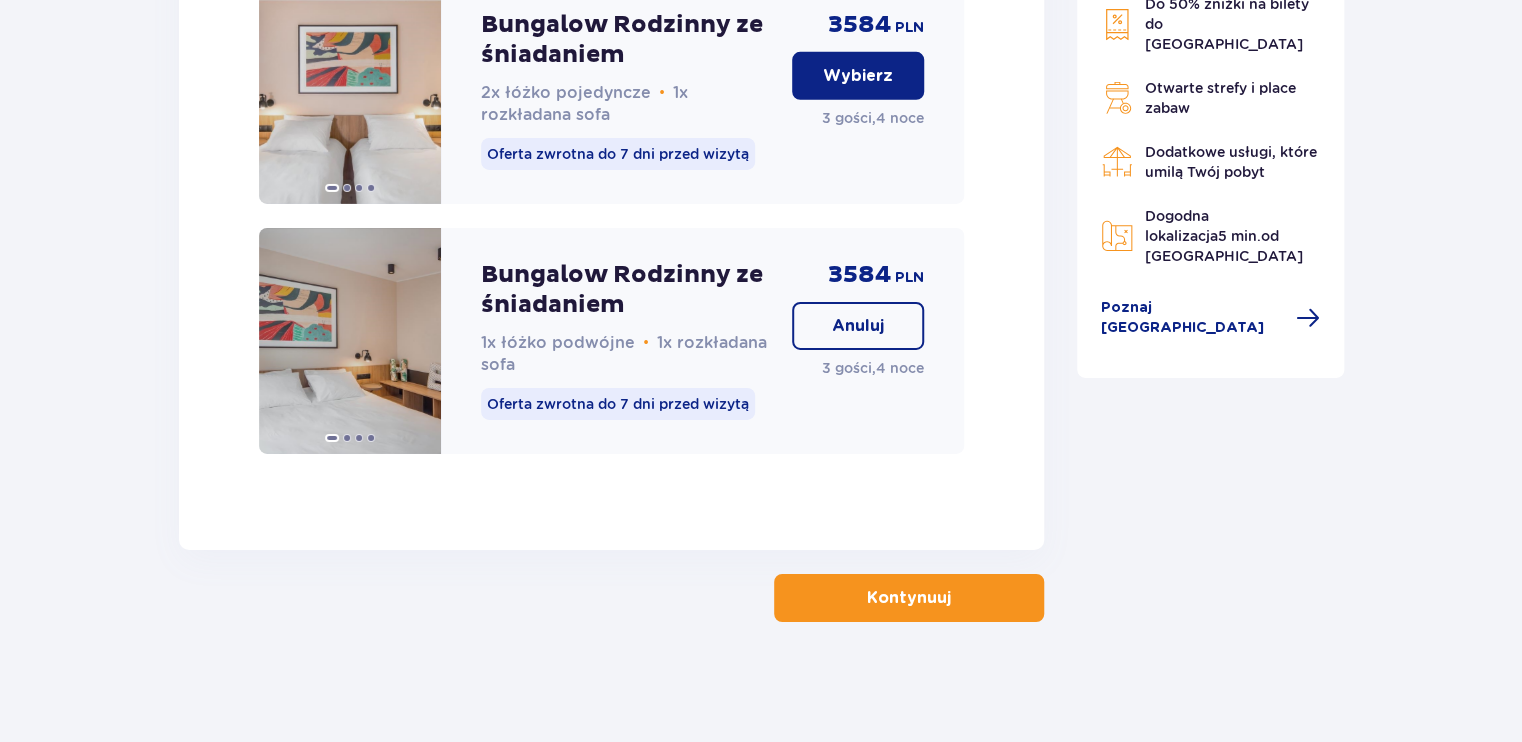 scroll, scrollTop: 3225, scrollLeft: 0, axis: vertical 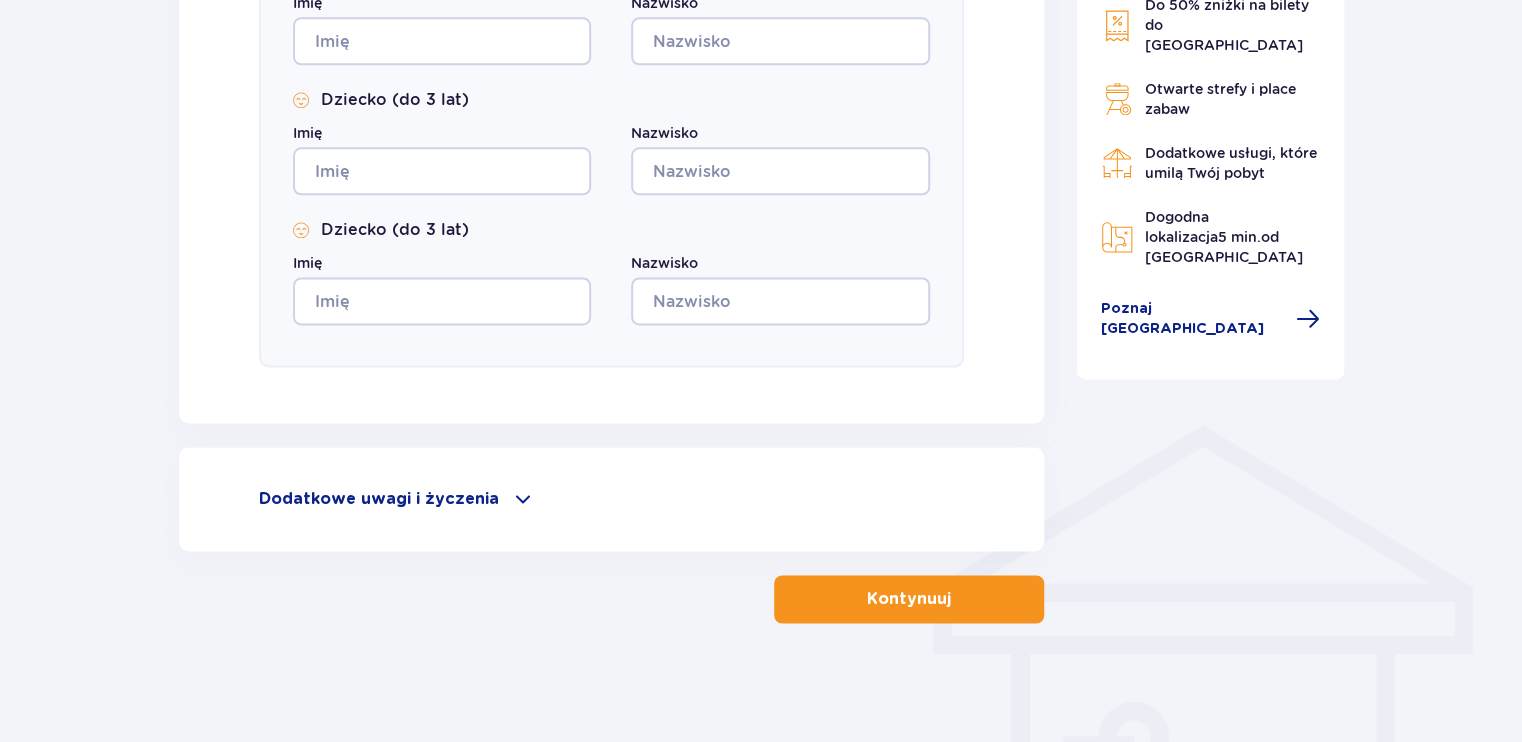 click on "Dodatkowe uwagi i życzenia" at bounding box center [379, 499] 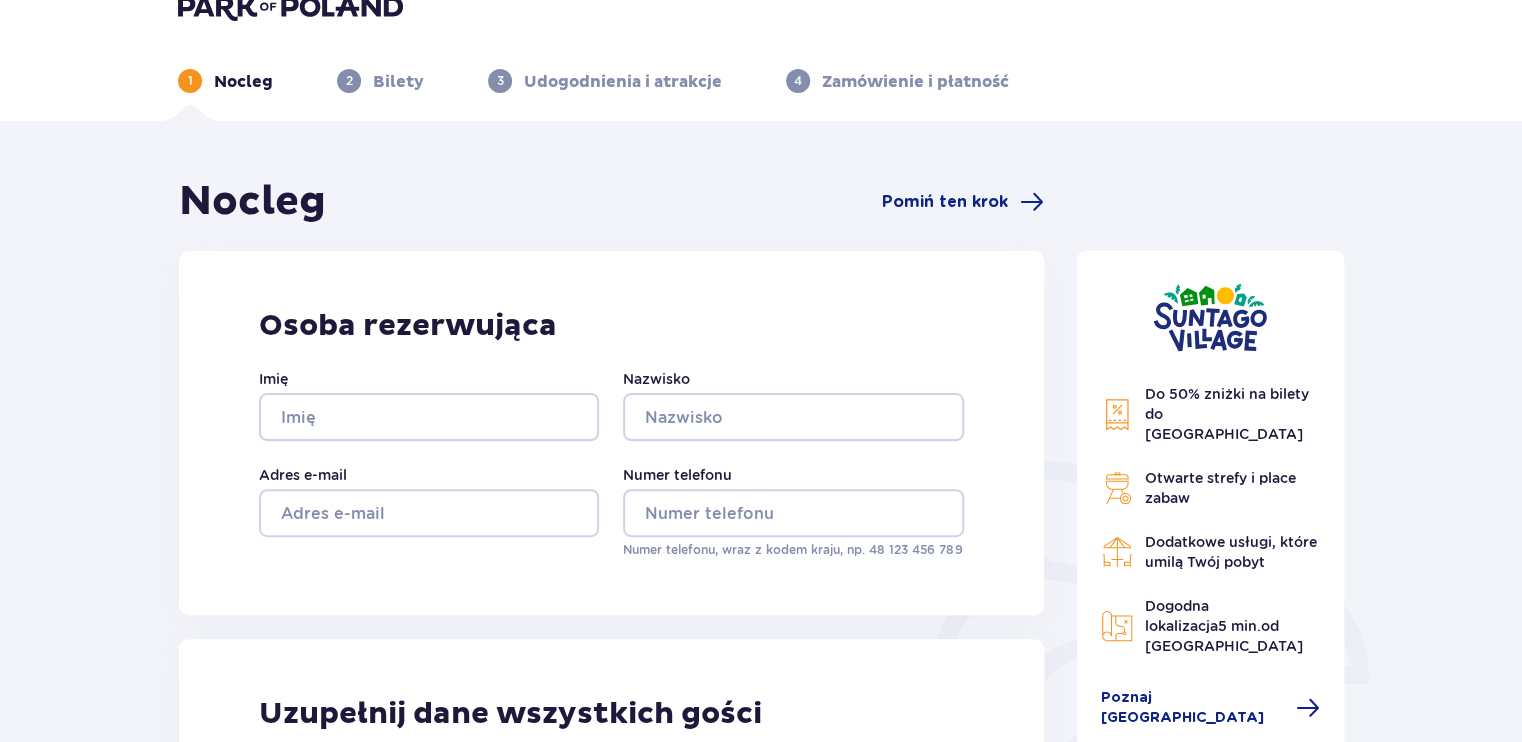 scroll, scrollTop: 8, scrollLeft: 0, axis: vertical 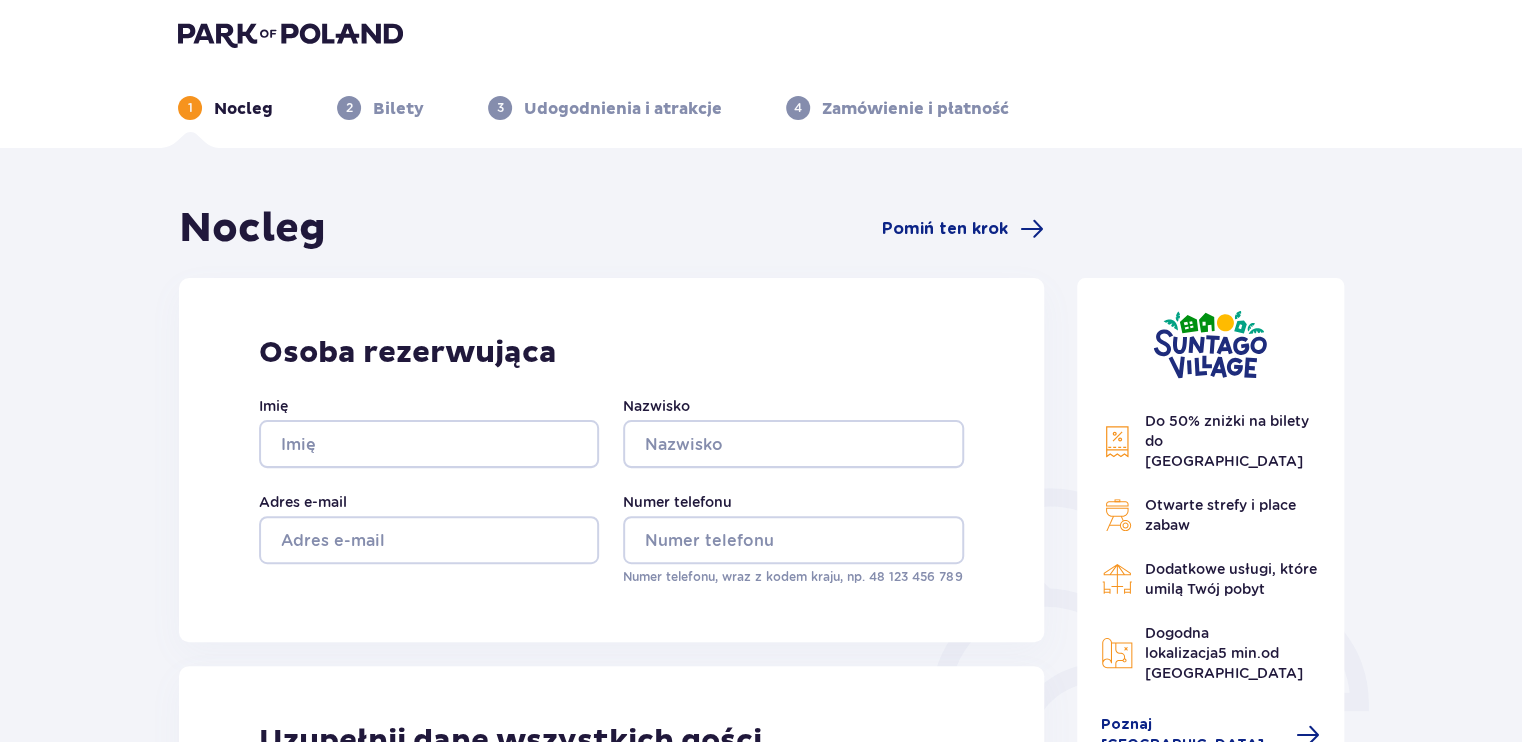 click on "Do 50% zniżki na bilety do parku Suntago" at bounding box center [1227, 441] 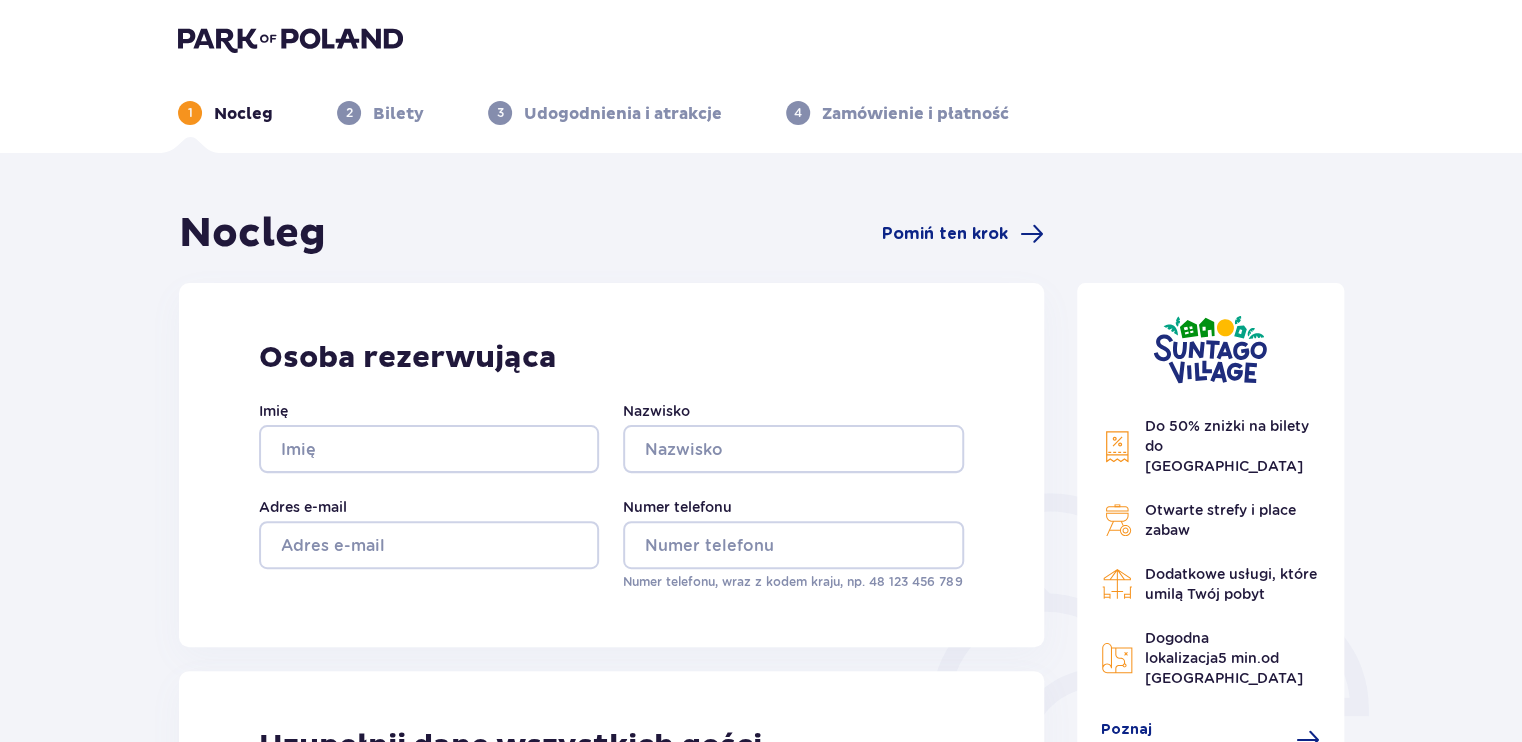 scroll, scrollTop: 0, scrollLeft: 0, axis: both 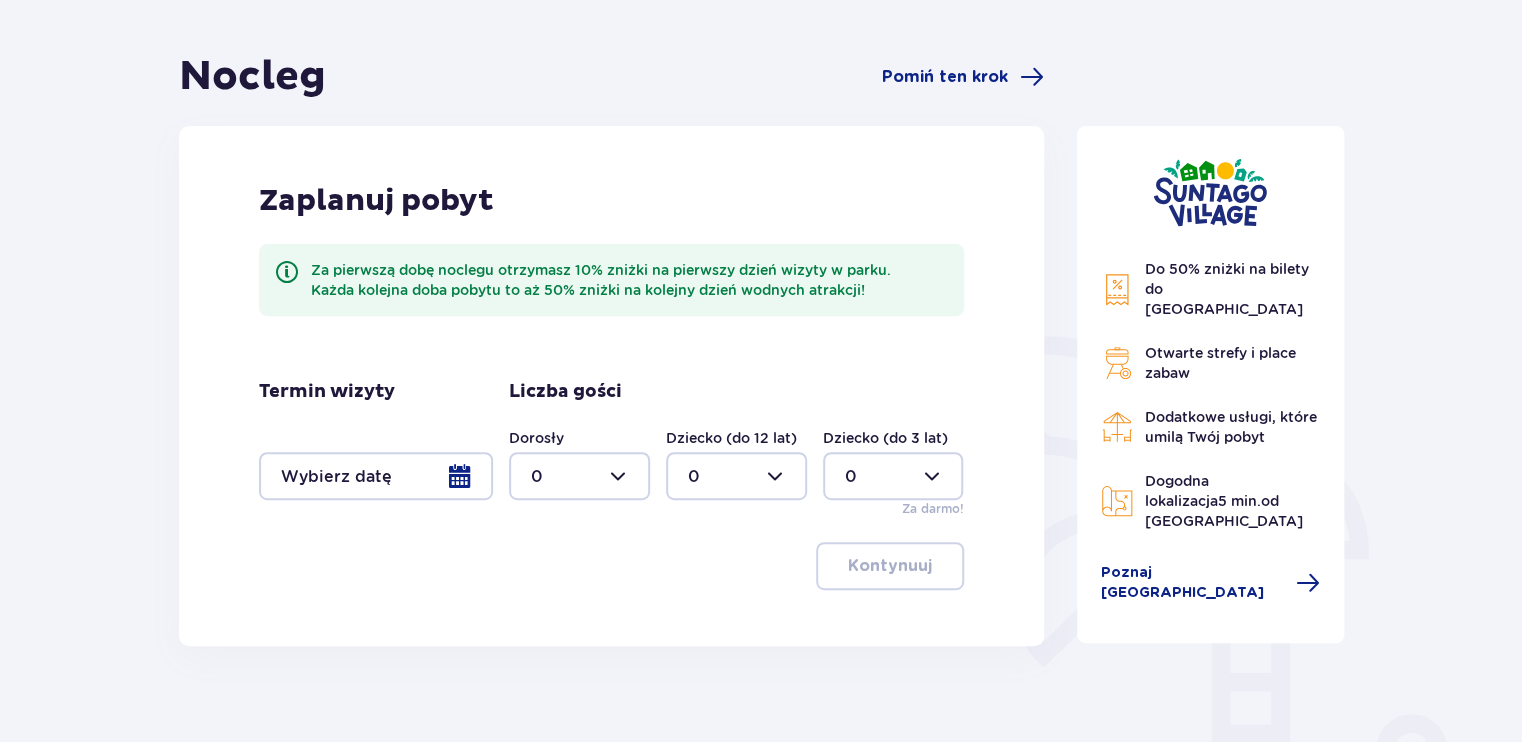 click at bounding box center (376, 476) 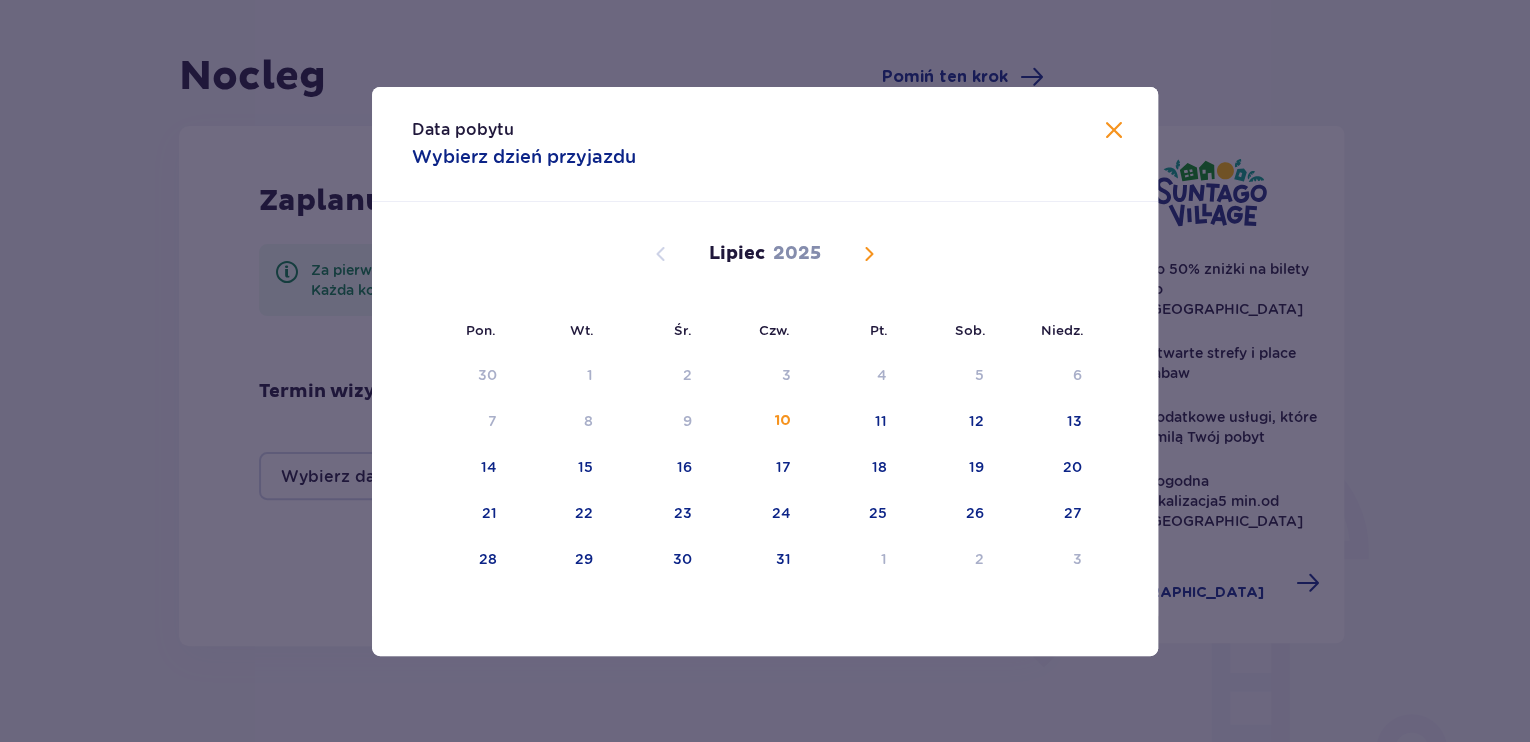 click at bounding box center [869, 254] 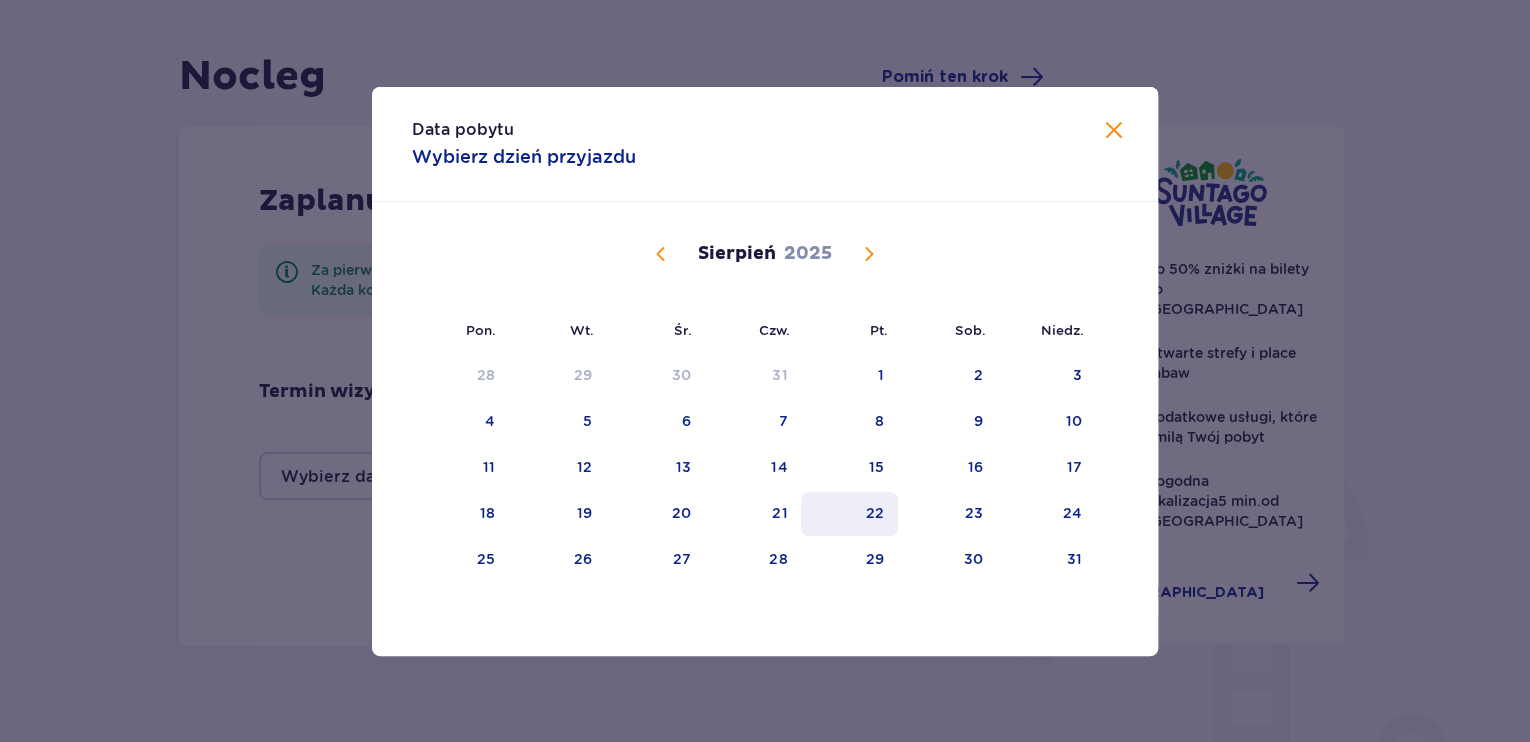 click on "22" at bounding box center [875, 513] 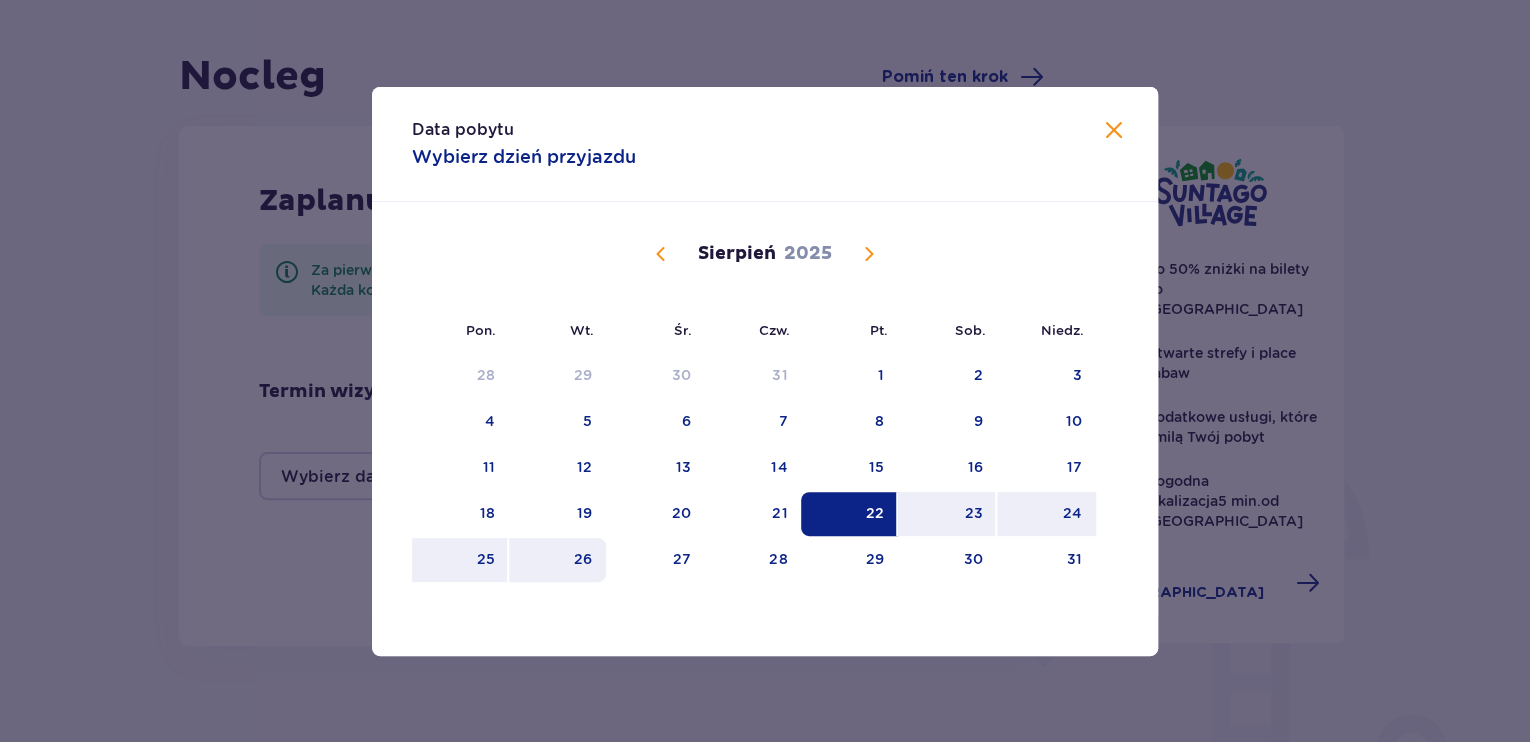 click on "26" at bounding box center (557, 560) 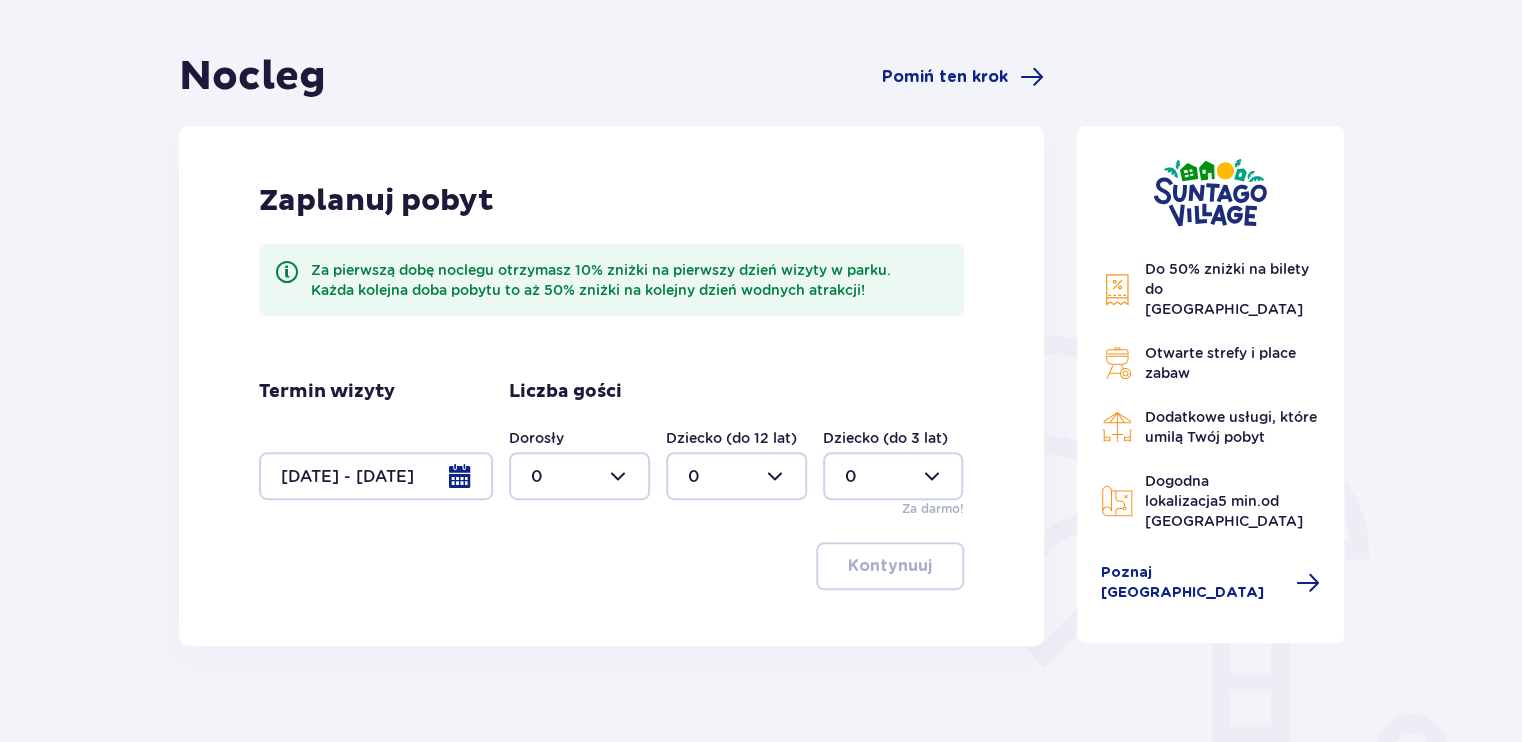 click at bounding box center (579, 476) 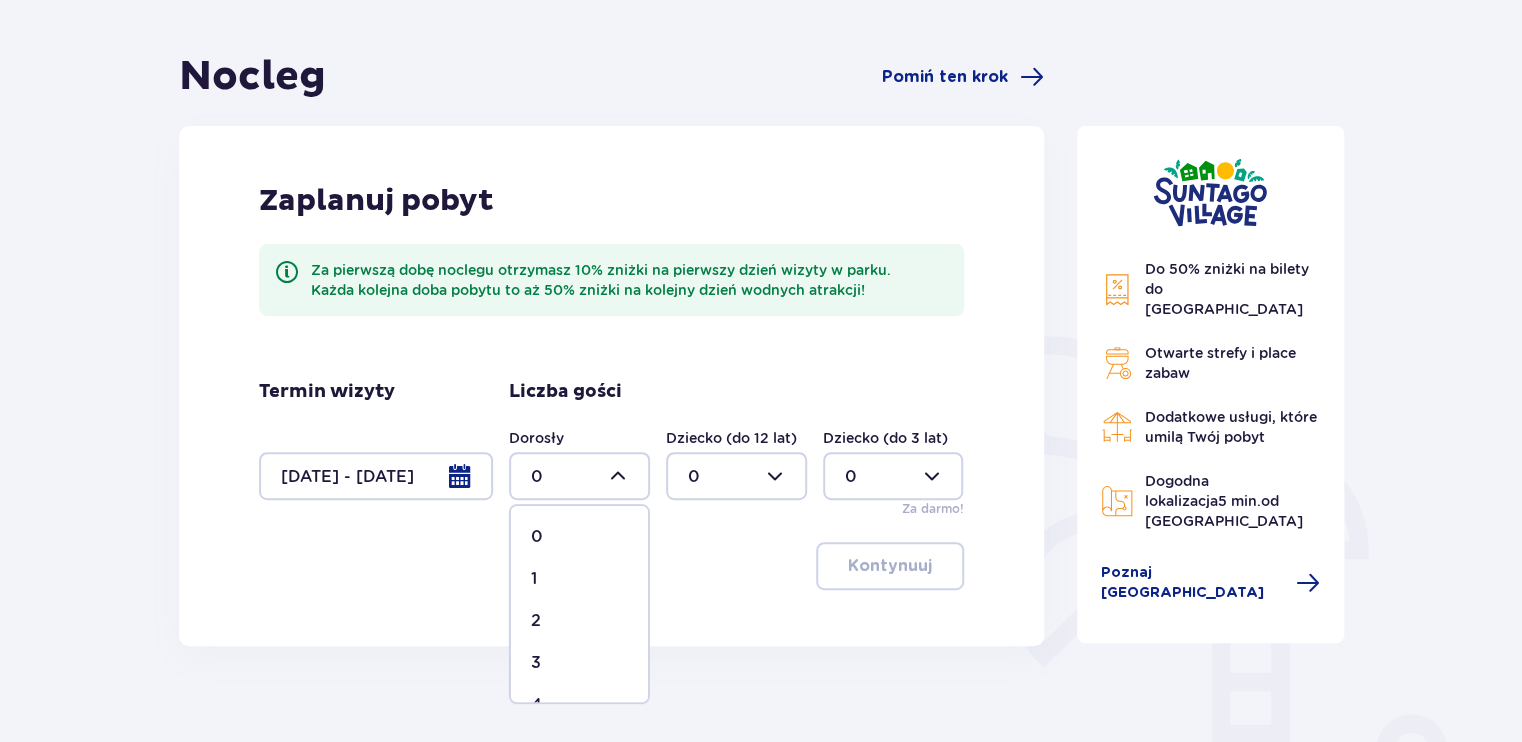 click on "2" at bounding box center [579, 621] 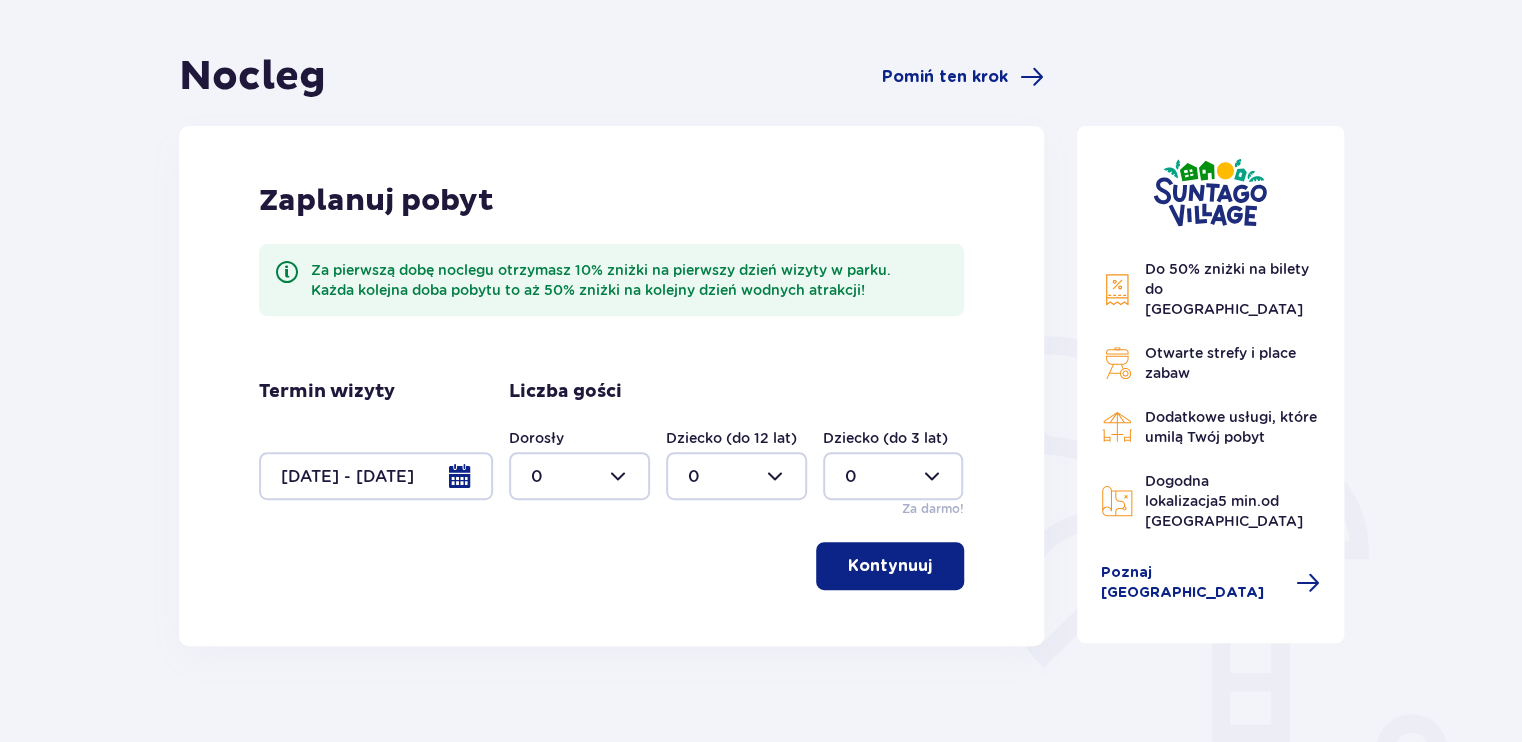 type on "2" 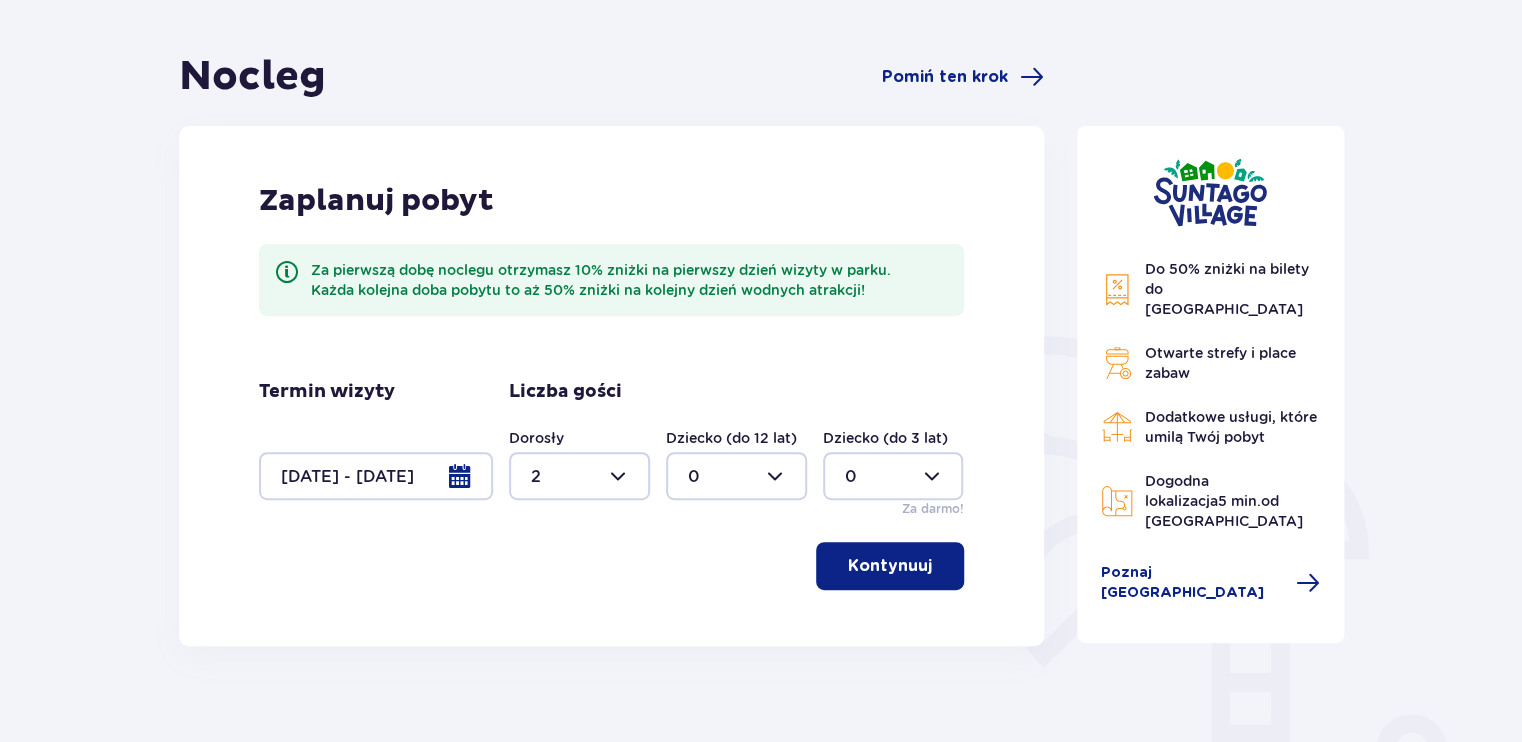click at bounding box center [736, 476] 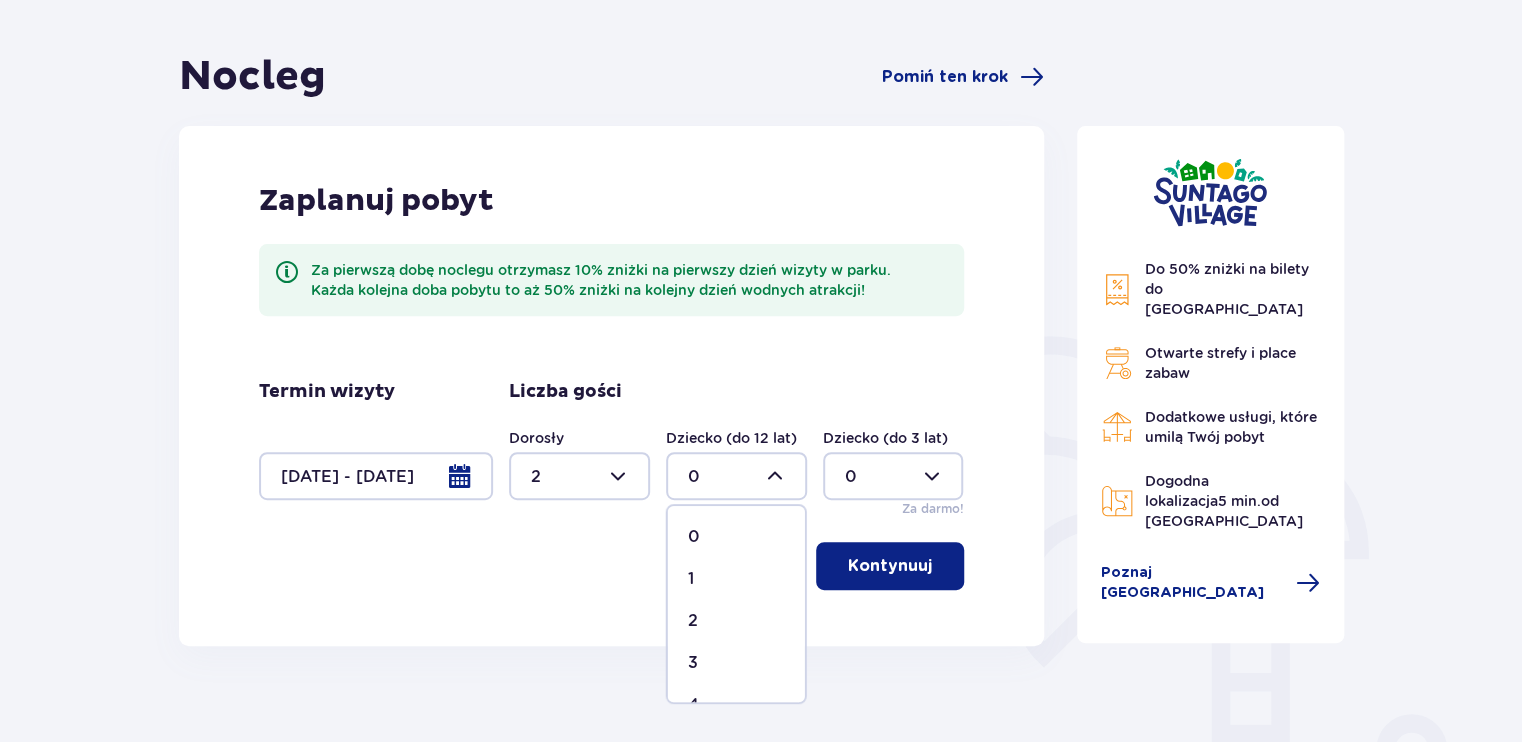 click on "1" at bounding box center (736, 579) 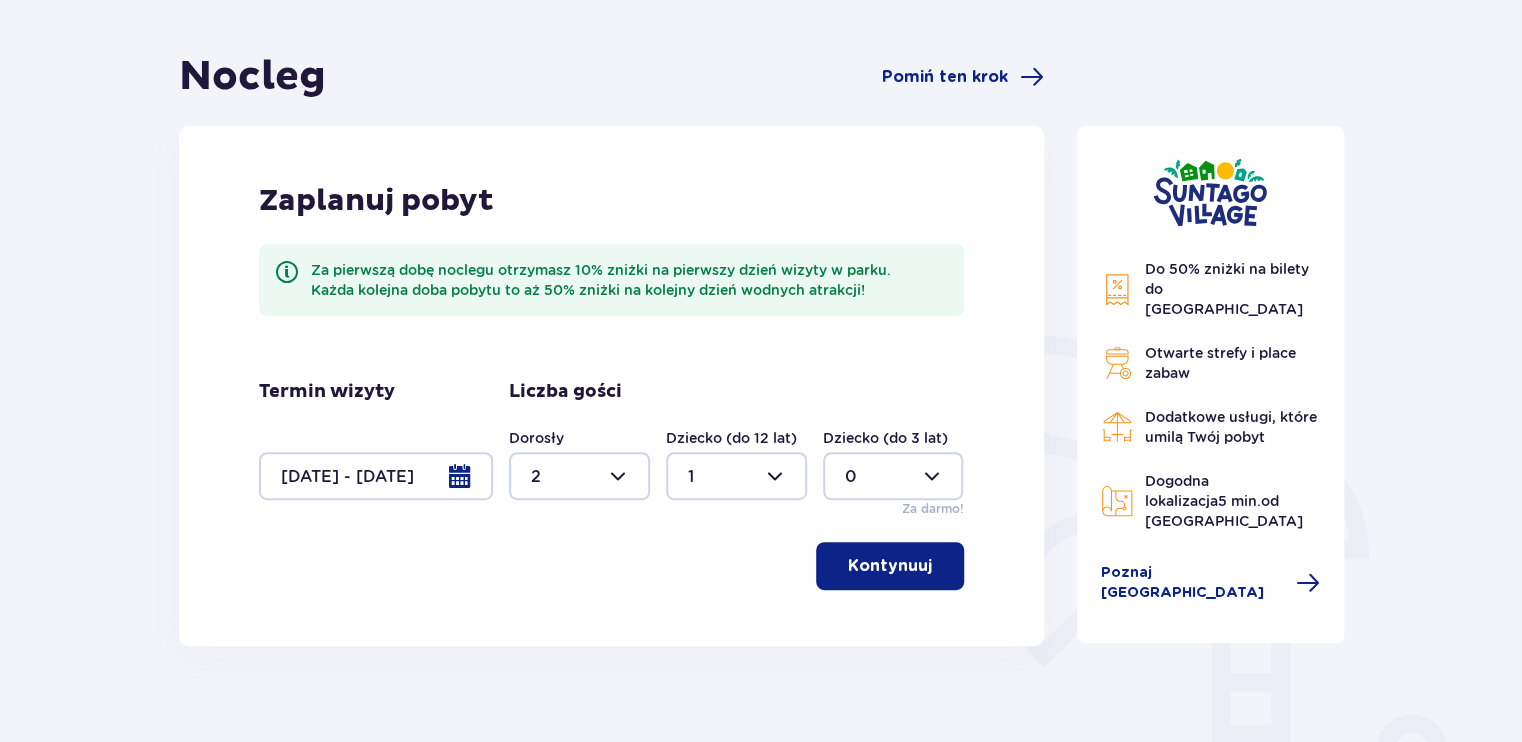 click at bounding box center [893, 476] 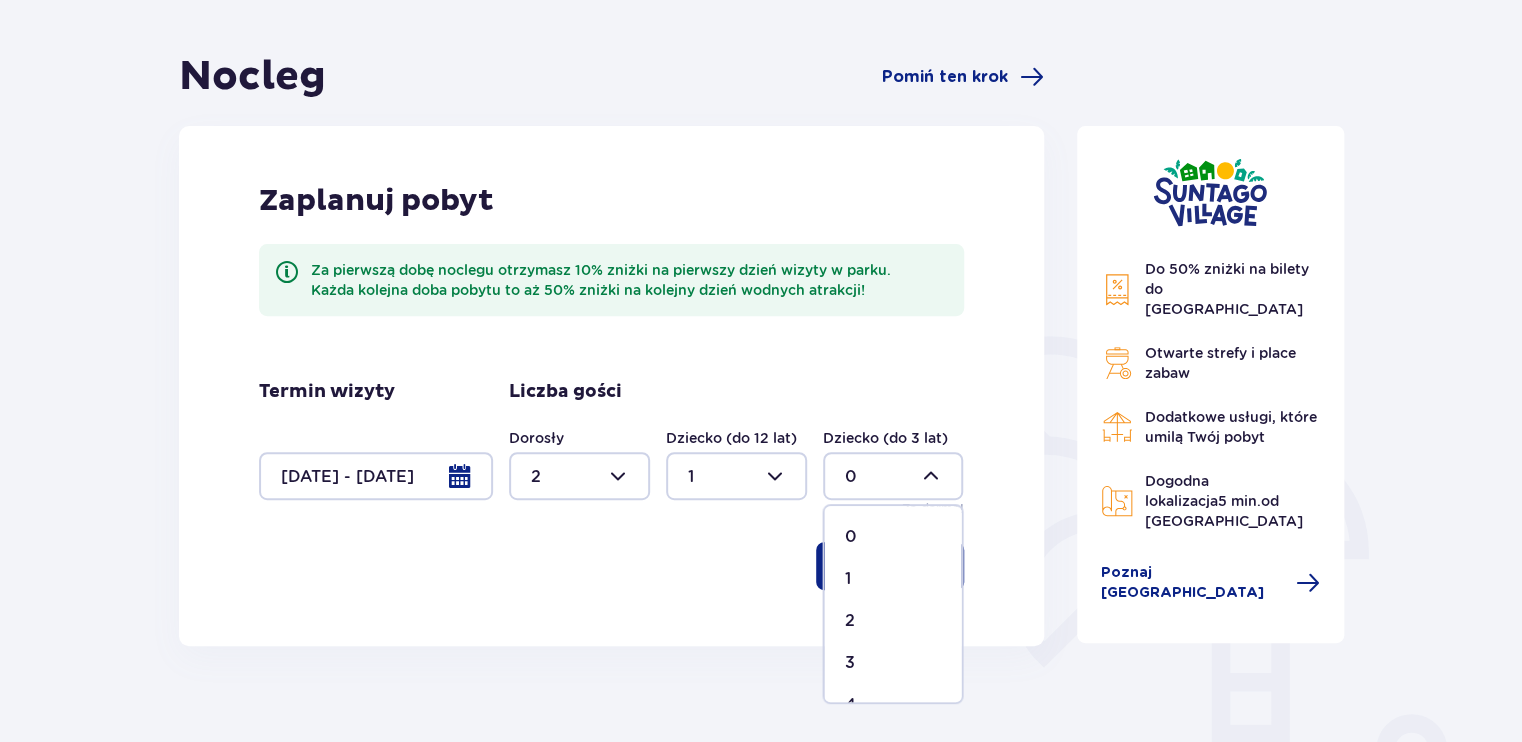 click on "2" at bounding box center [892, 621] 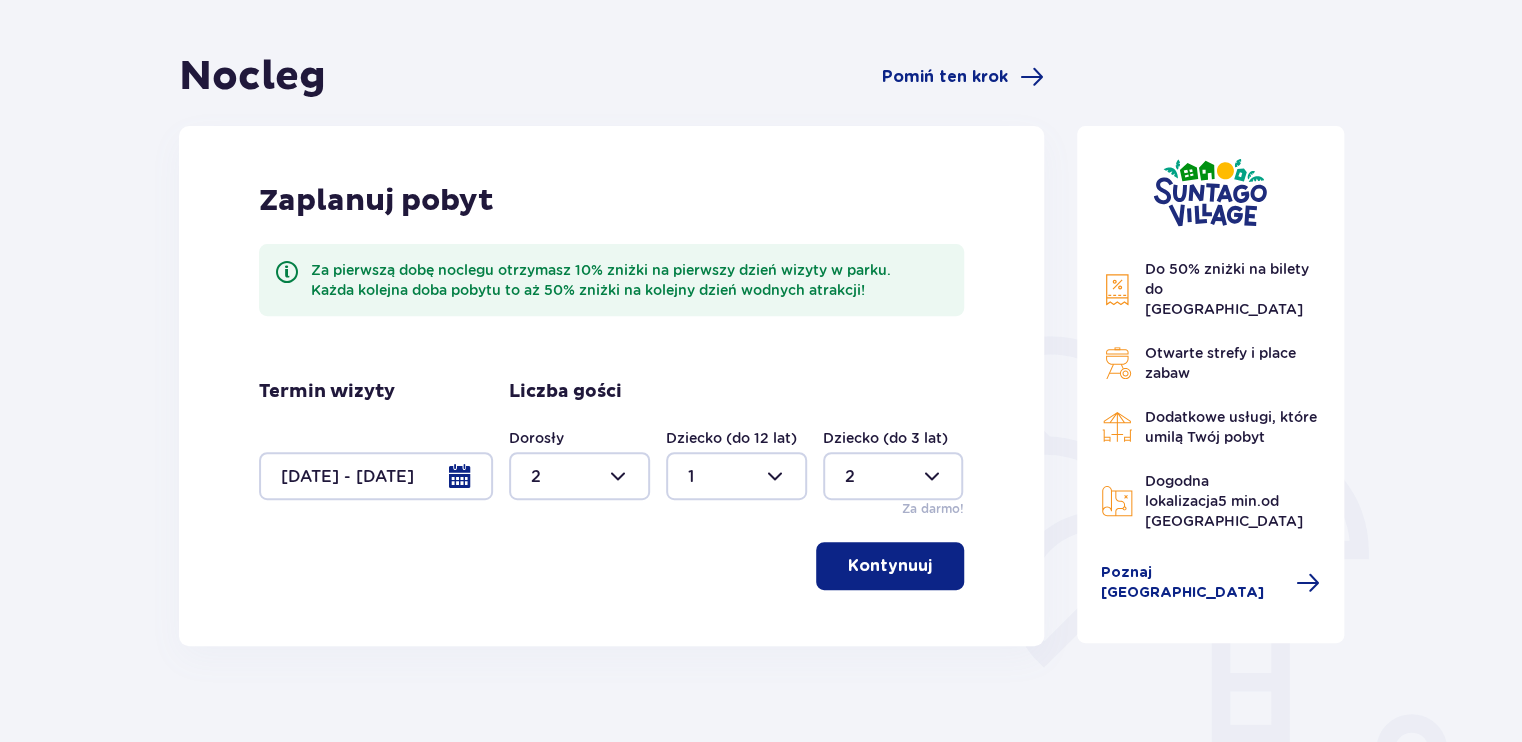click on "Kontynuuj" at bounding box center [890, 566] 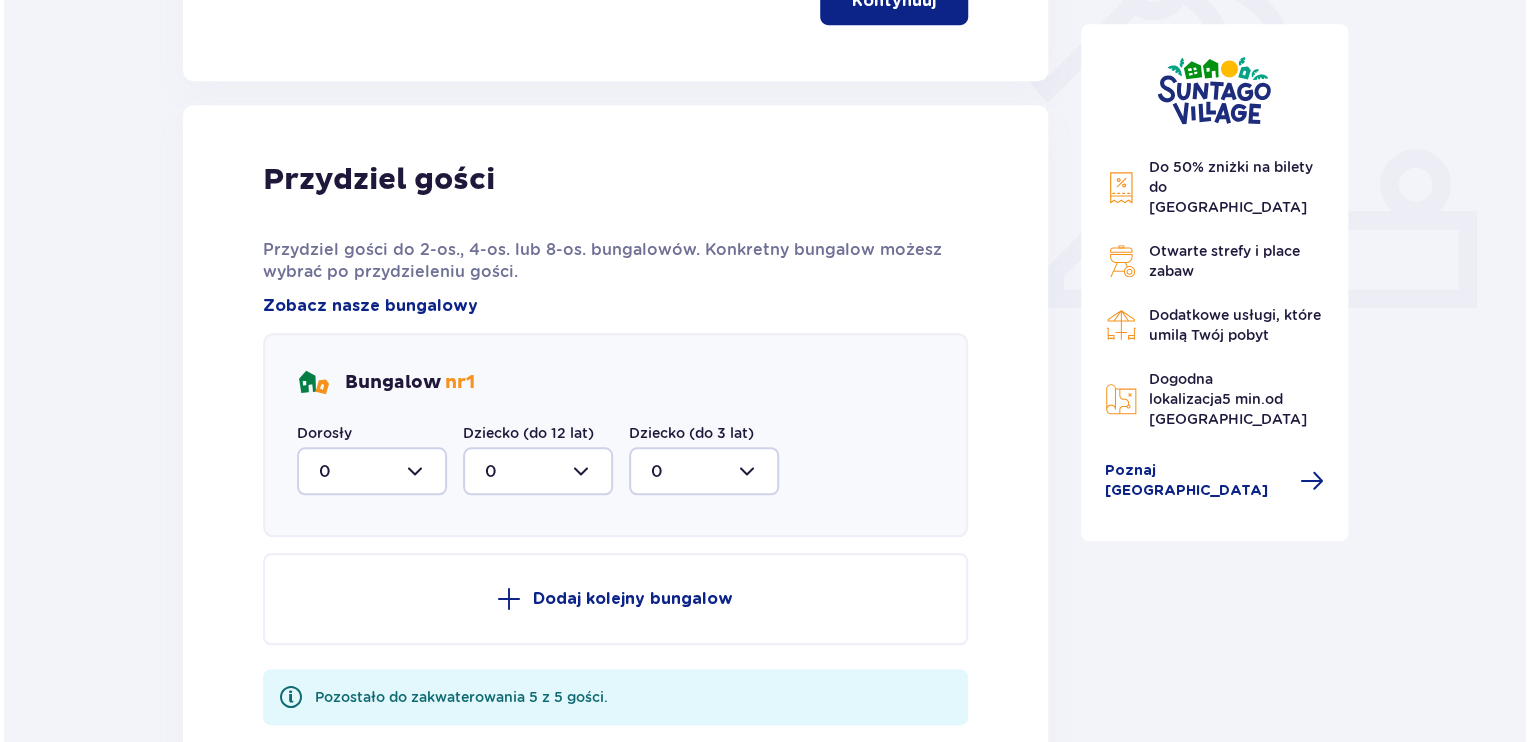scroll, scrollTop: 806, scrollLeft: 0, axis: vertical 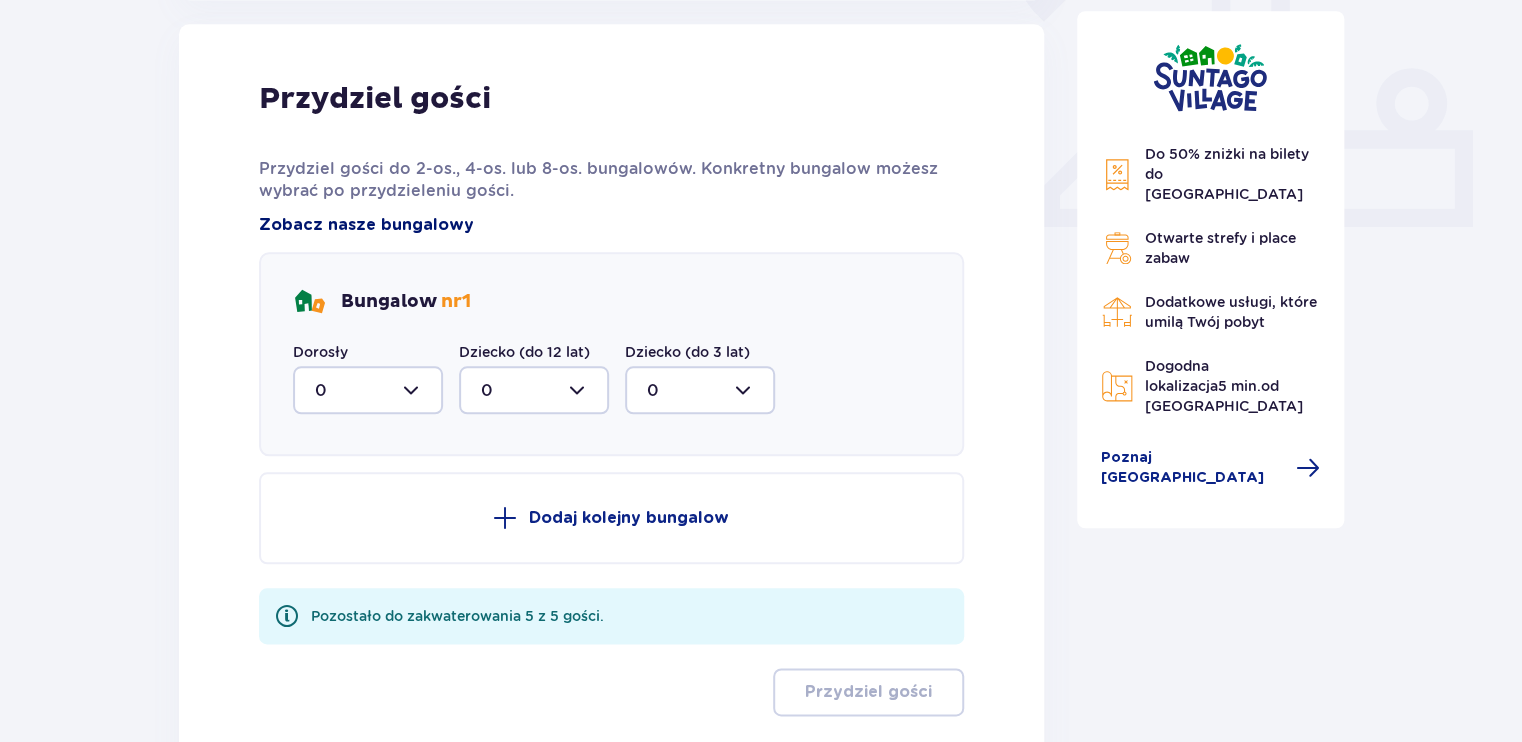 click on "Zobacz nasze bungalowy" at bounding box center [366, 225] 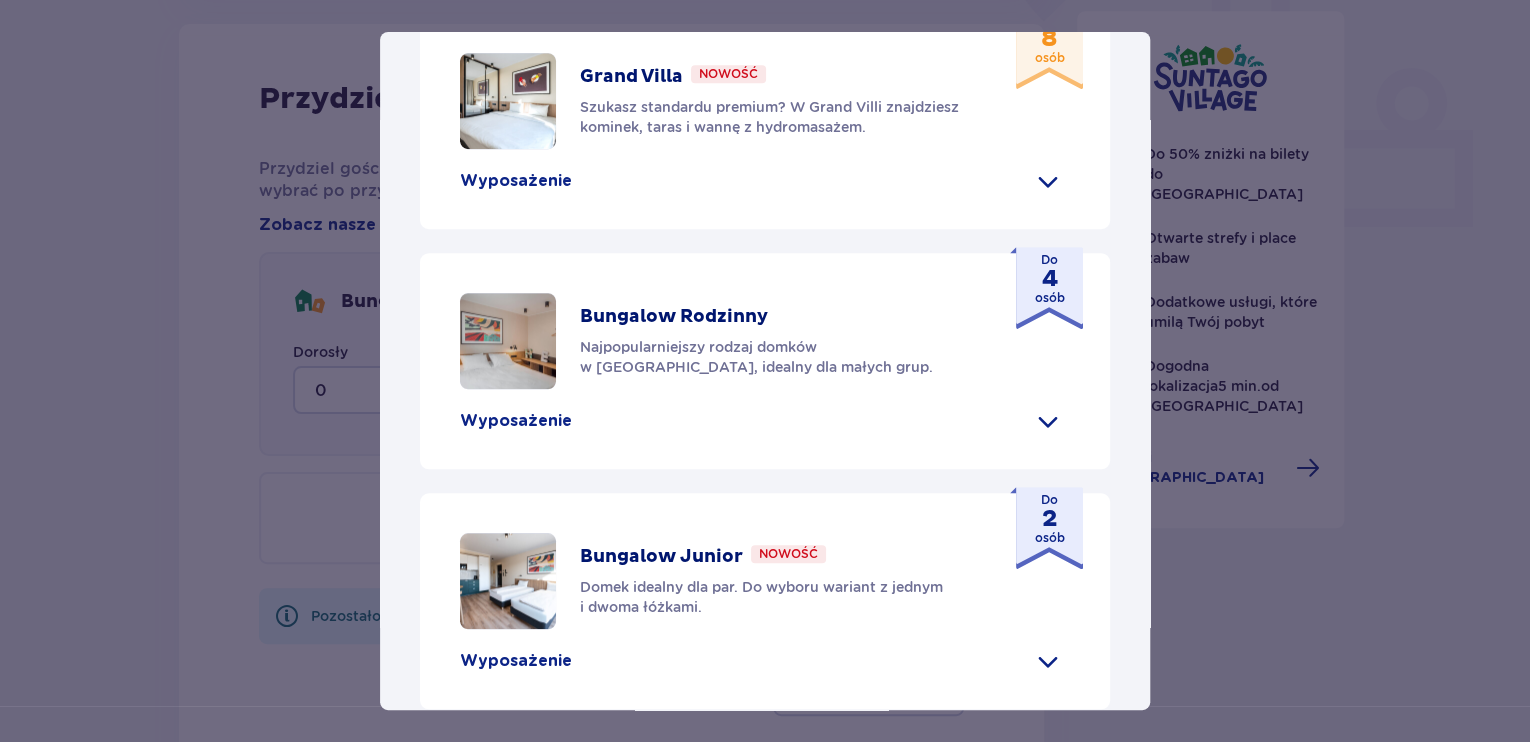 scroll, scrollTop: 732, scrollLeft: 0, axis: vertical 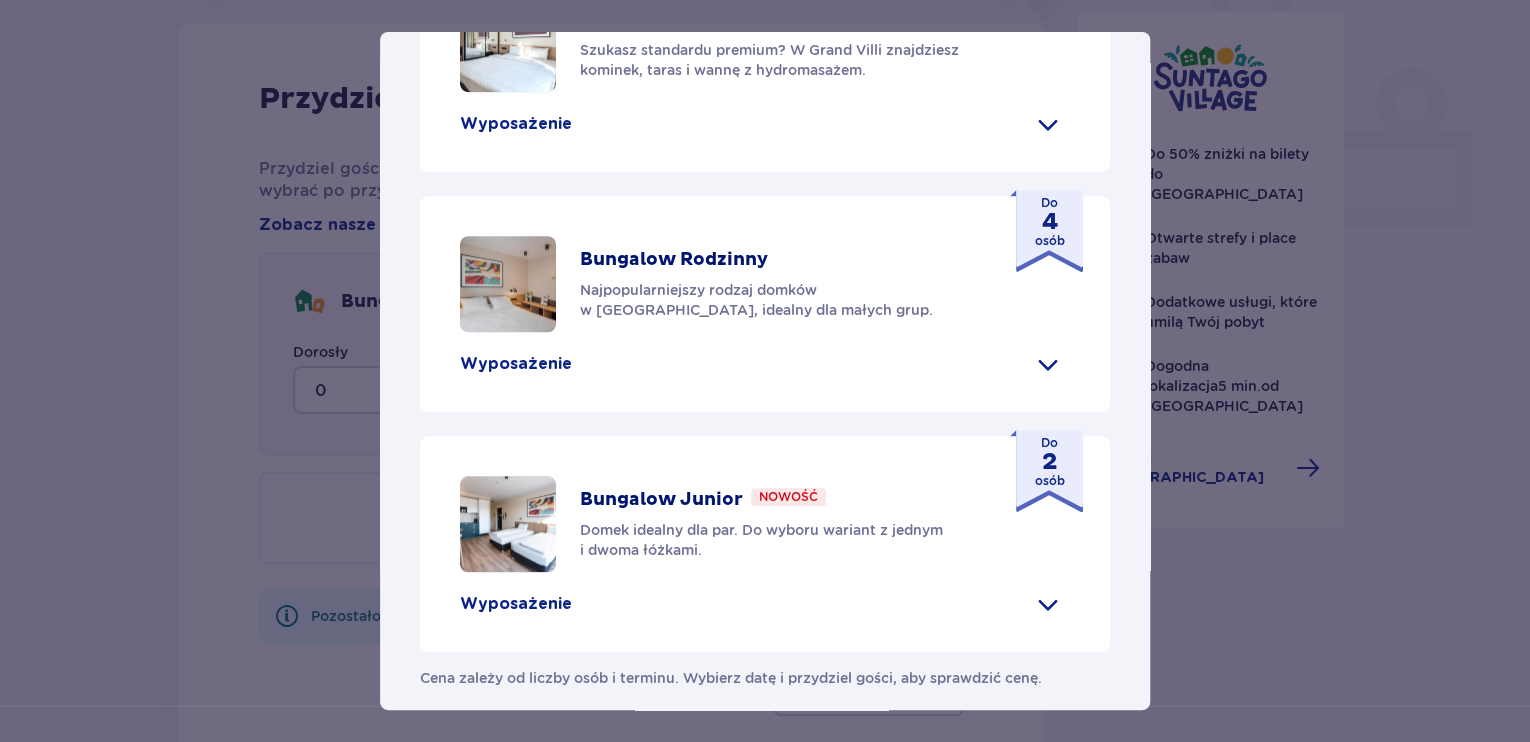 click at bounding box center [1048, 124] 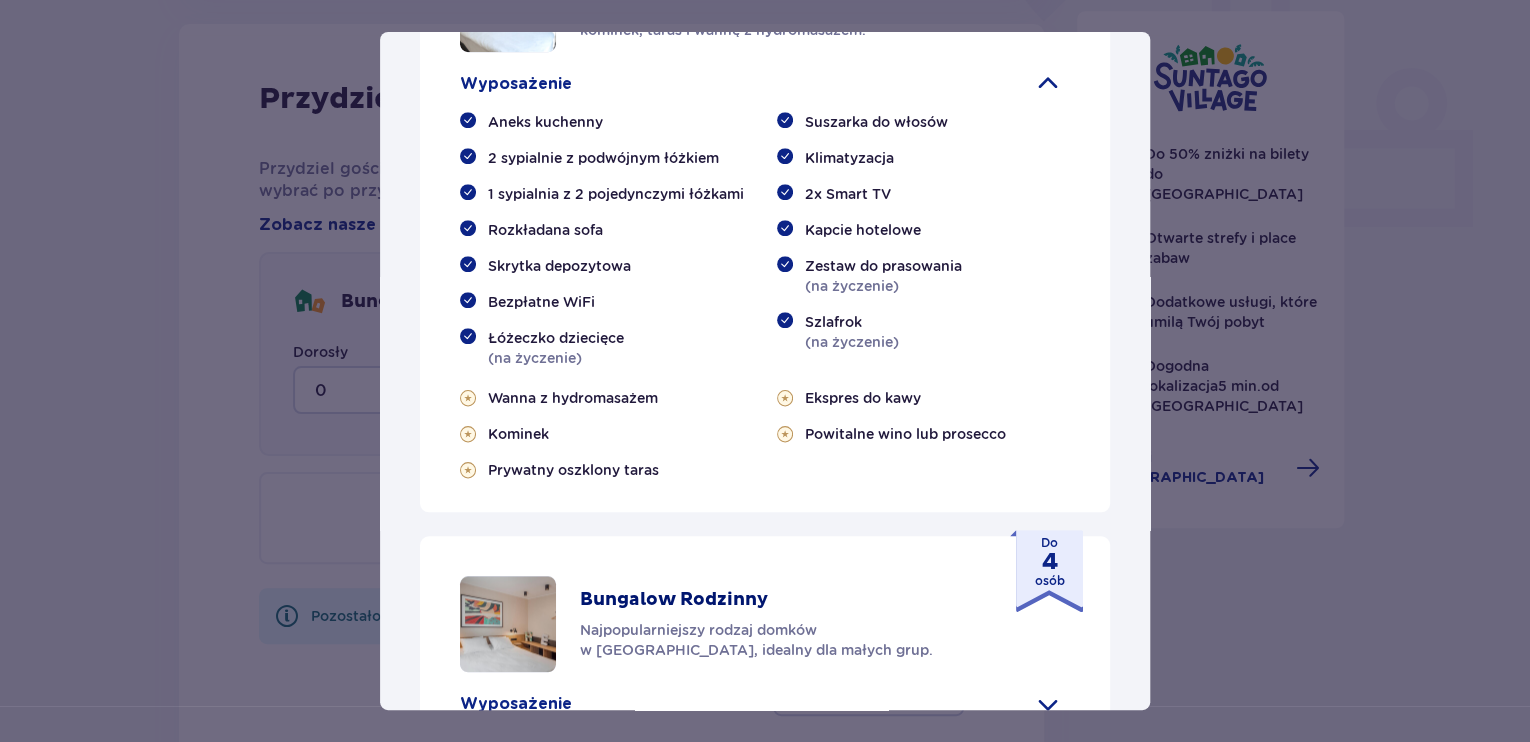 scroll, scrollTop: 732, scrollLeft: 0, axis: vertical 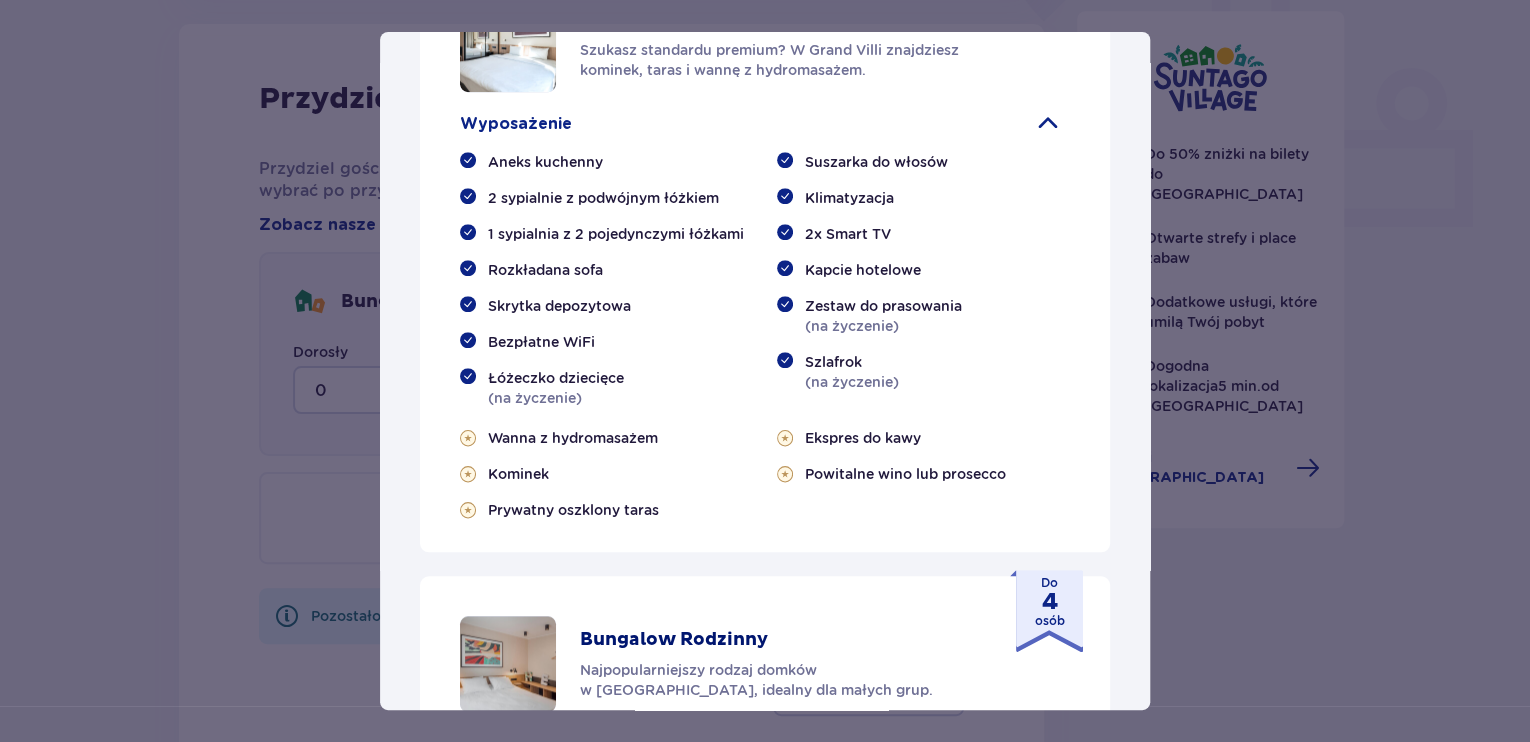 click on "Grand Villa" at bounding box center (631, 20) 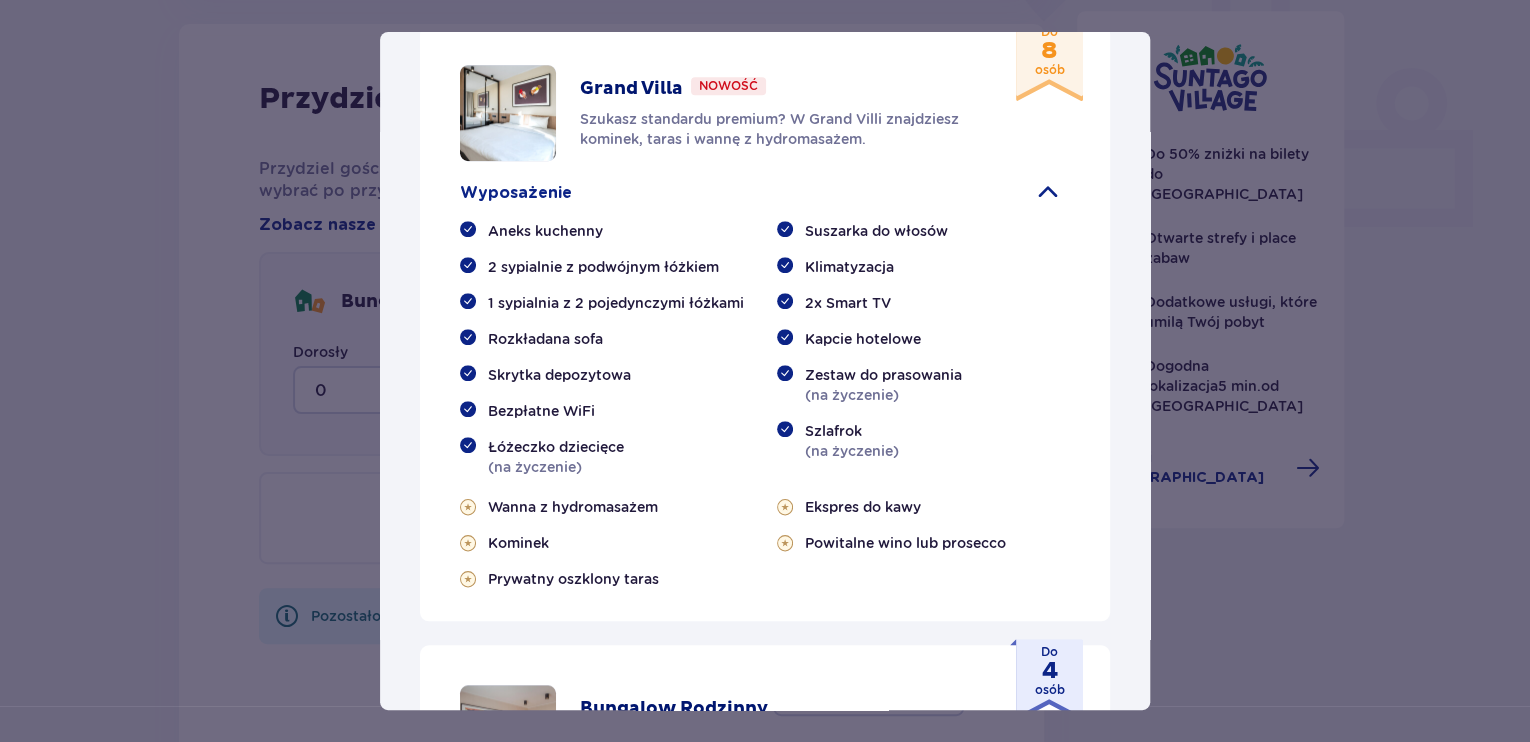 scroll, scrollTop: 652, scrollLeft: 0, axis: vertical 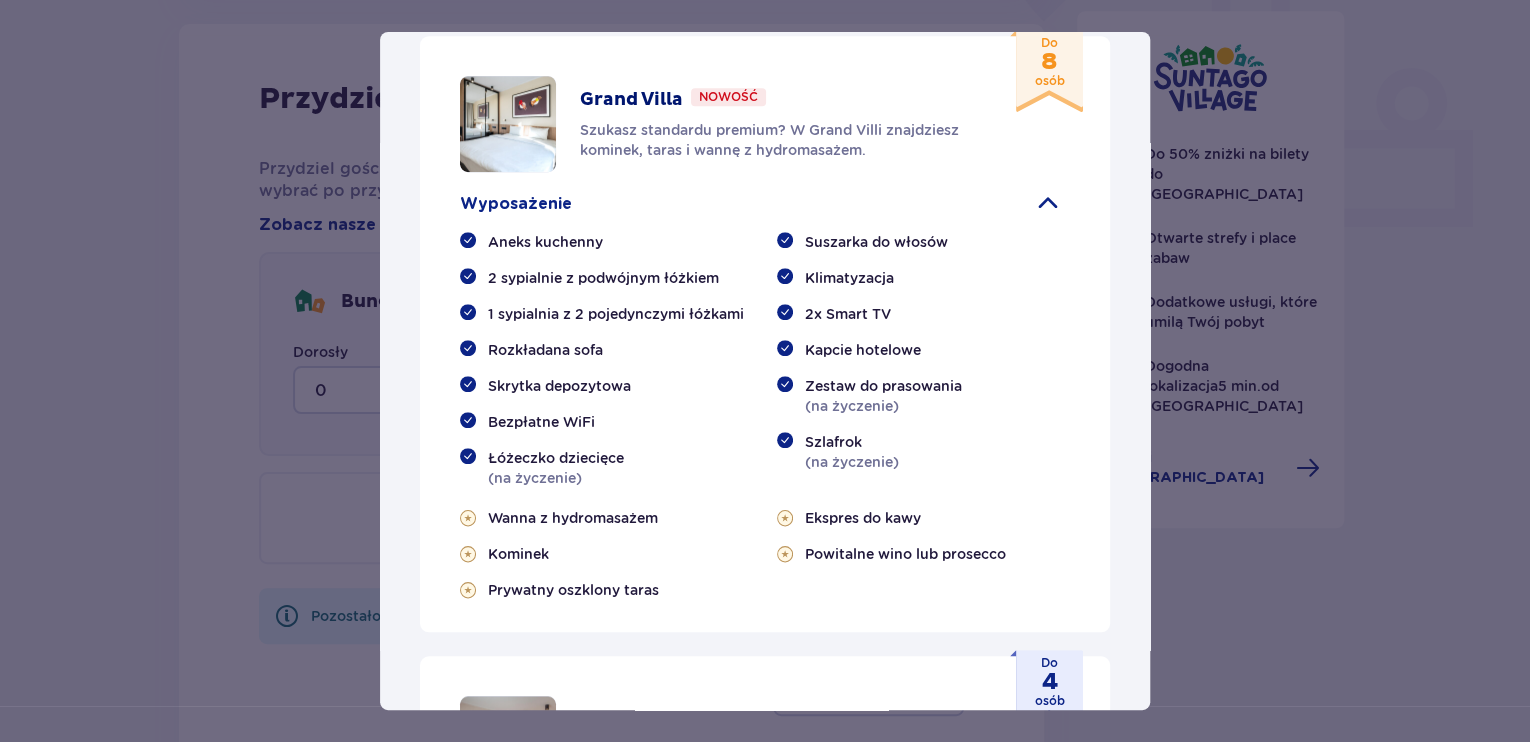 click on "Do  8  osób" at bounding box center (1050, 62) 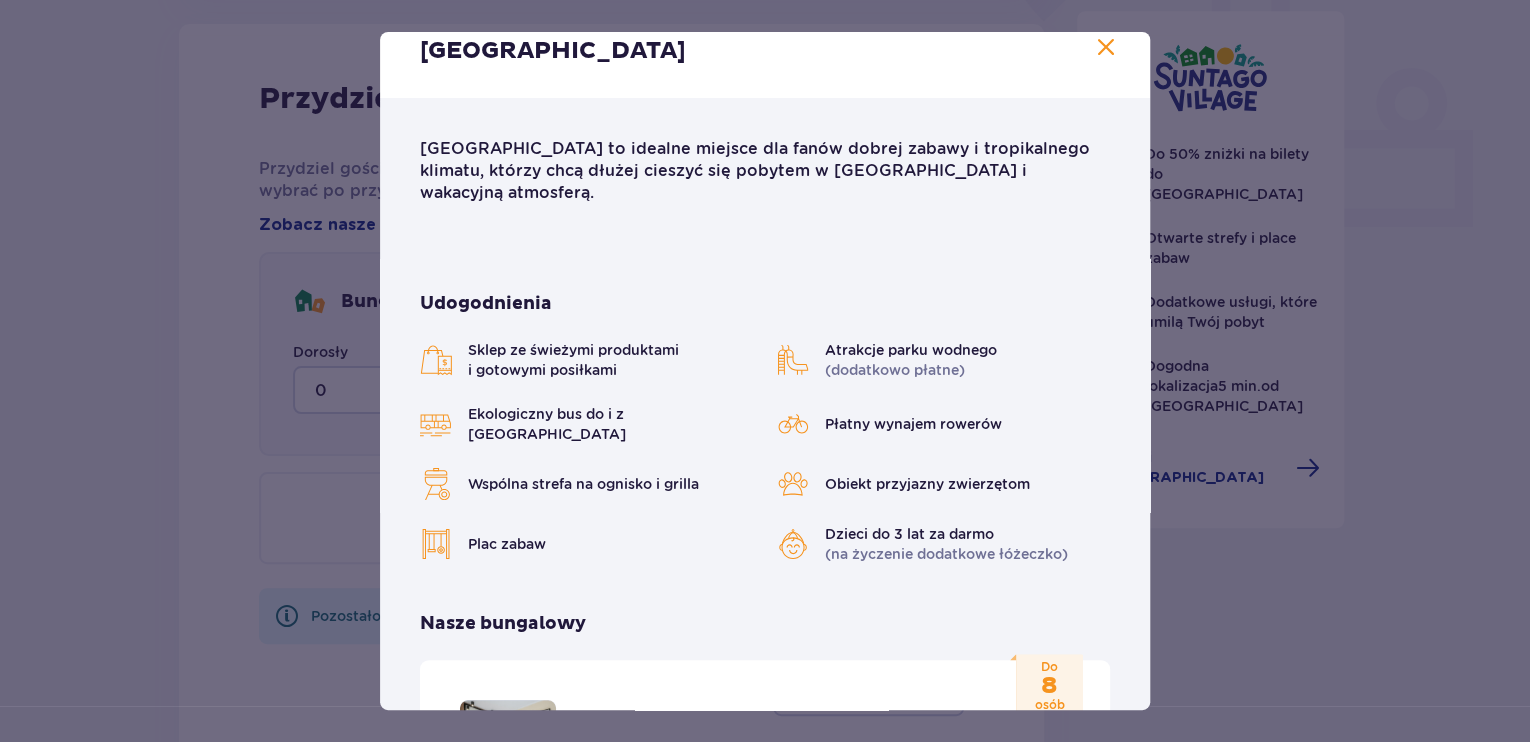 scroll, scrollTop: 0, scrollLeft: 0, axis: both 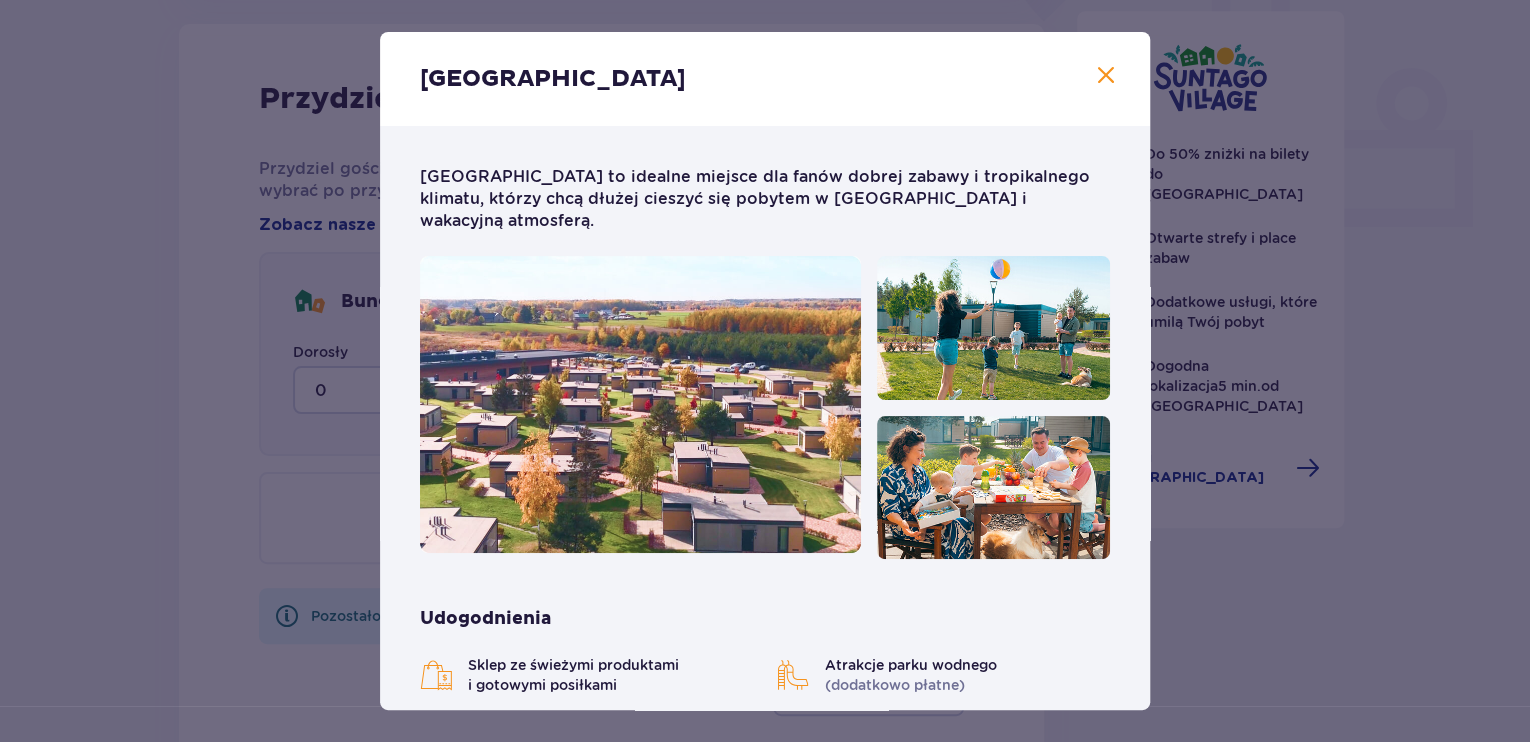 click at bounding box center [1106, 76] 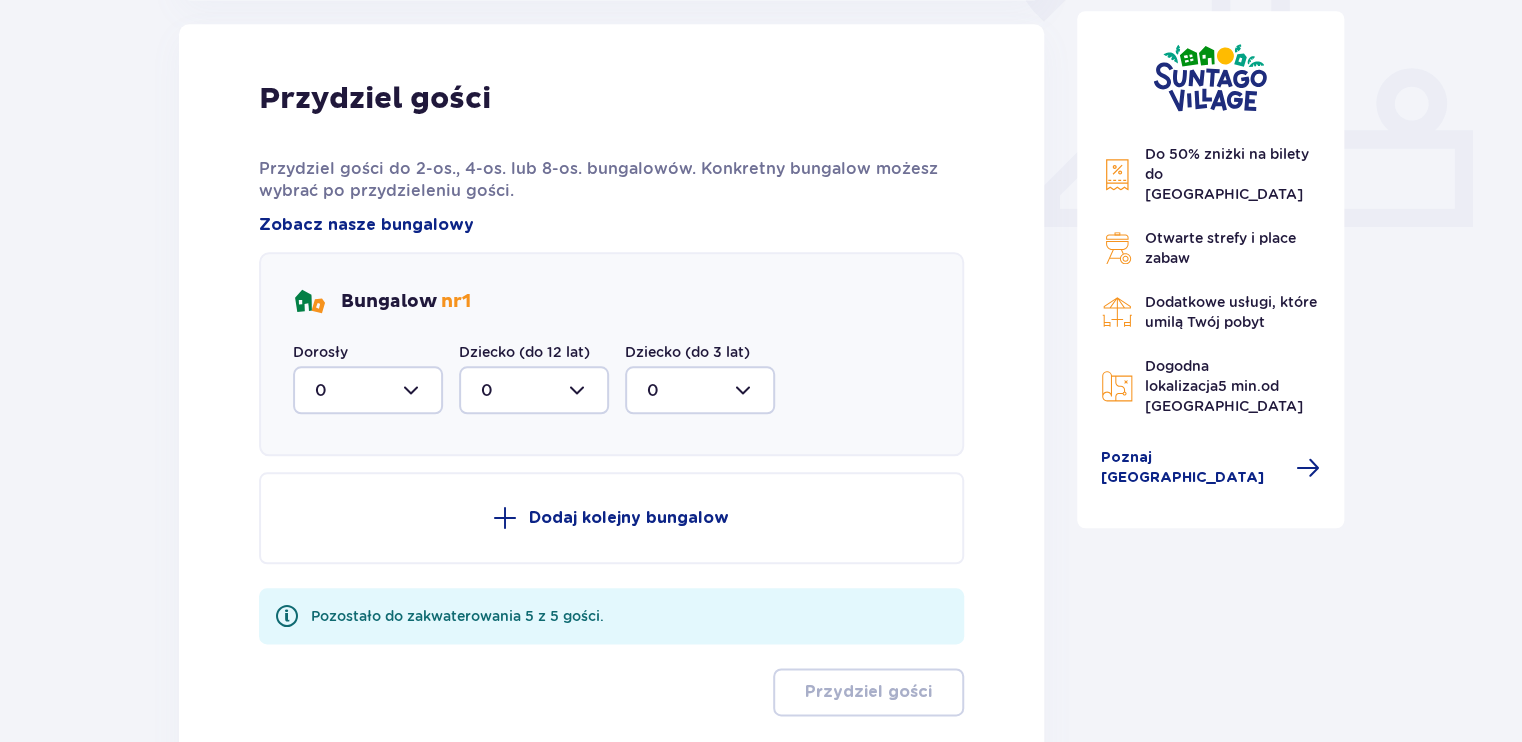 click on "Dodaj kolejny bungalow" at bounding box center [629, 518] 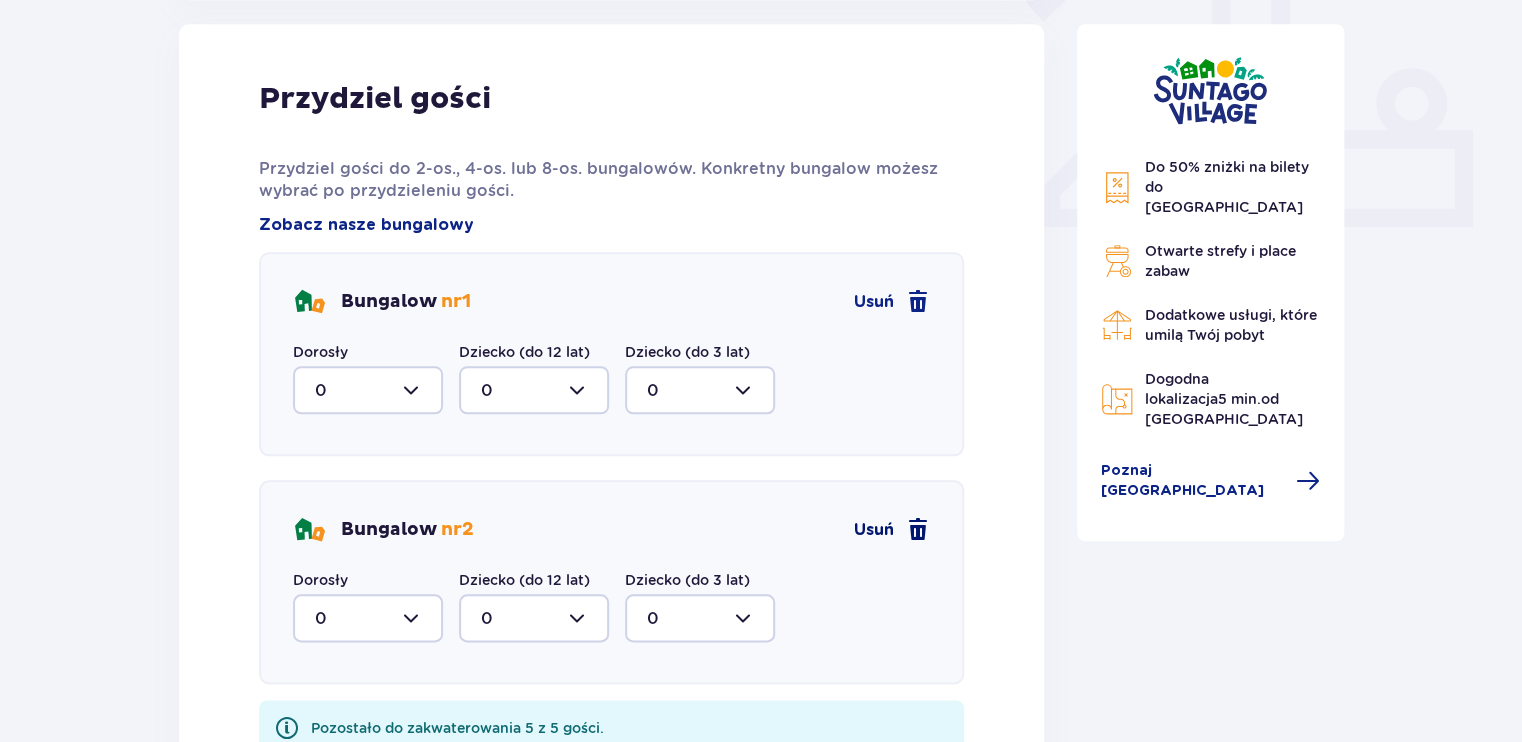 click at bounding box center [918, 530] 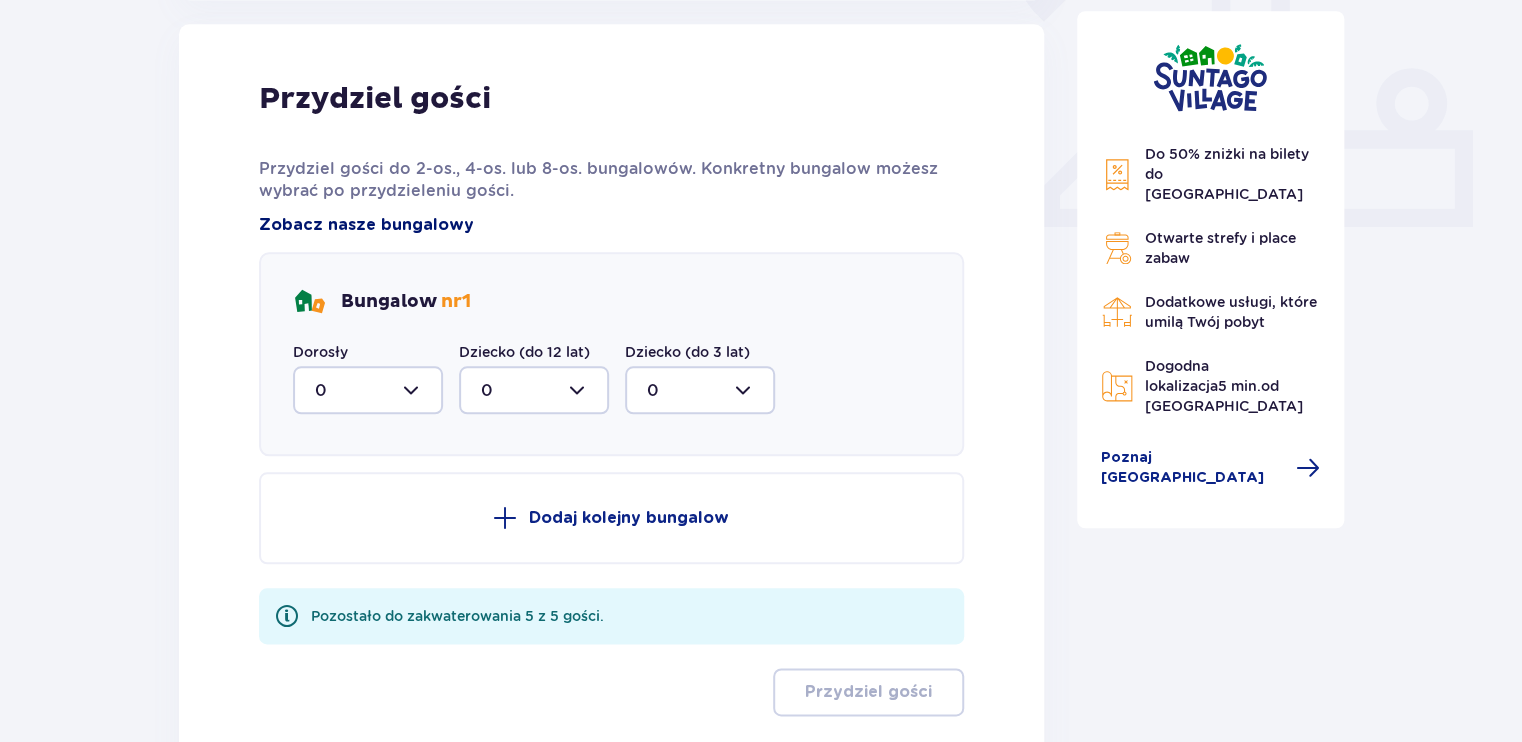 click on "Zobacz nasze bungalowy" at bounding box center [366, 225] 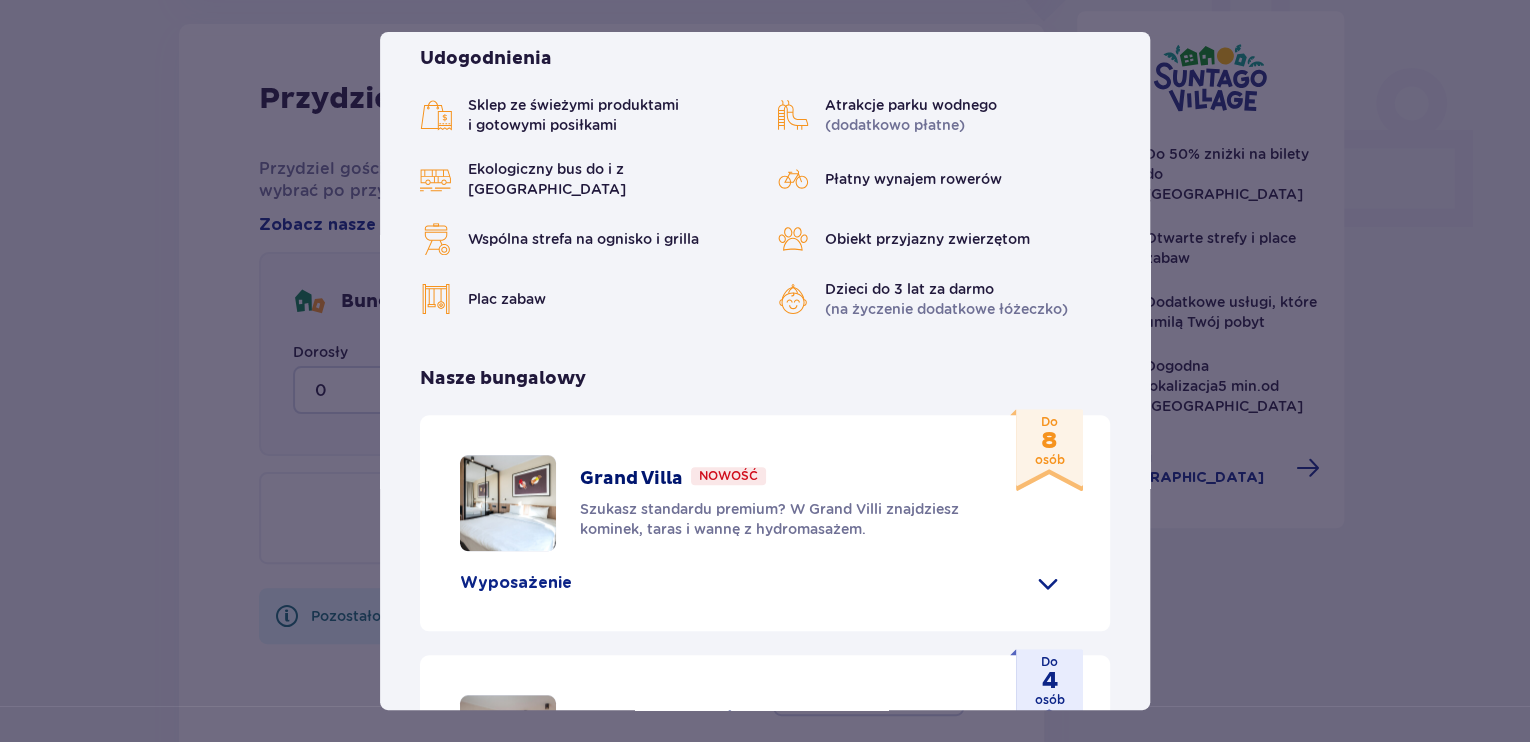 scroll, scrollTop: 880, scrollLeft: 0, axis: vertical 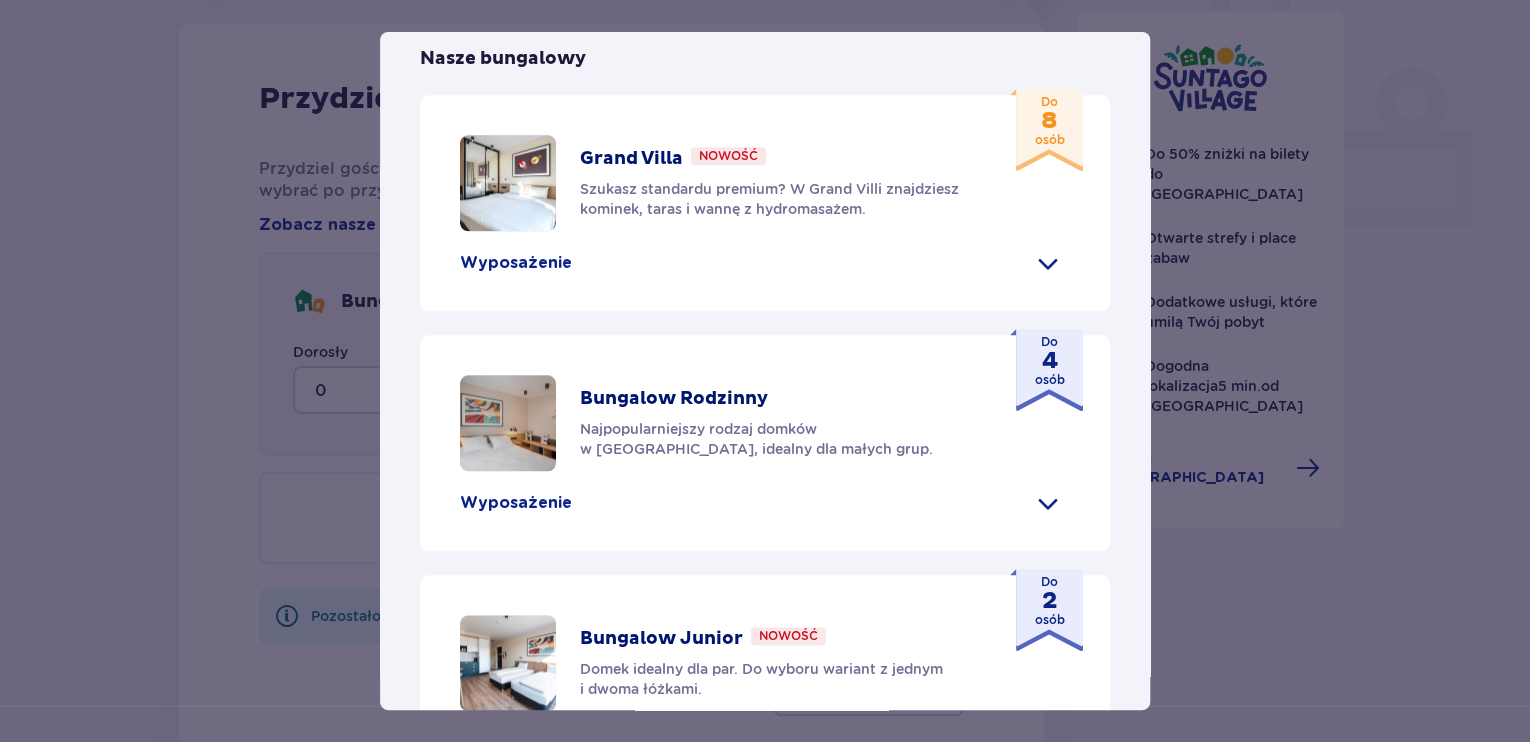 click on "Bungalow Rodzinny" at bounding box center (674, 399) 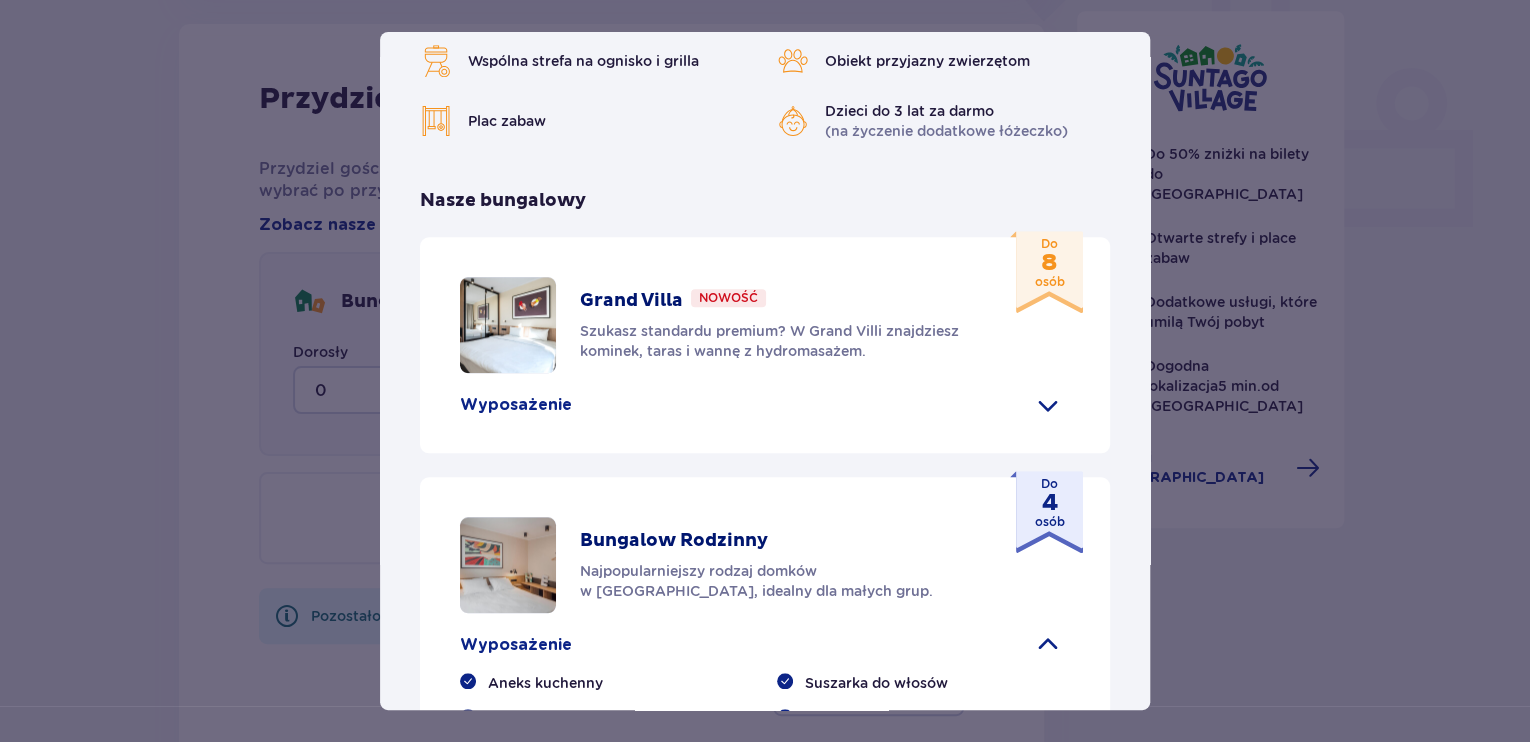 scroll, scrollTop: 720, scrollLeft: 0, axis: vertical 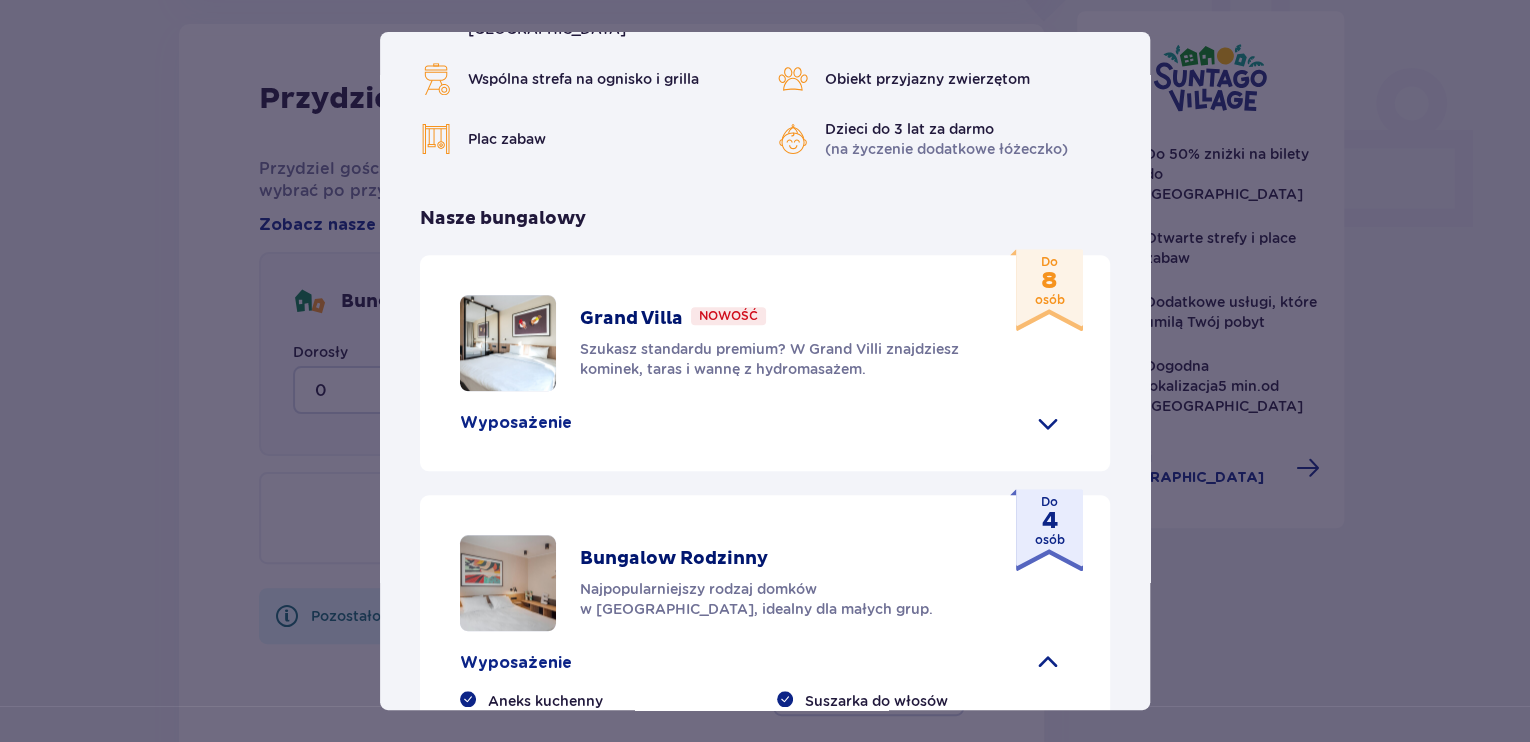 click on "Wyposażenie" at bounding box center [516, 423] 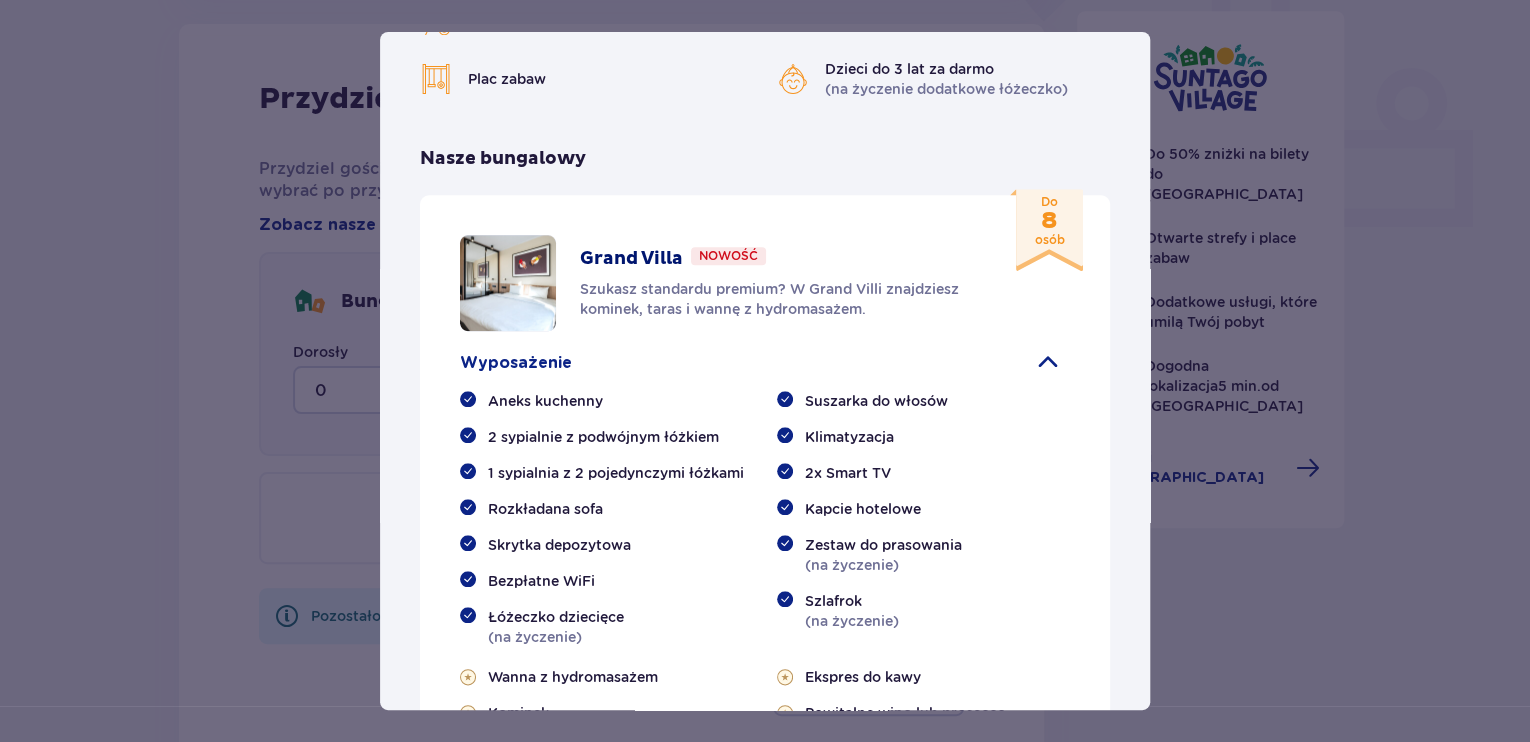 scroll, scrollTop: 880, scrollLeft: 0, axis: vertical 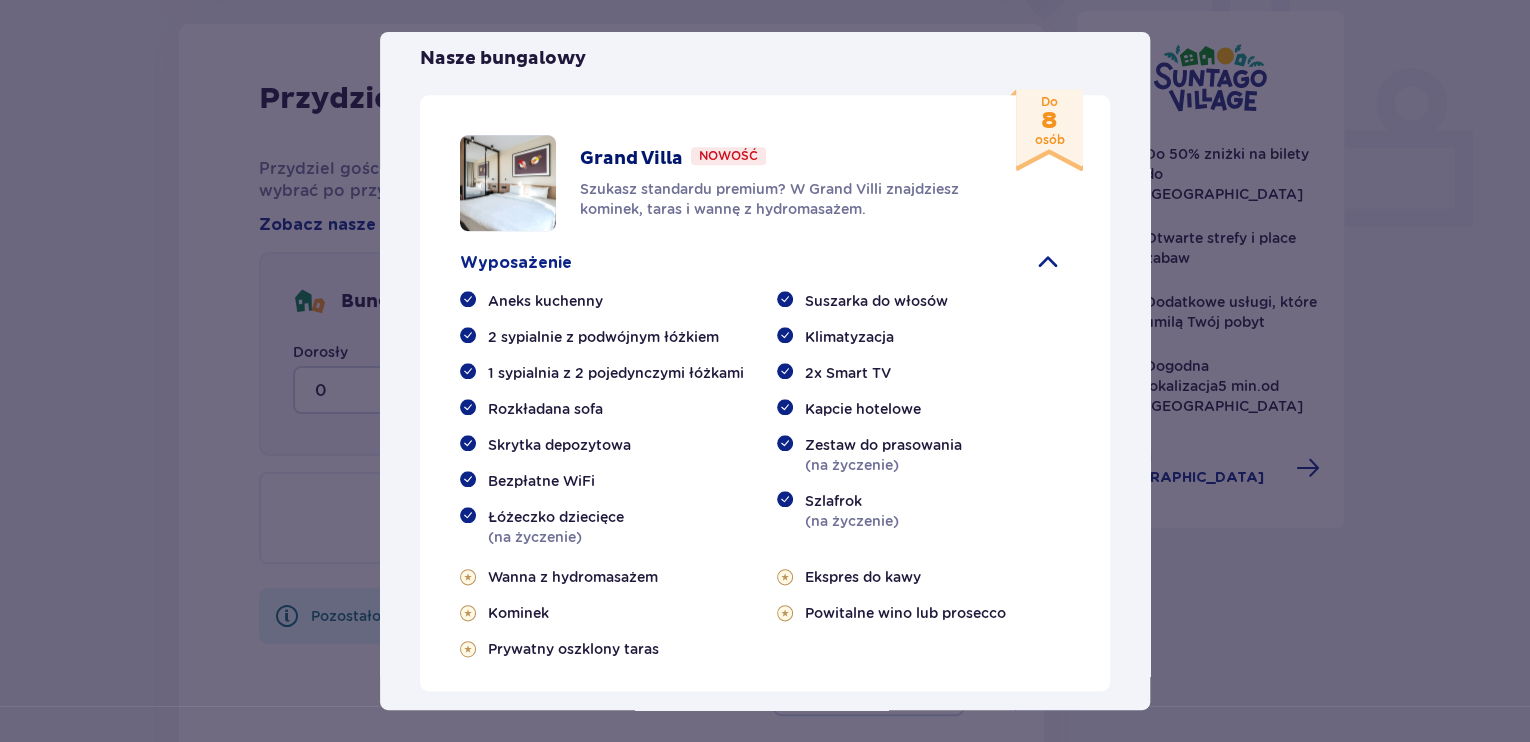 click on "Aneks kuchenny   2 sypialnie z podwójnym łóżkiem   1 sypialnia z 2 pojedynczymi łóżkami   Rozkładana sofa   Skrytka depozytowa   Bezpłatne WiFi   Łóżeczko dziecięce   (na życzenie) Suszarka do włosów   Klimatyzacja   2x Smart TV   Kapcie hotelowe   Zestaw do prasowania   (na życzenie) Szlafrok   (na życzenie) Wanna z hydromasażem   Kominek   Prywatny oszklony taras   Ekspres do kawy   Powitalne wino lub prosecco" at bounding box center (765, 475) 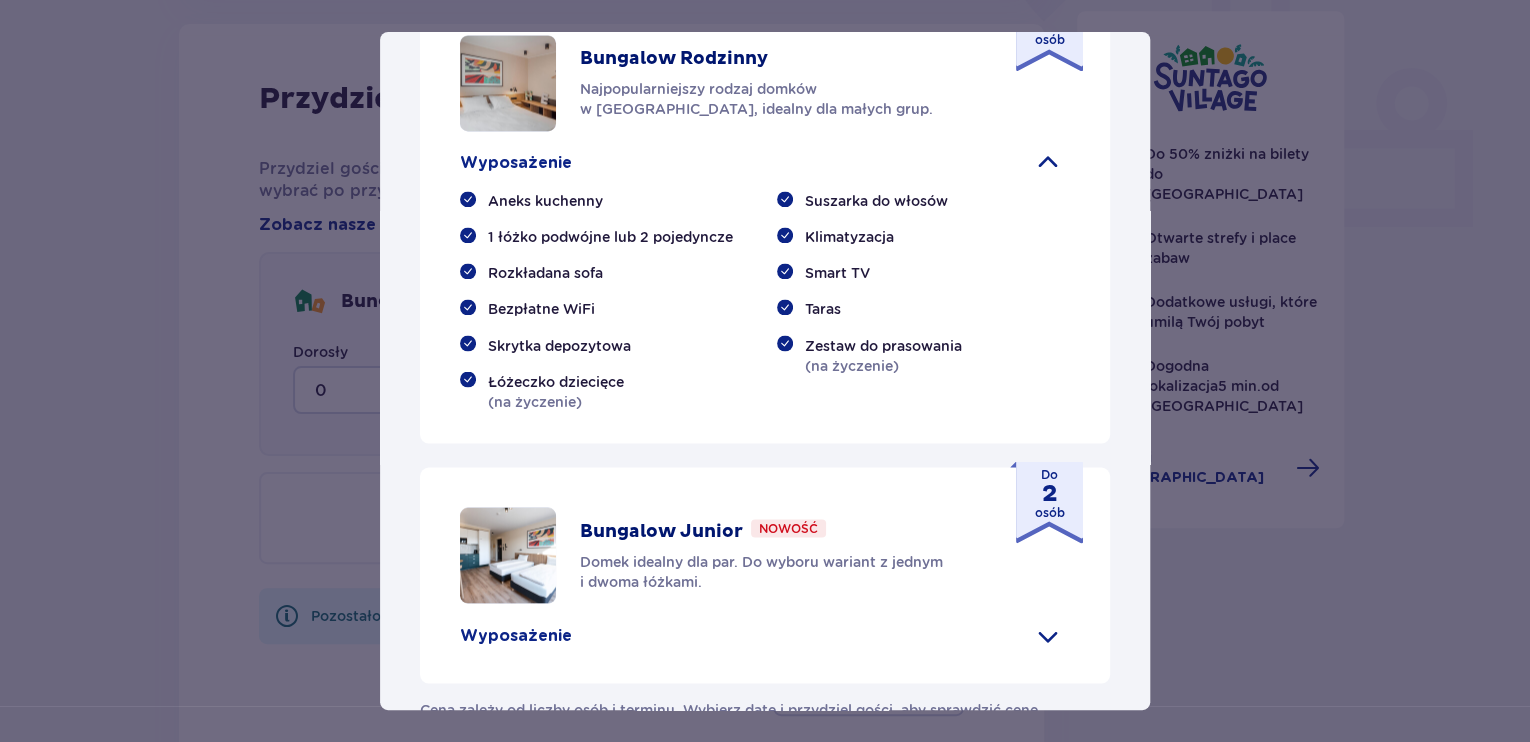 scroll, scrollTop: 1612, scrollLeft: 0, axis: vertical 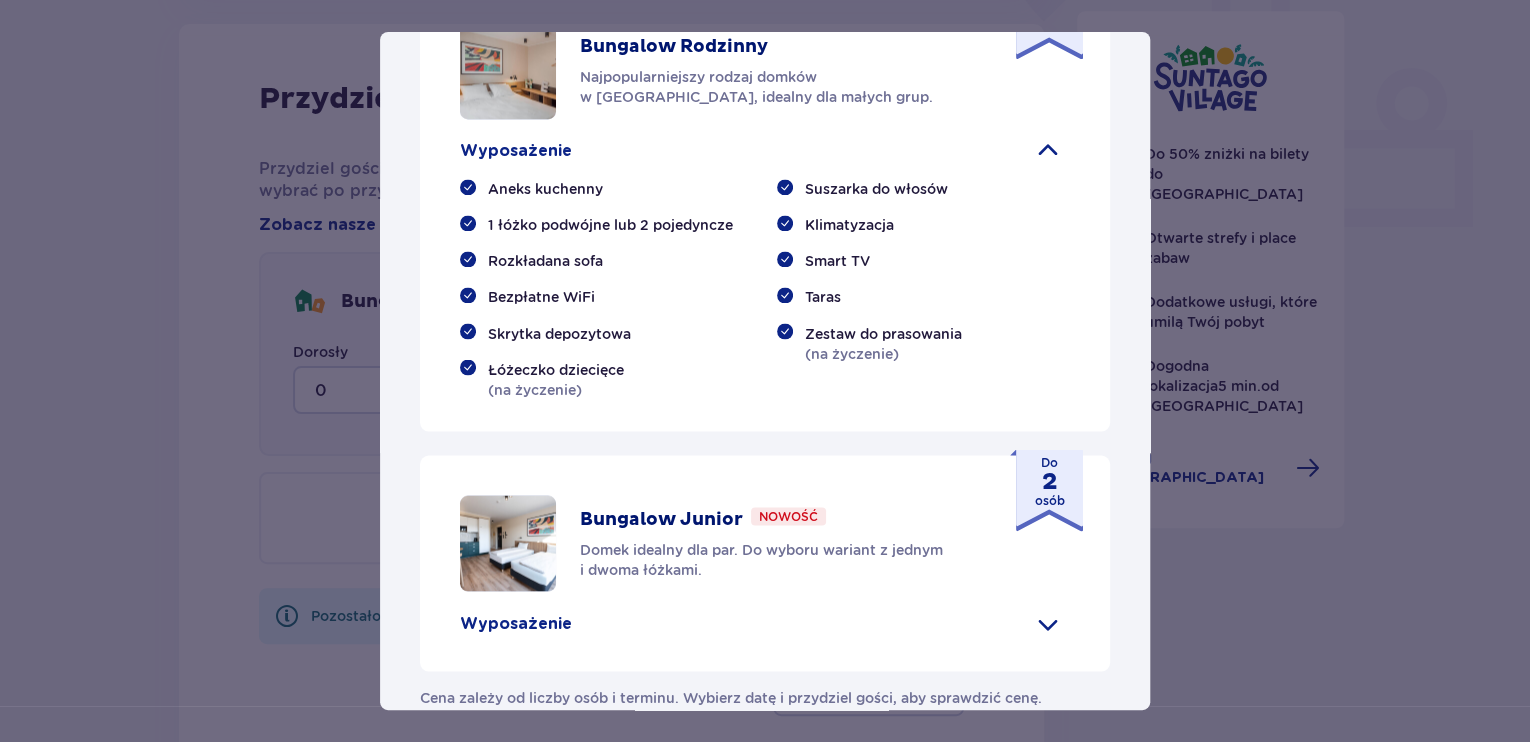 click on "Domek idealny dla par. Do wyboru wariant z jednym i dwoma łóżkami." at bounding box center [778, 559] 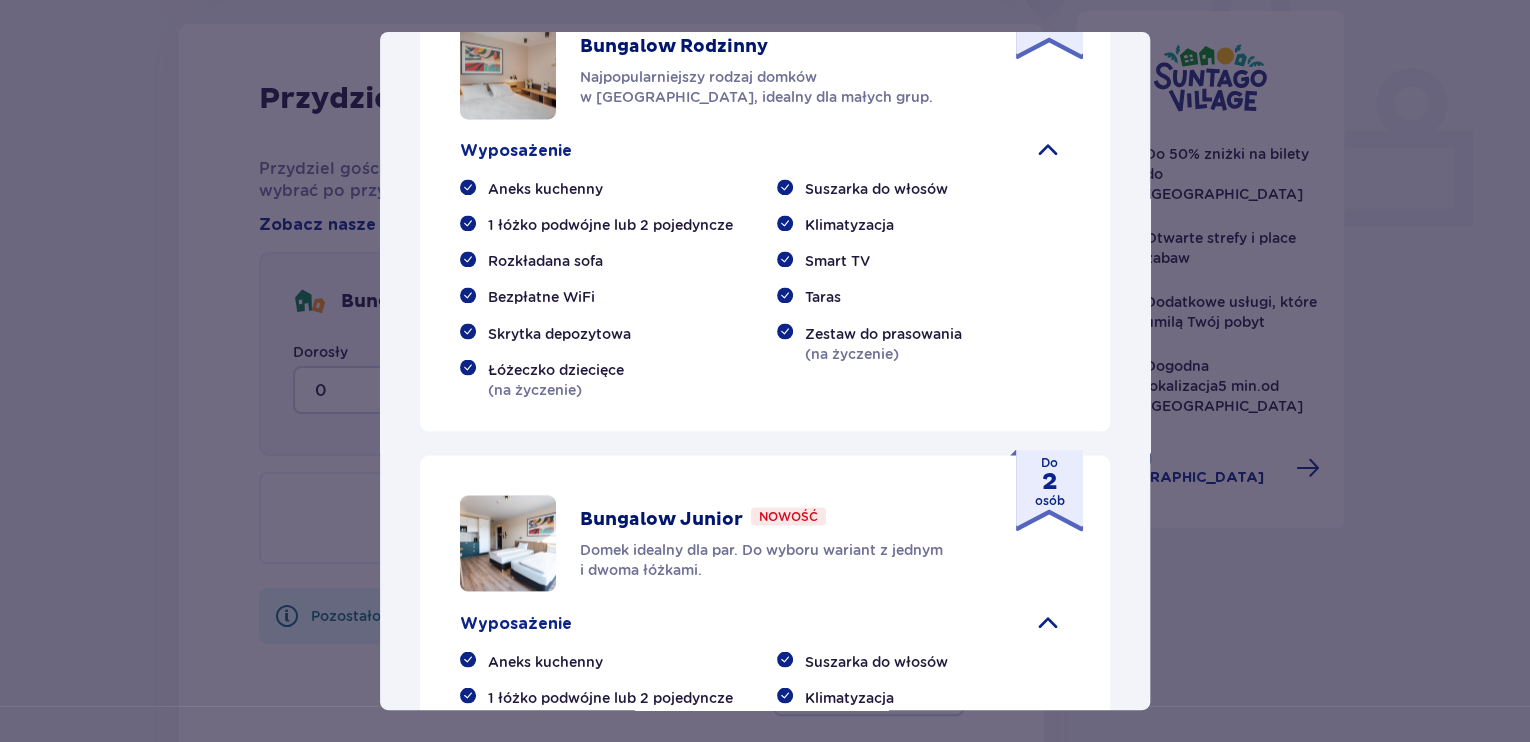 click at bounding box center [1048, 623] 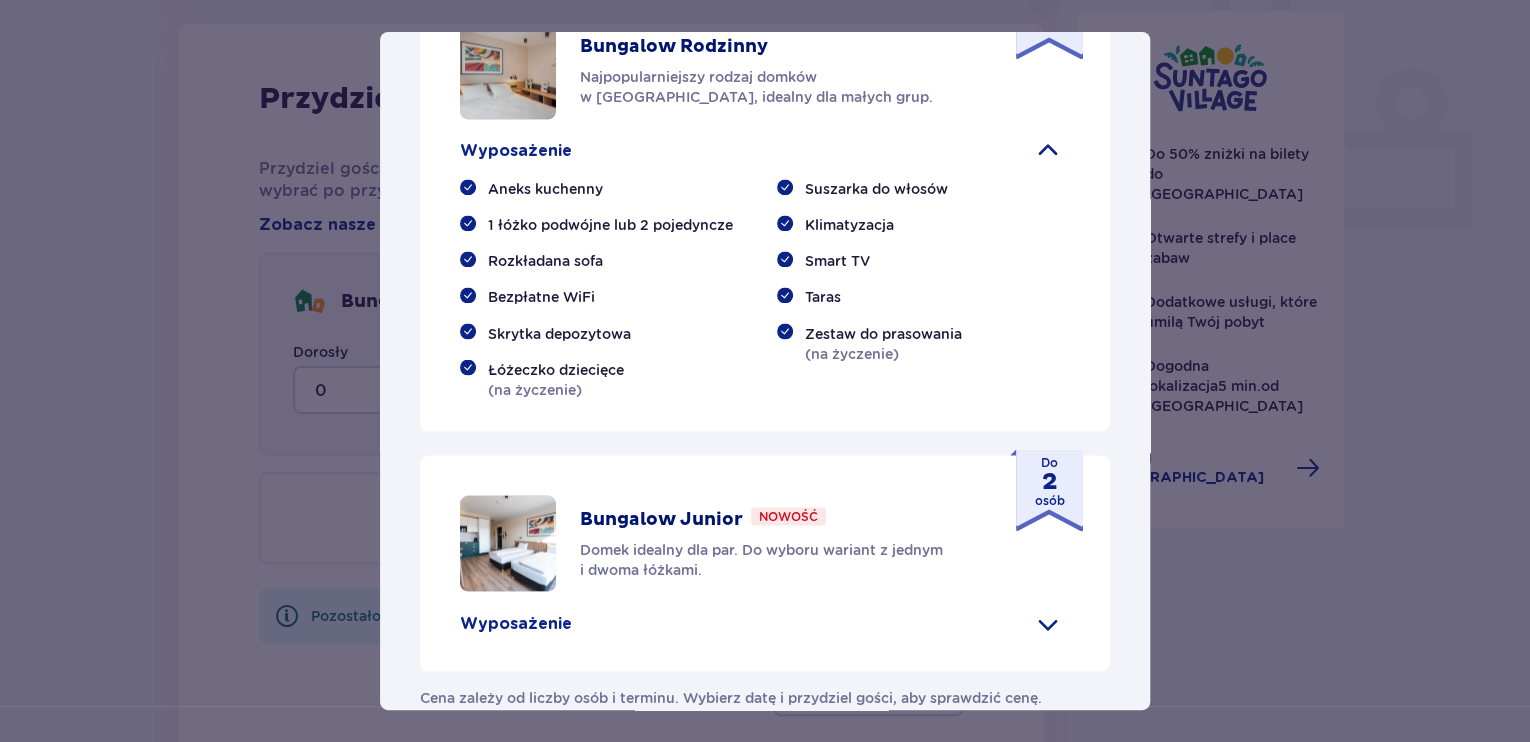 click on "1 Nocleg 2 Bilety 3 Udogodnienia i atrakcje 4 Zamówienie i płatność Nocleg Pomiń ten krok Zaplanuj pobyt Za pierwszą dobę noclegu otrzymasz 10% zniżki na pierwszy dzień wizyty w parku. Każda kolejna doba pobytu to aż 50% zniżki na kolejny dzień wodnych atrakcji! Termin wizyty 22.08.25 - 26.08.25 Liczba gości Dorosły   2 Dziecko (do 12 lat)   1 Dziecko (do 3 lat)   2 Za darmo! Kontynuuj Przydziel gości Przydziel gości do 2-os., 4-os. lub 8-os. bungalowów. Konkretny bungalow możesz wybrać po przydzieleniu gości. Zobacz nasze bungalowy Bungalow   nr  1 Dorosły   0 Dziecko (do 12 lat)   0 Dziecko (do 3 lat)   0 Dodaj kolejny bungalow Pozostało do zakwaterowania 5 z 5 gości. Przydziel gości Suntago Village Suntago Village to idealne miejsce dla fanów dobrej zabawy i tropikalnego klimatu, którzy chcą dłużej cieszyć się pobytem w Suntago i wakacyjną atmosferą. Udogodnienia Sklep ze świeżymi produktami i gotowymi posiłkami   Atrakcje parku wodnego   (dodatkowo płatne)" at bounding box center [765, -435] 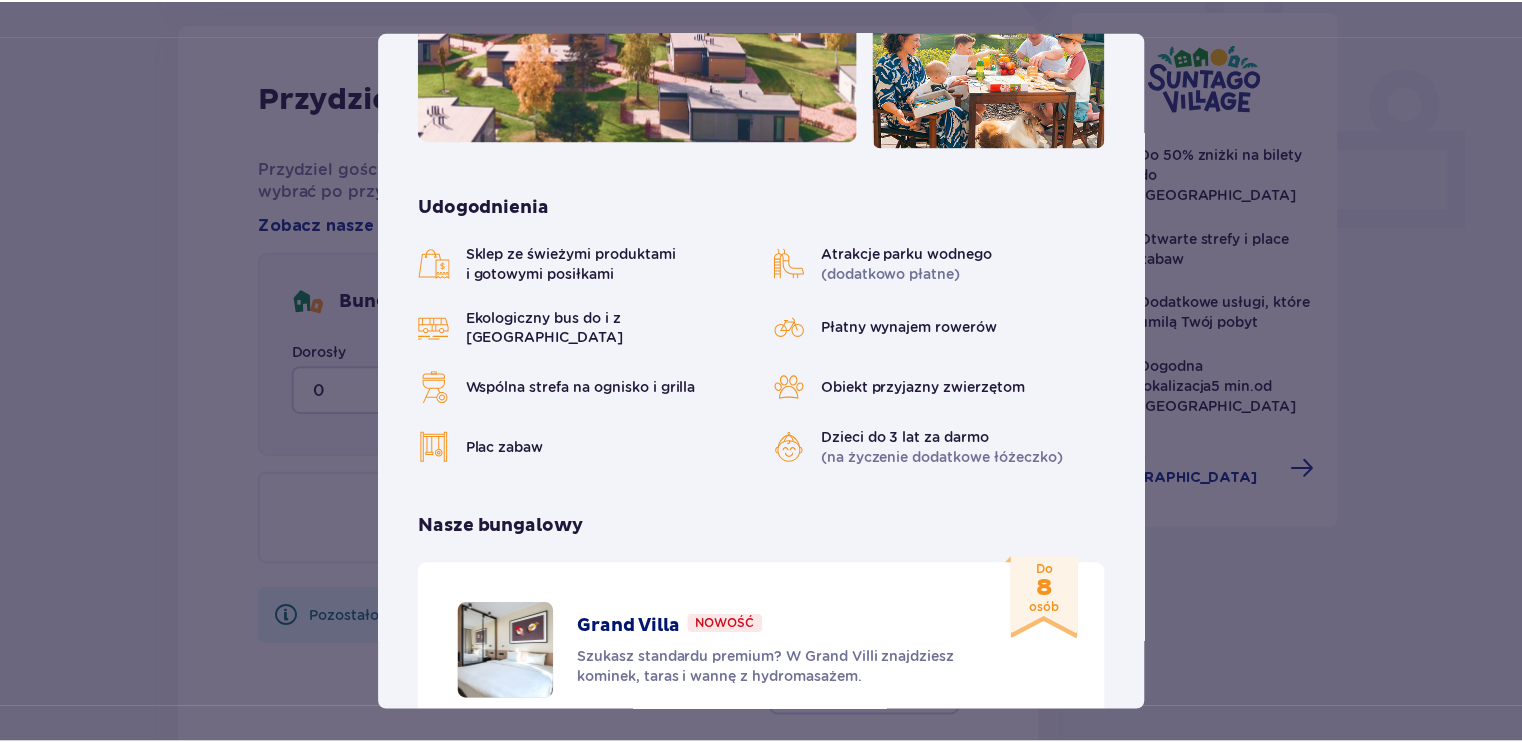 scroll, scrollTop: 0, scrollLeft: 0, axis: both 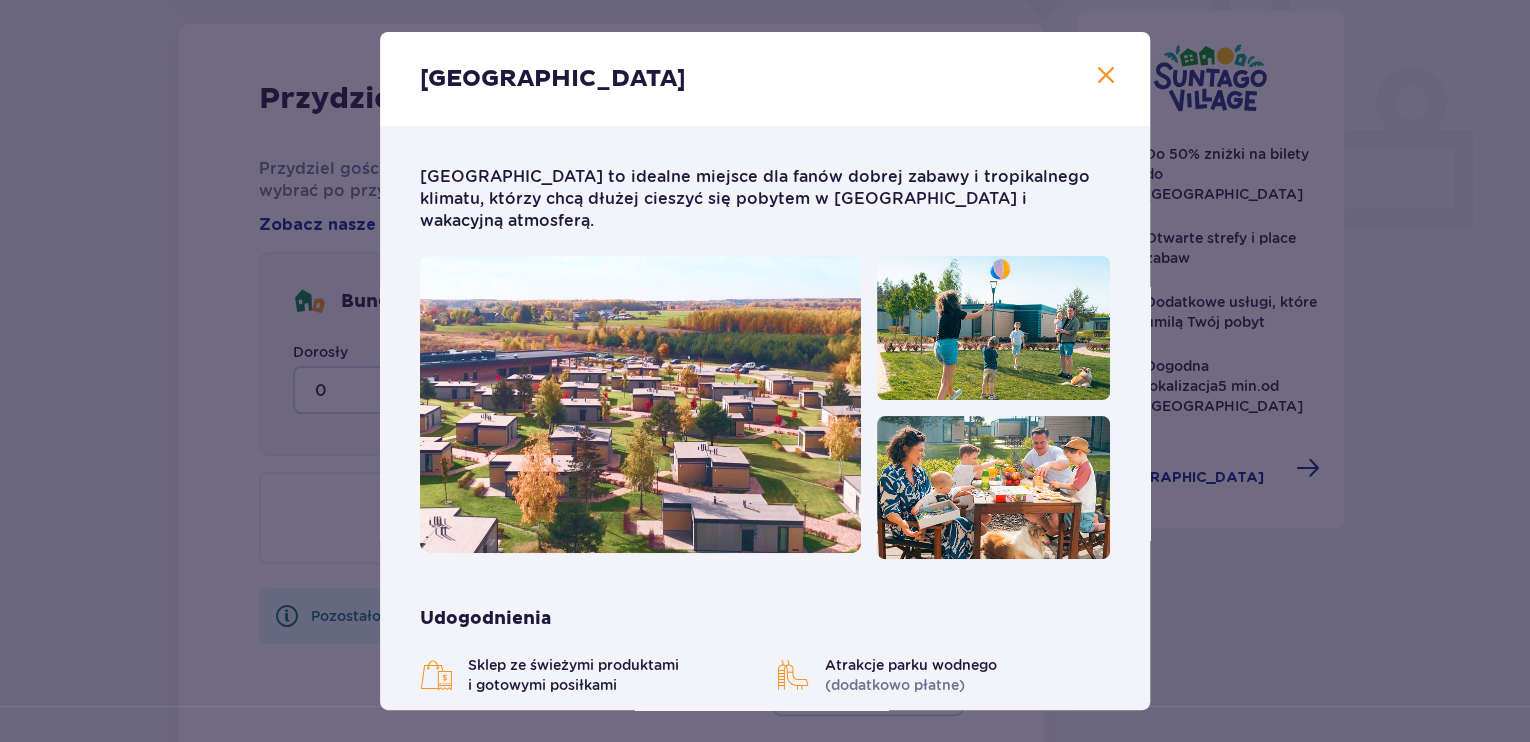 click on "[GEOGRAPHIC_DATA]" at bounding box center (765, 79) 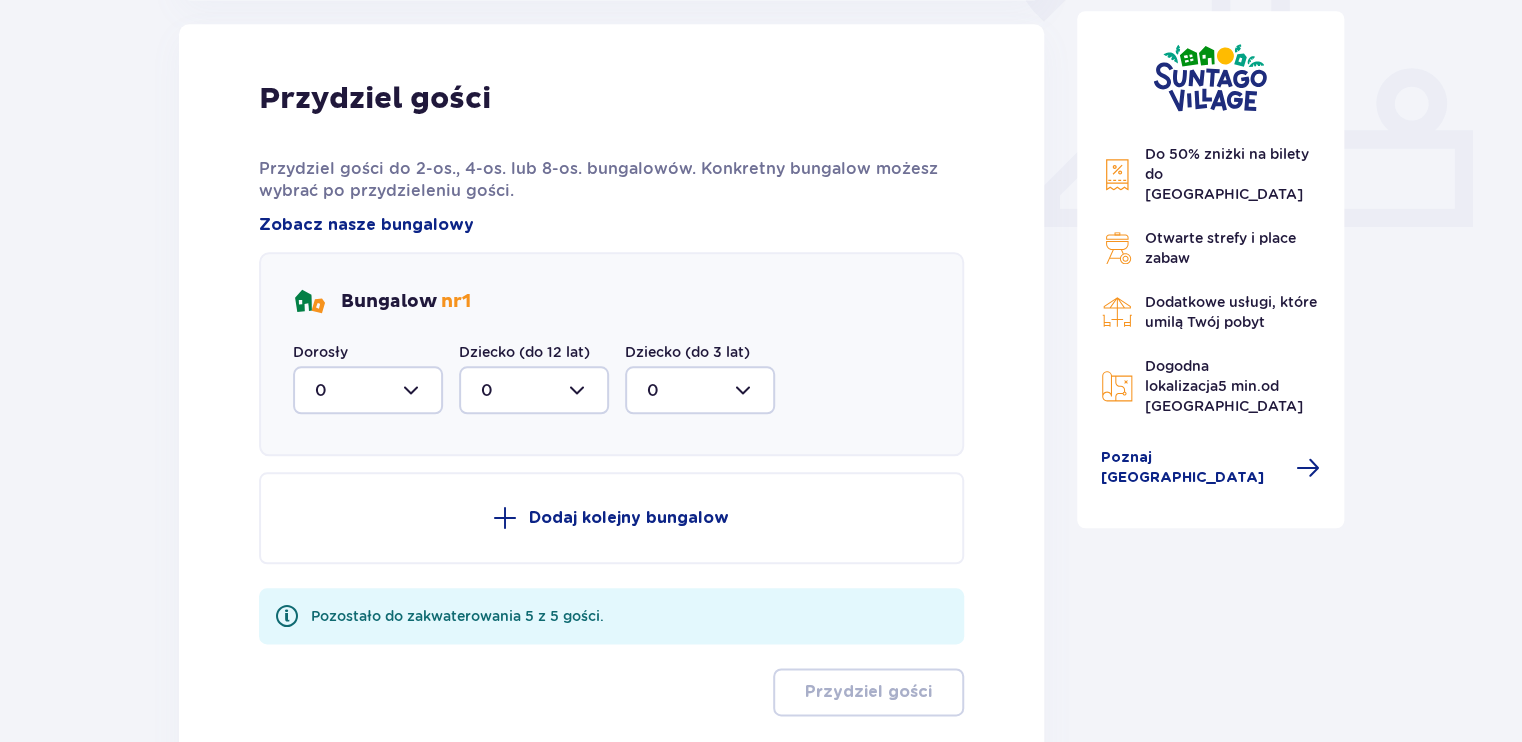 scroll, scrollTop: 954, scrollLeft: 0, axis: vertical 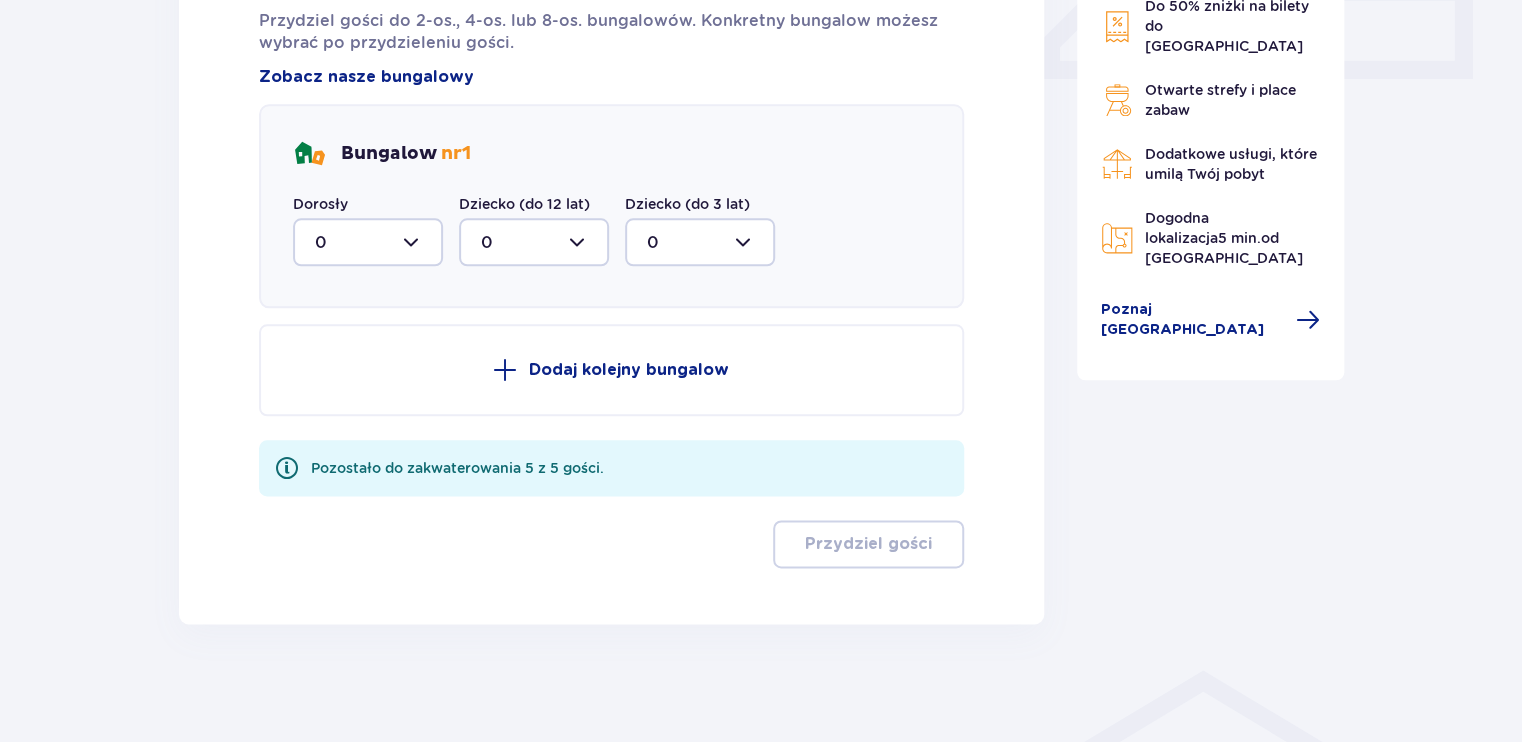click at bounding box center [368, 242] 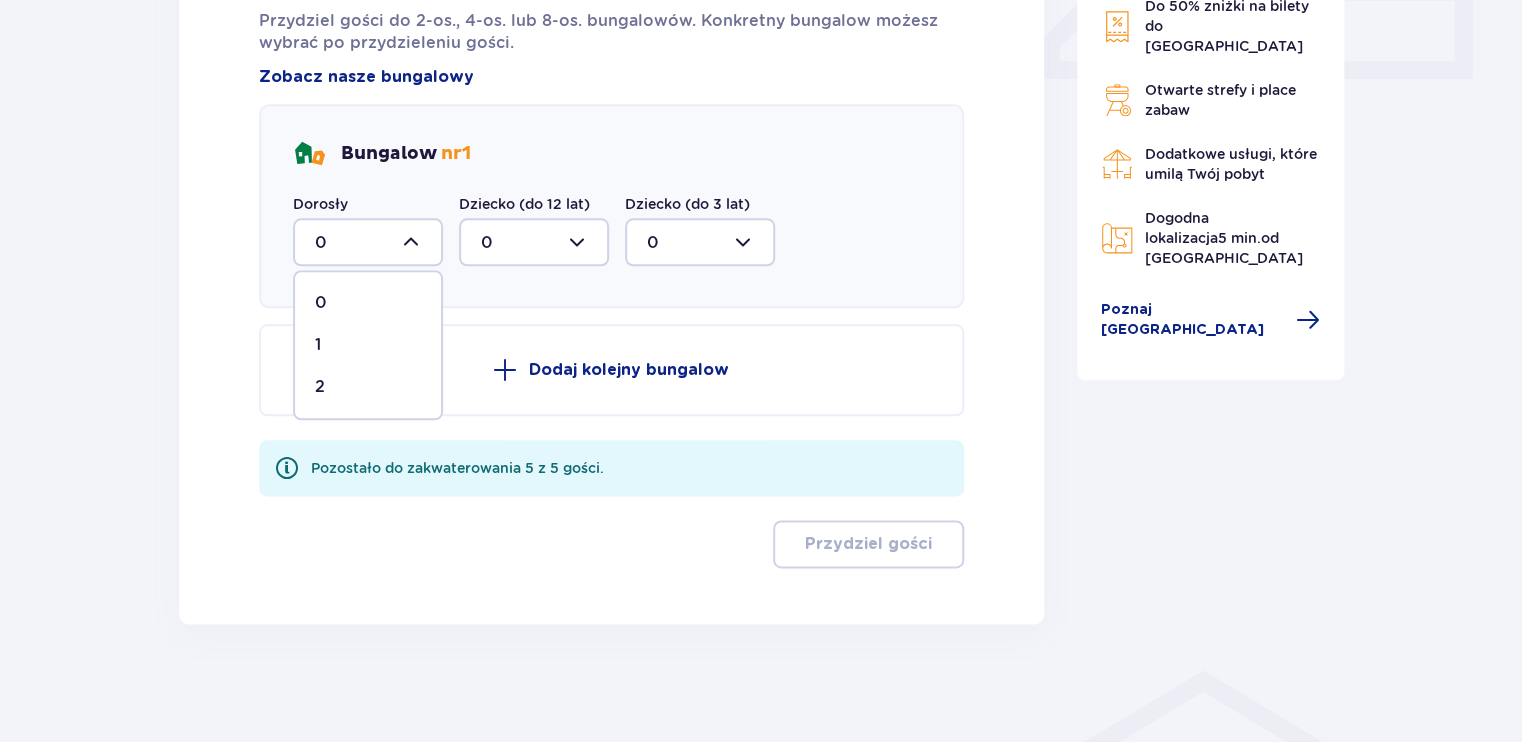click on "2" at bounding box center (368, 387) 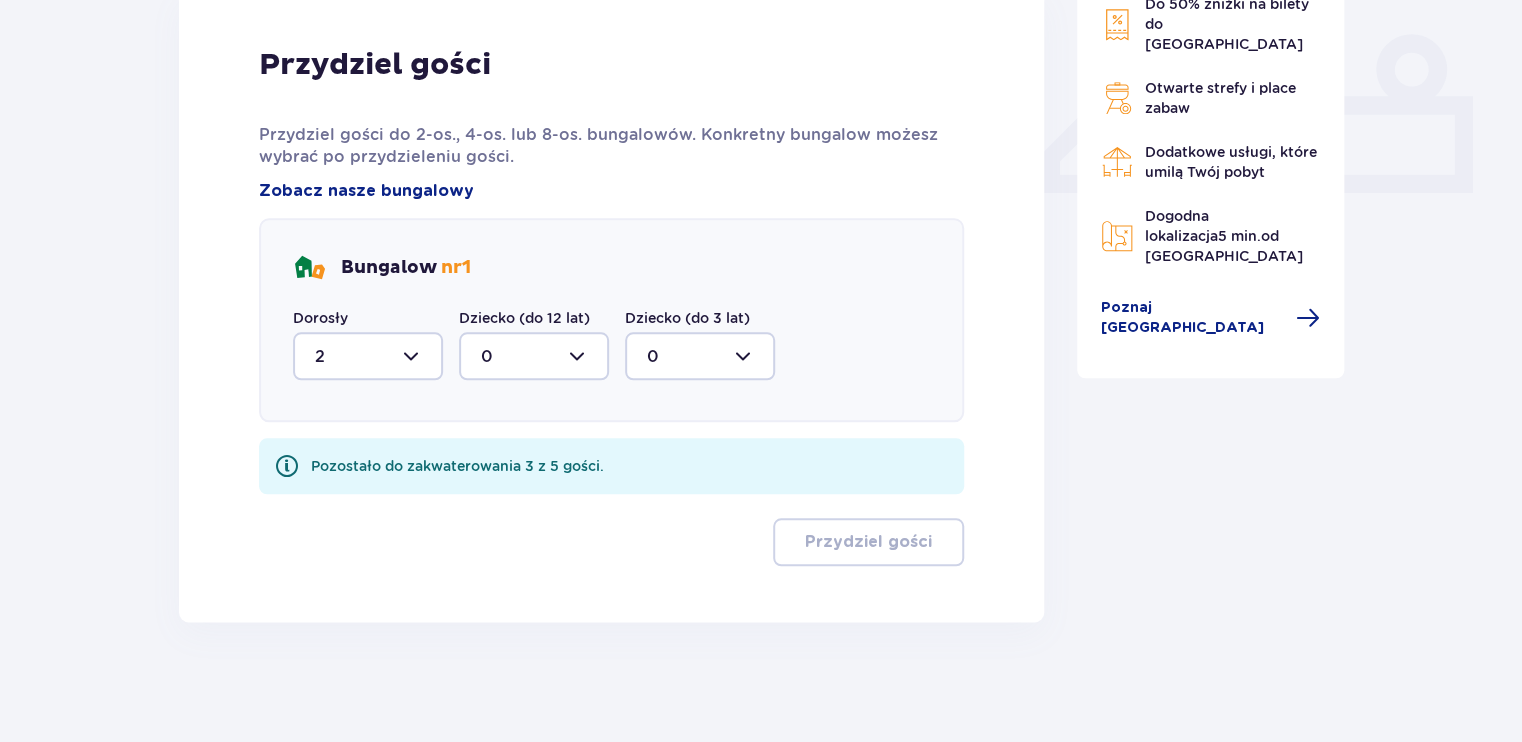 scroll, scrollTop: 839, scrollLeft: 0, axis: vertical 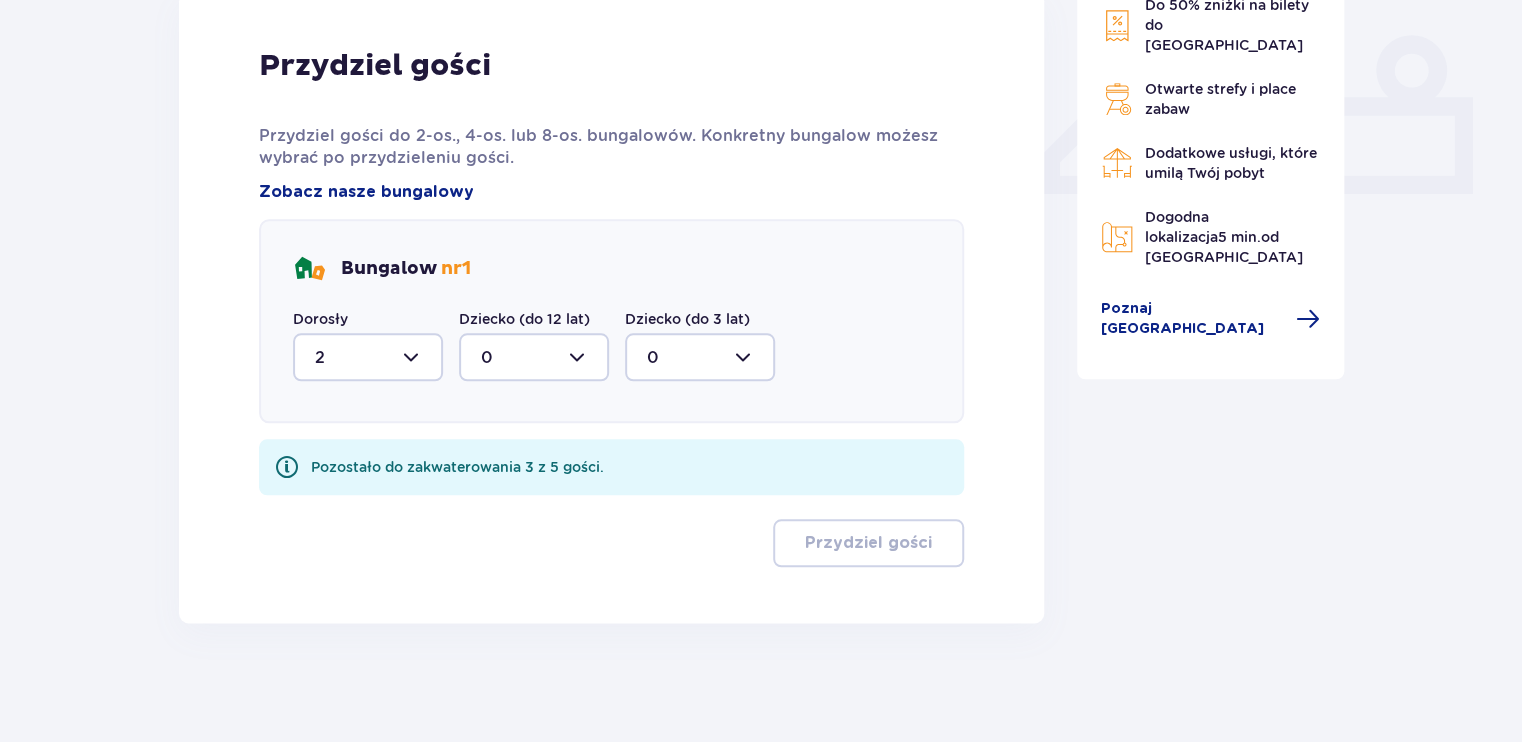 click at bounding box center [534, 357] 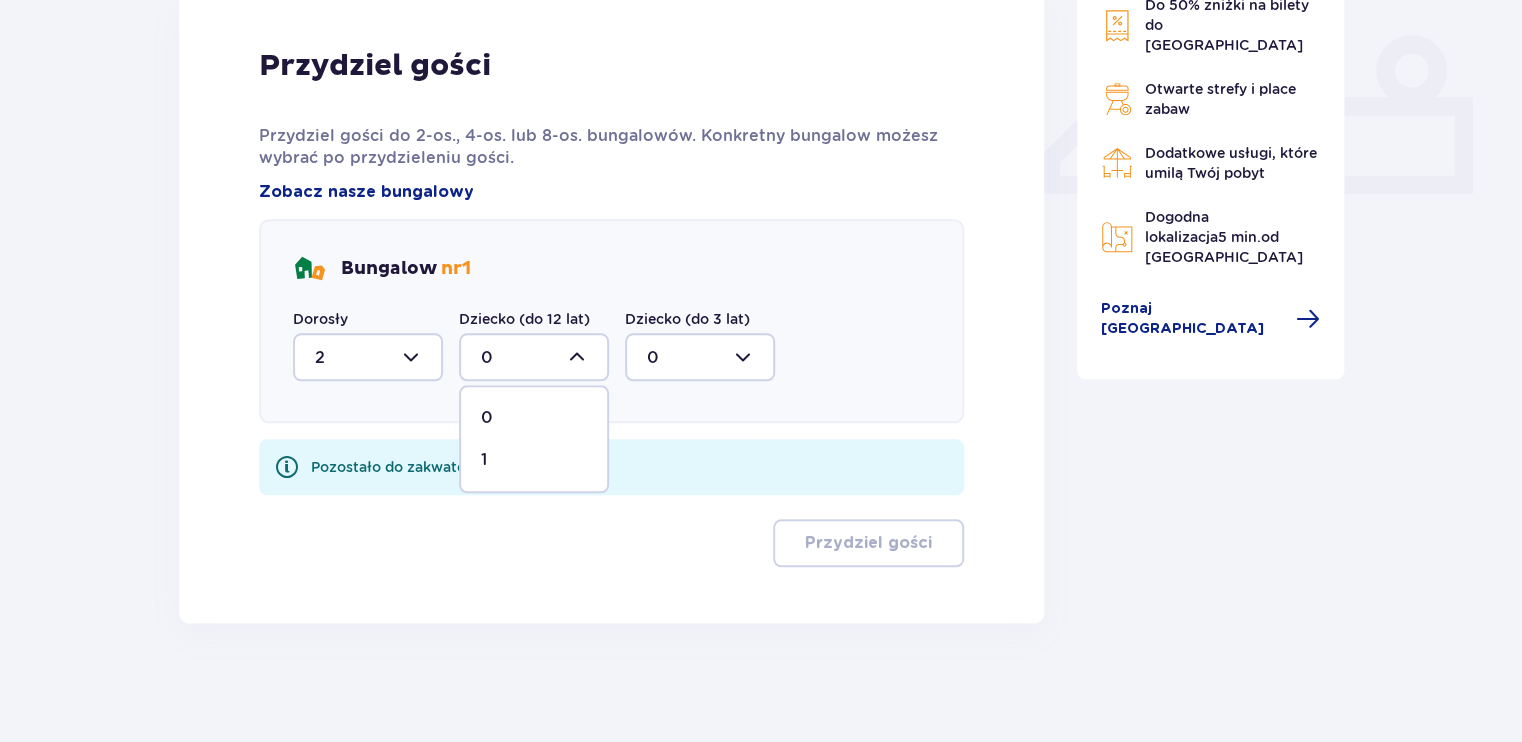 click on "1" at bounding box center [534, 460] 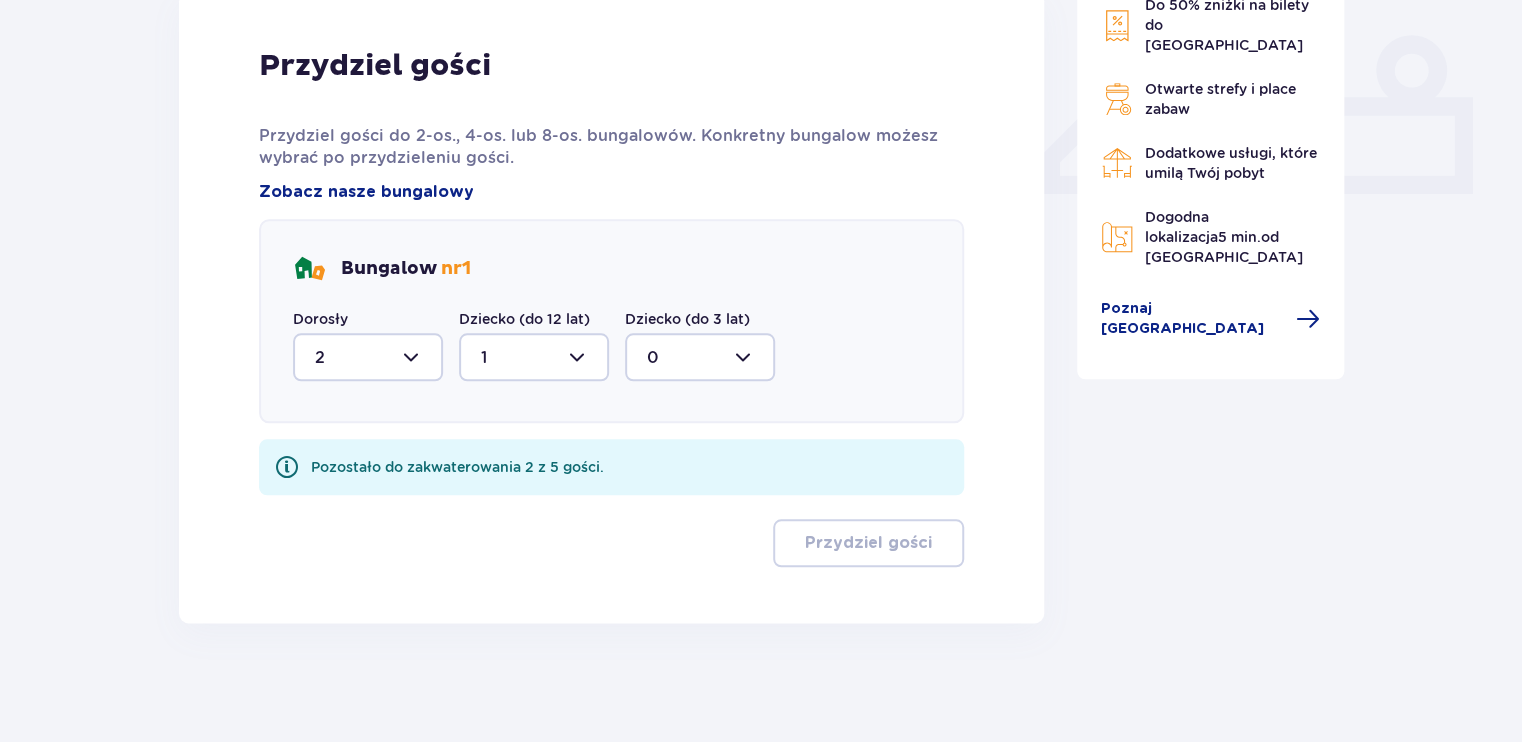 click at bounding box center (700, 357) 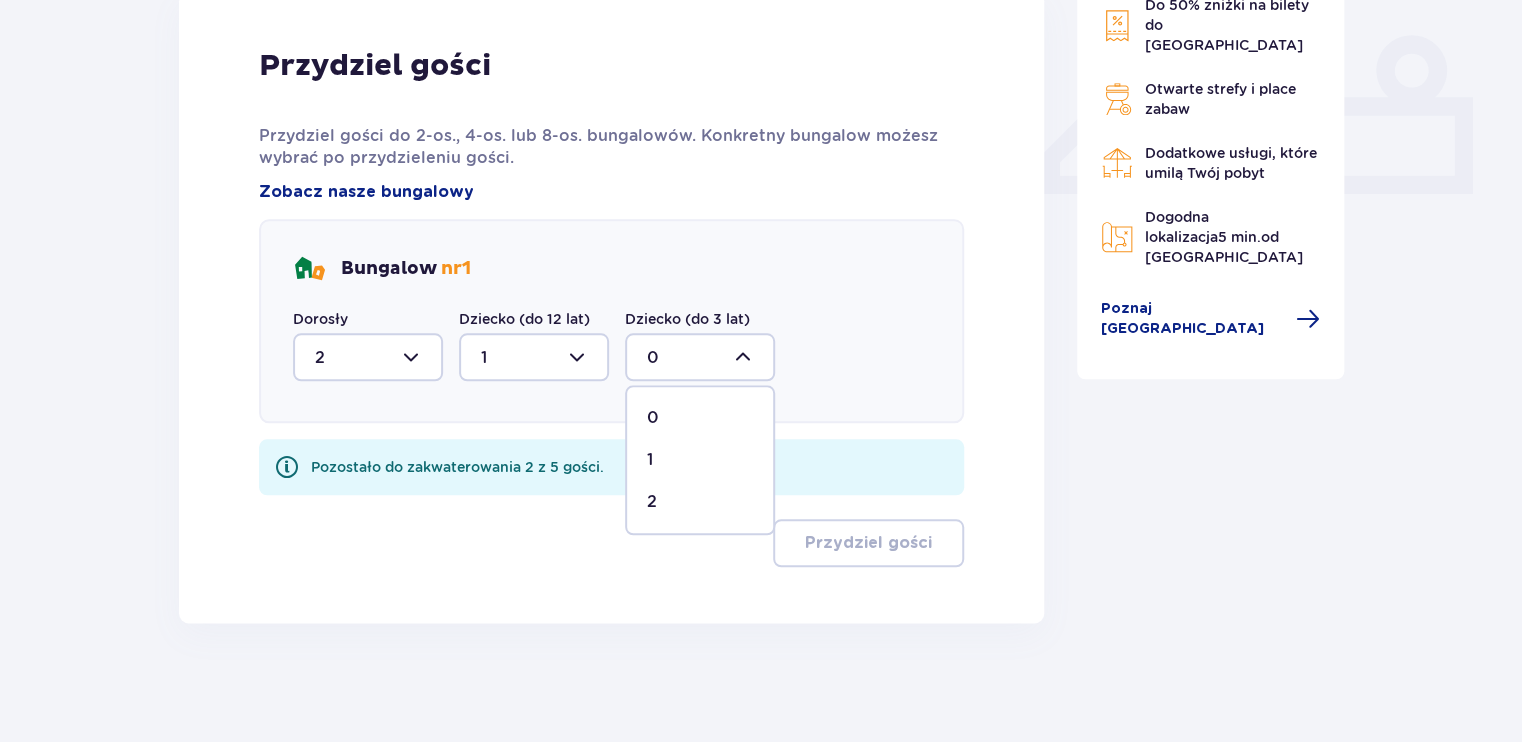 click on "2" at bounding box center (700, 502) 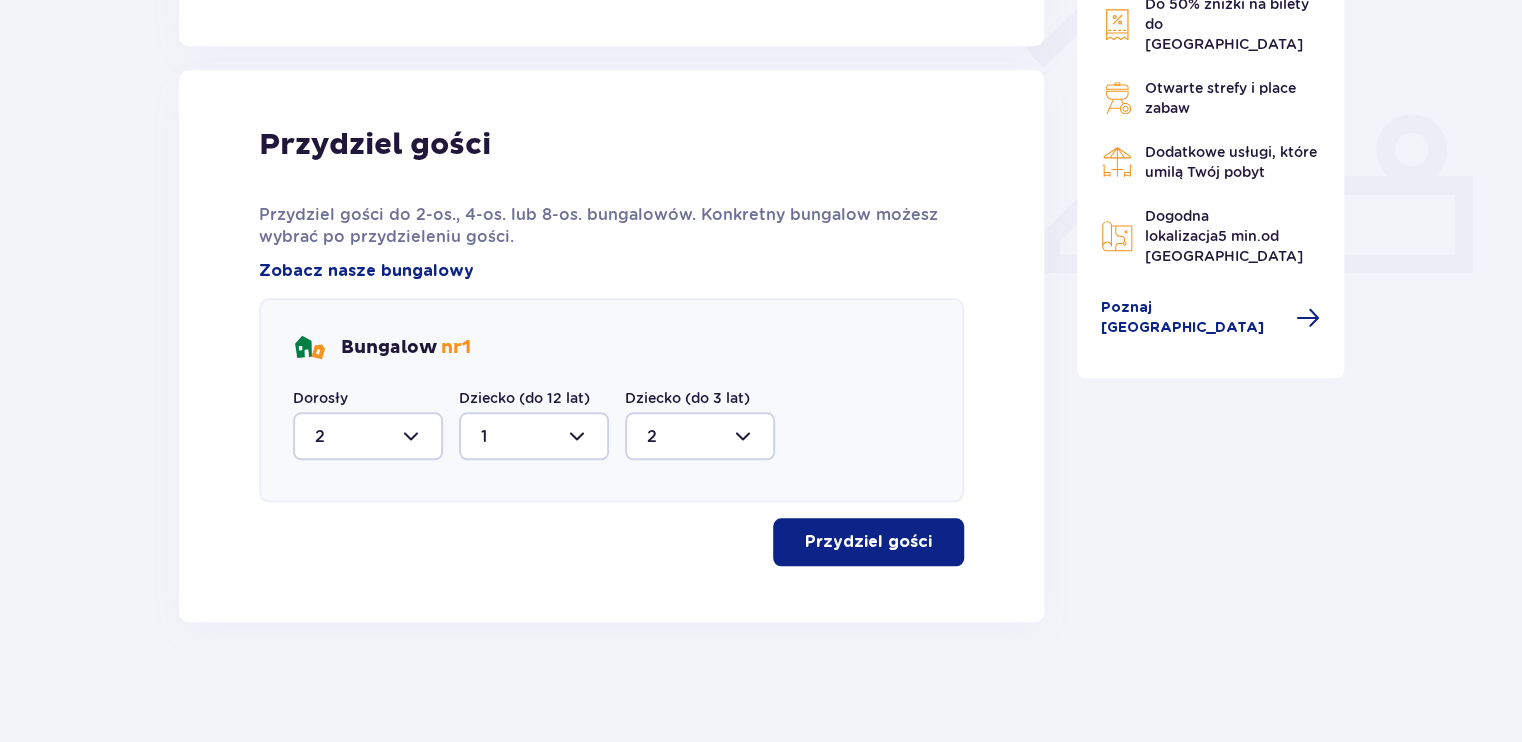 scroll, scrollTop: 759, scrollLeft: 0, axis: vertical 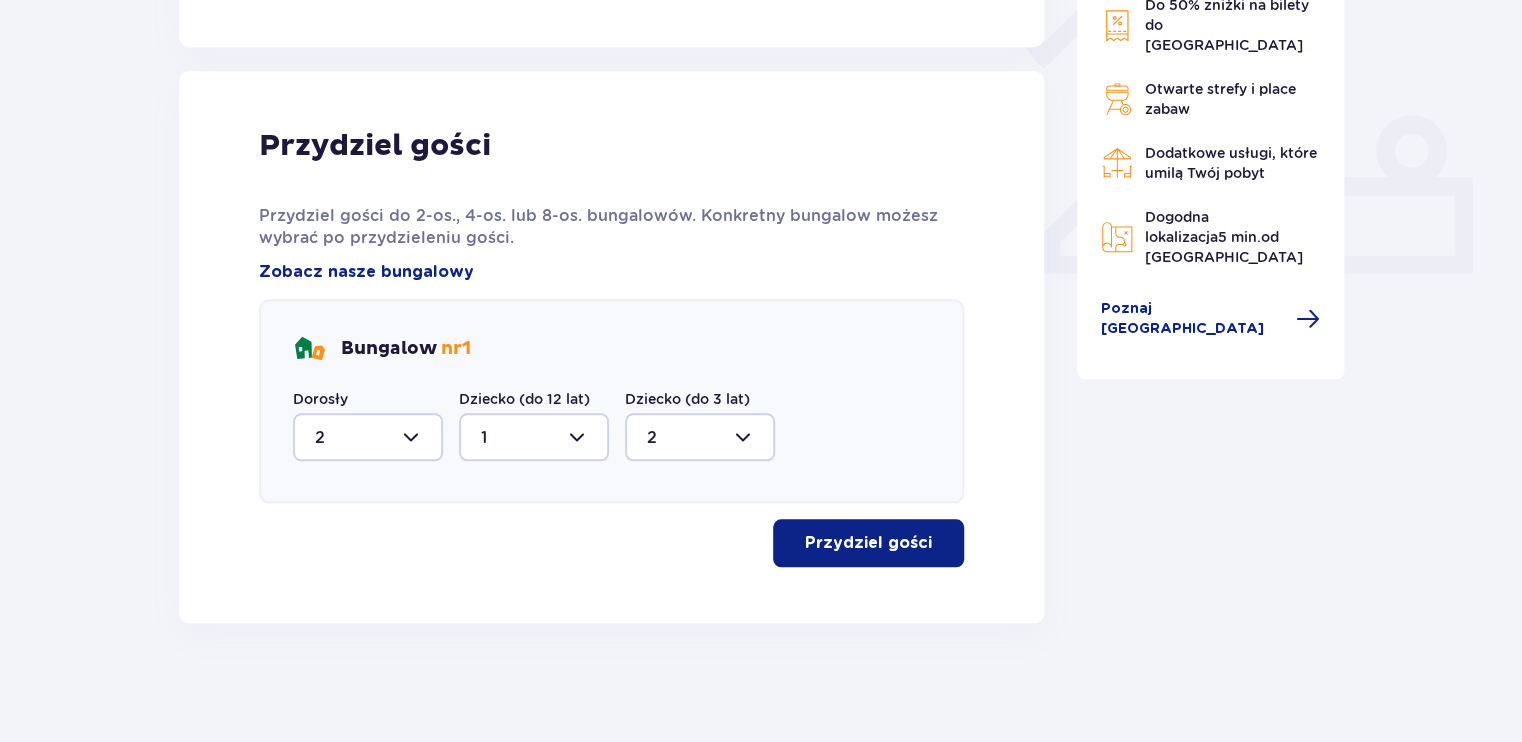 click on "Przydziel gości" at bounding box center [868, 543] 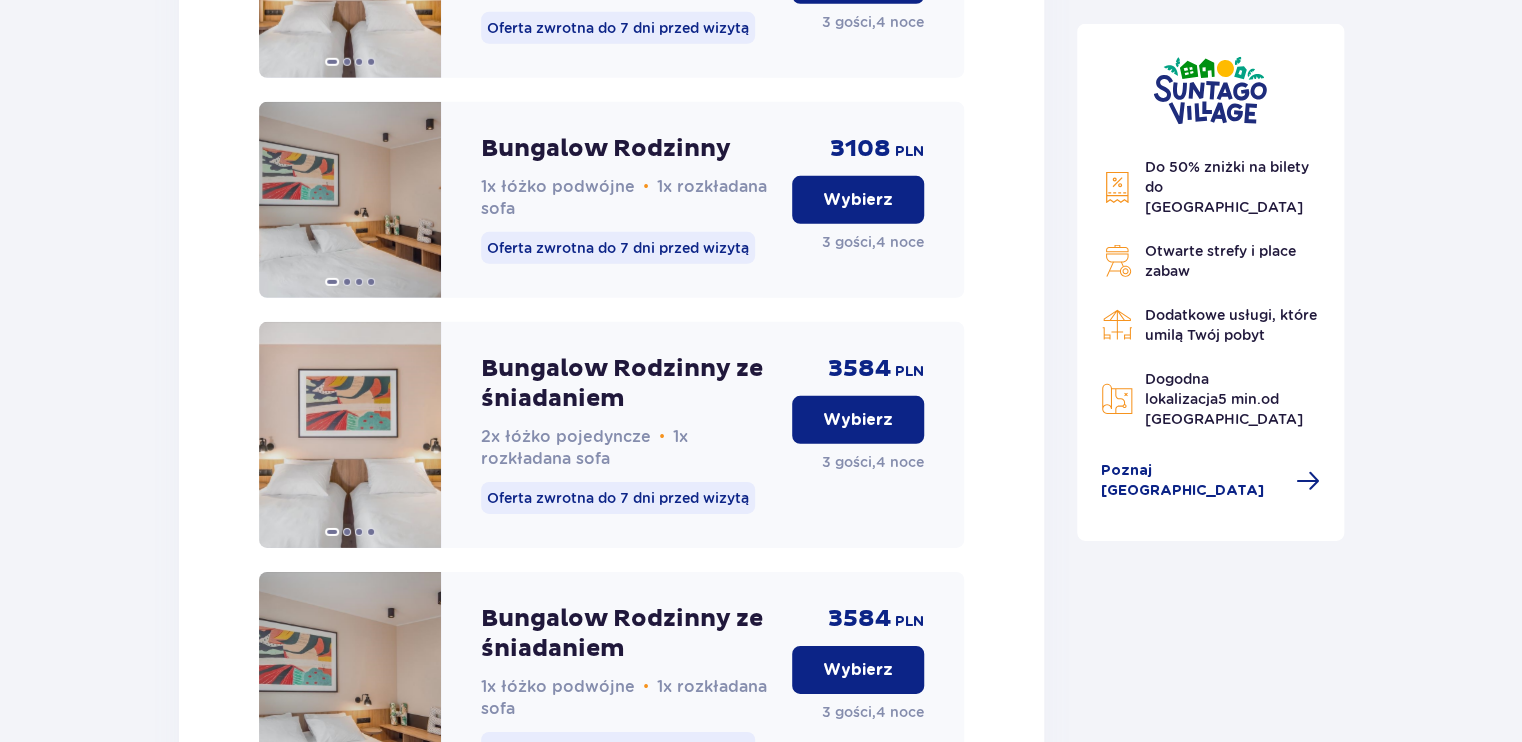 scroll, scrollTop: 2833, scrollLeft: 0, axis: vertical 